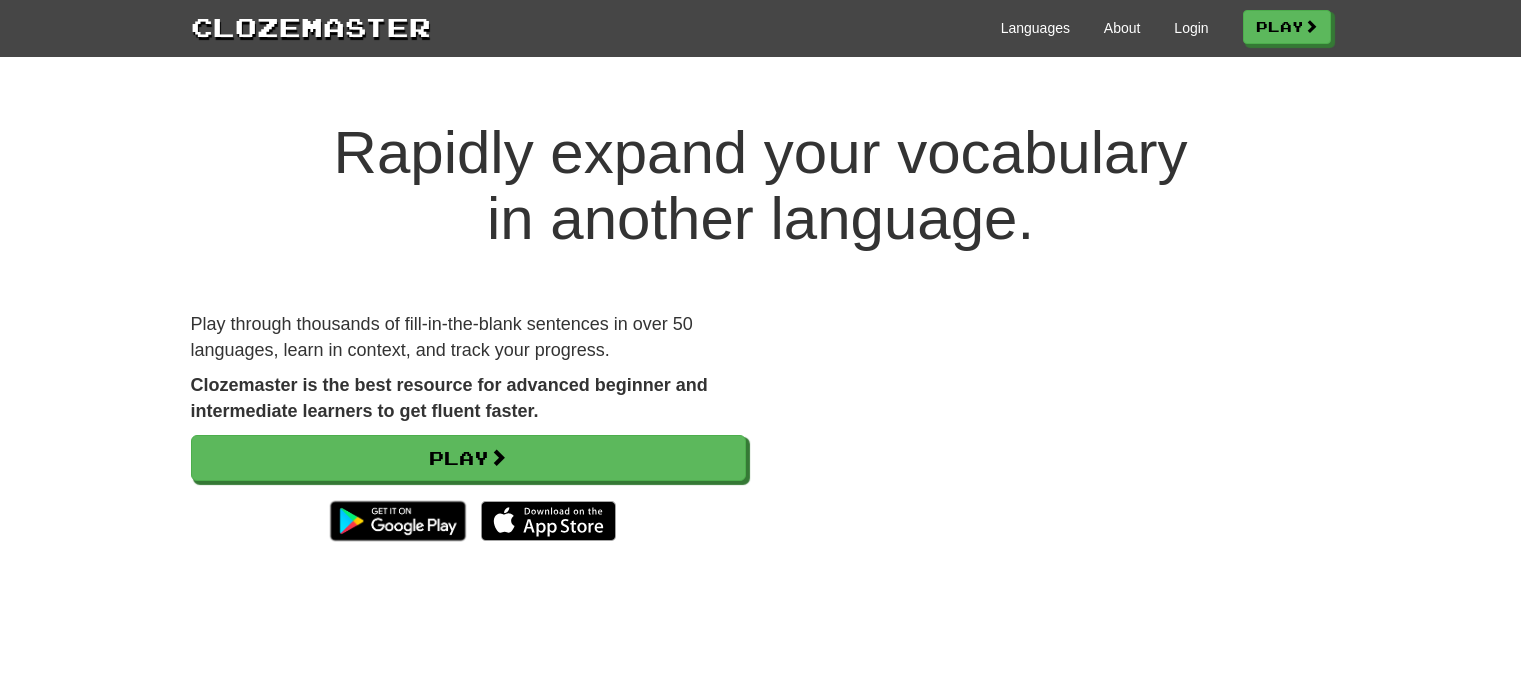 scroll, scrollTop: 0, scrollLeft: 0, axis: both 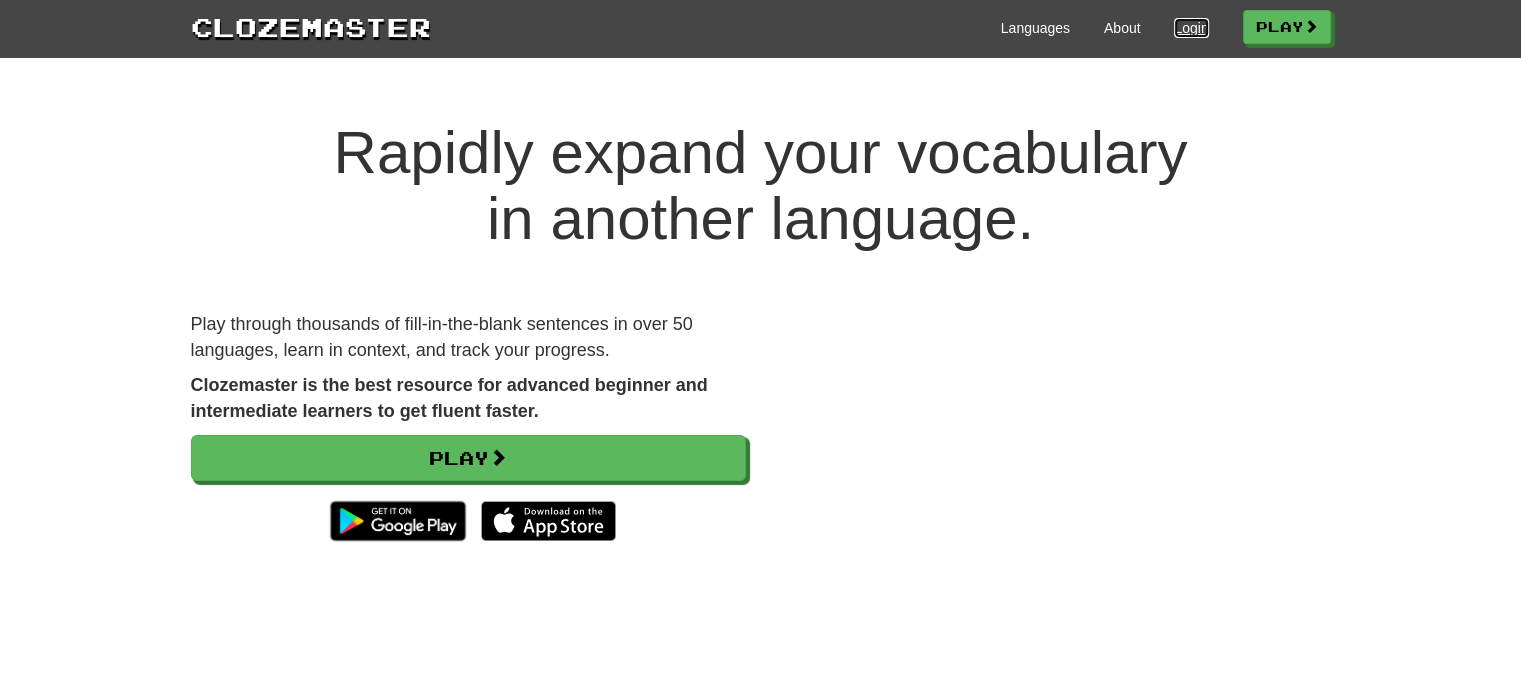 click on "Login" at bounding box center [1191, 28] 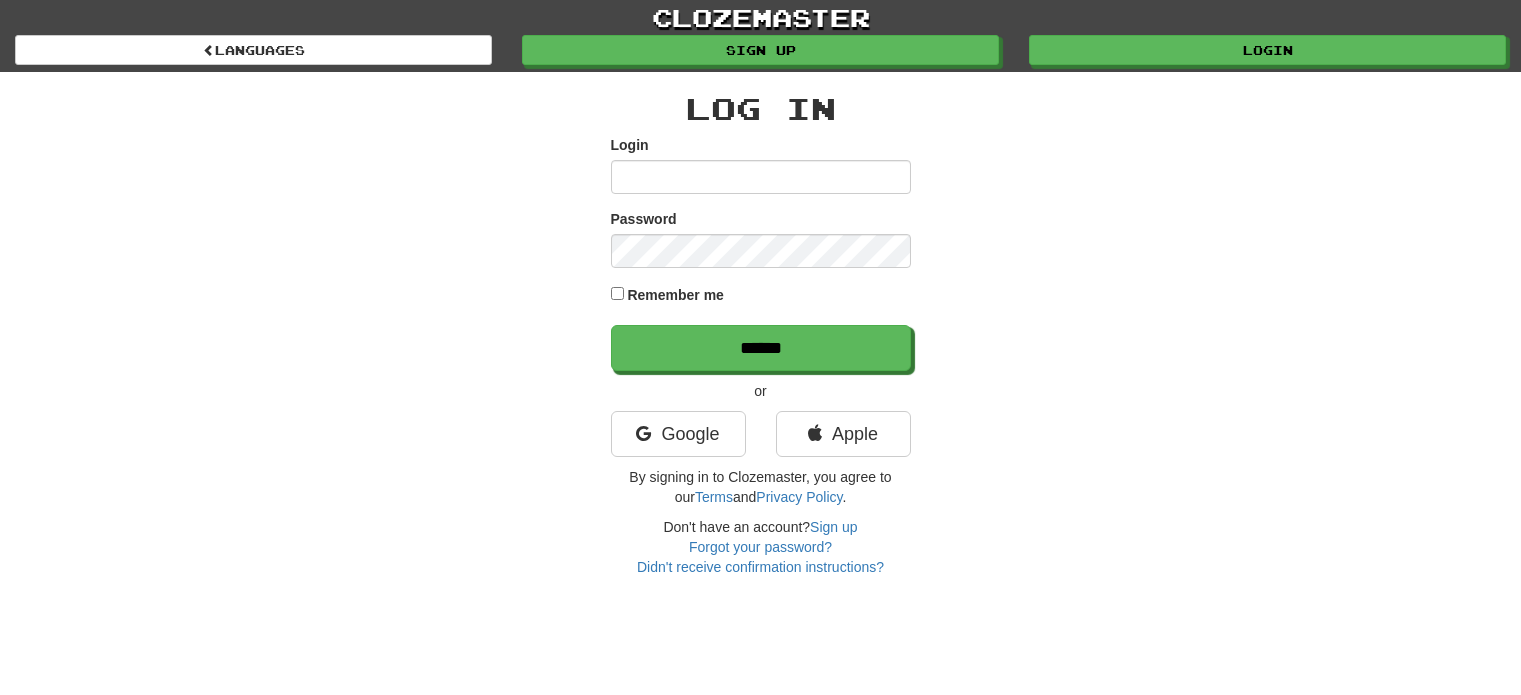 scroll, scrollTop: 0, scrollLeft: 0, axis: both 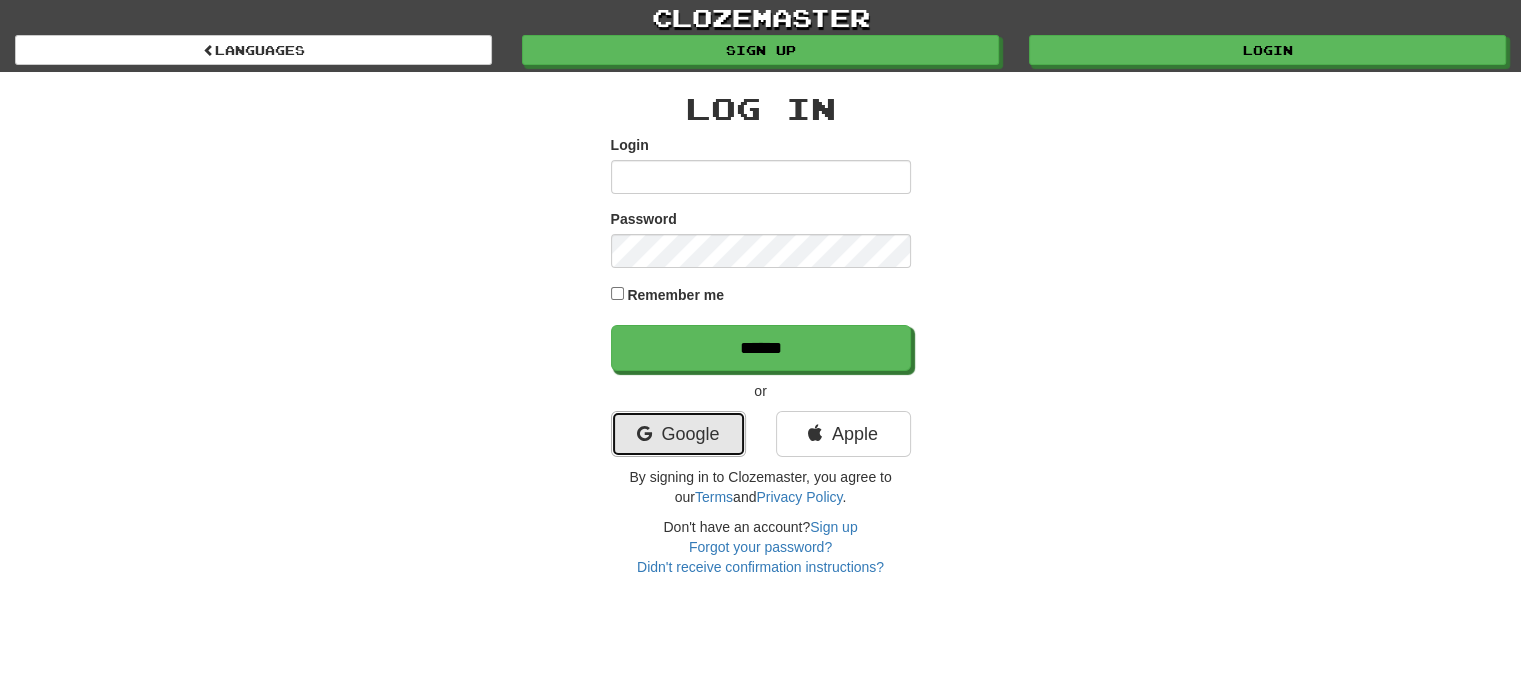 click on "Google" at bounding box center (678, 434) 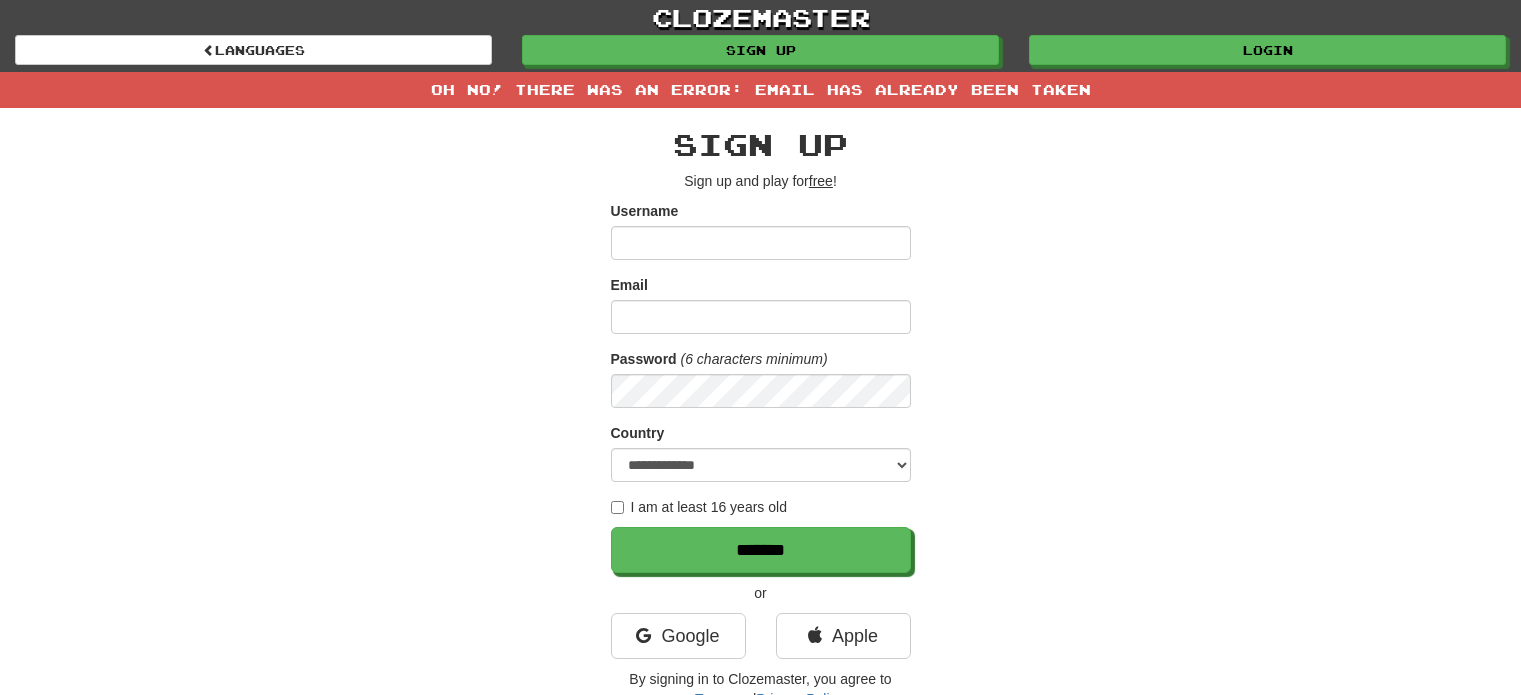 scroll, scrollTop: 0, scrollLeft: 0, axis: both 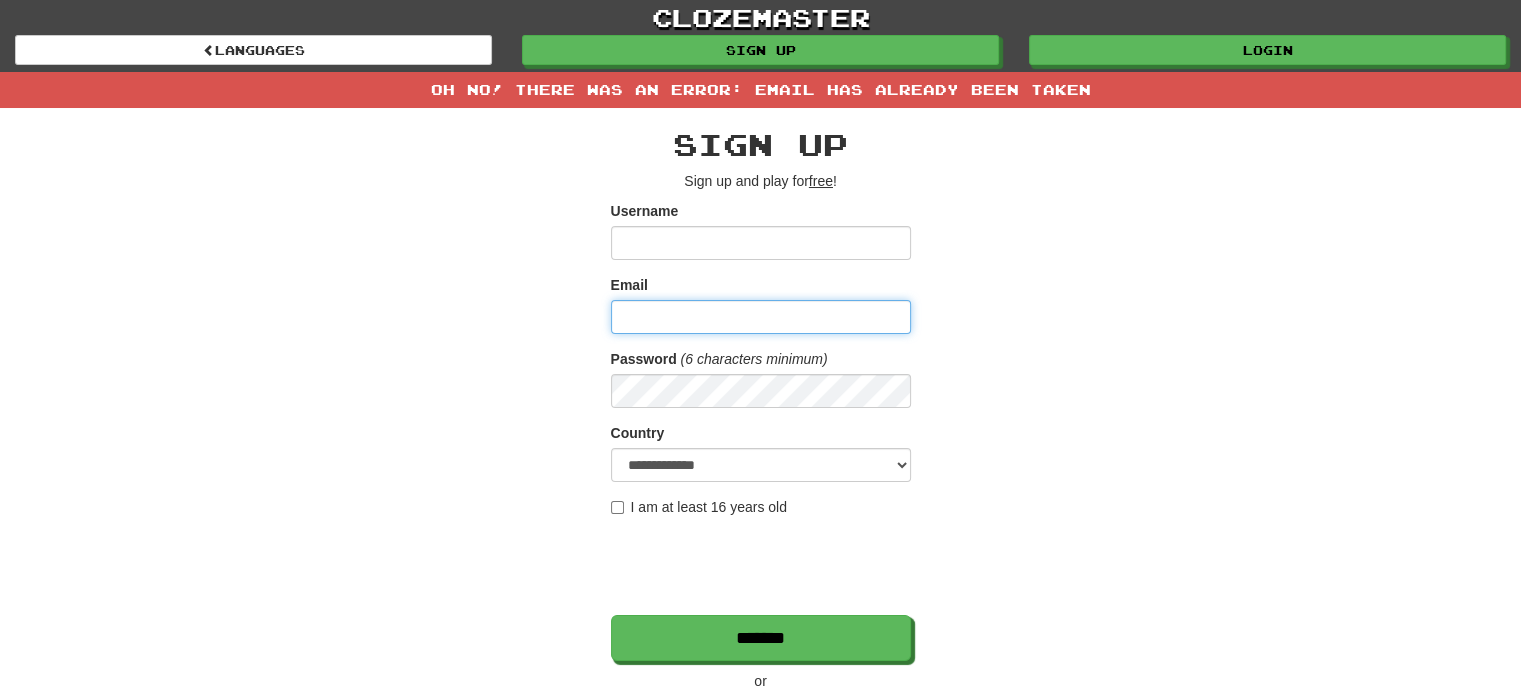 click on "Email" at bounding box center [761, 317] 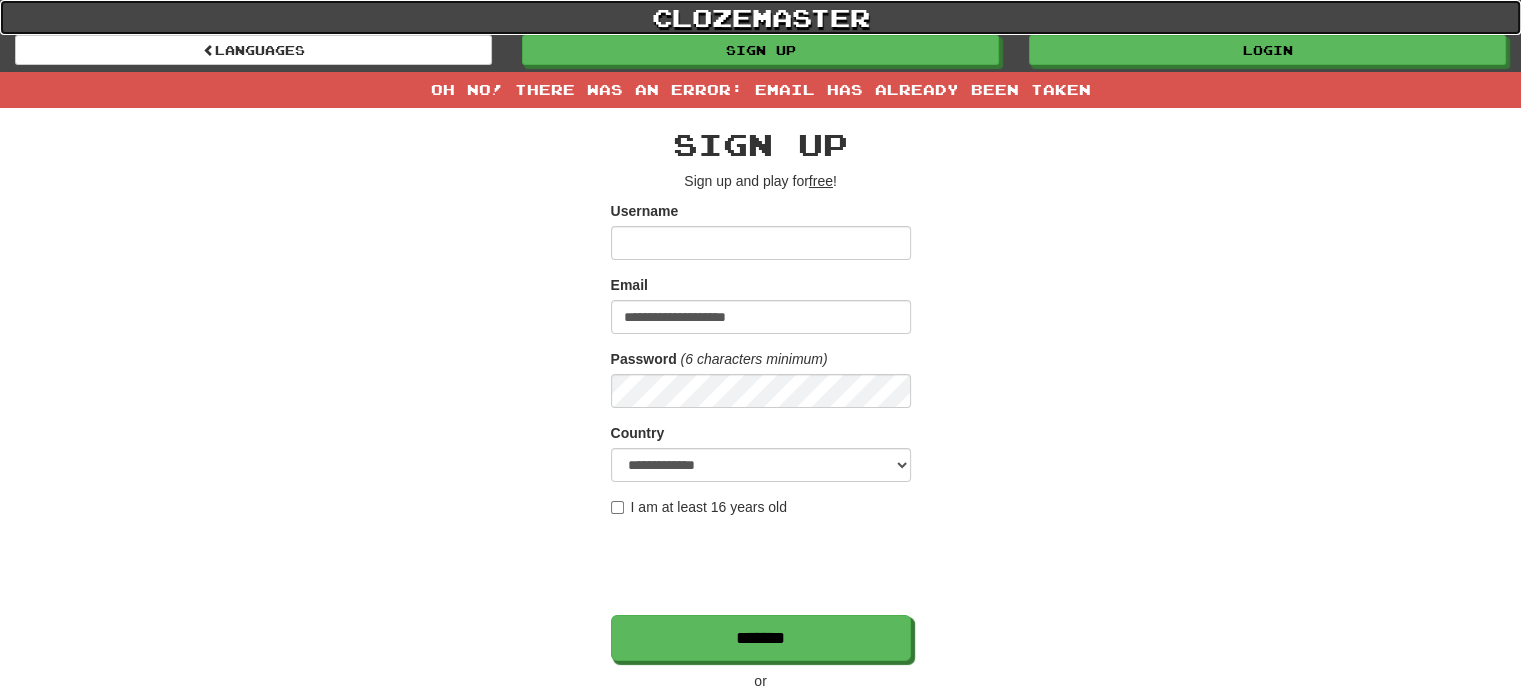 click on "clozemaster" at bounding box center [760, 17] 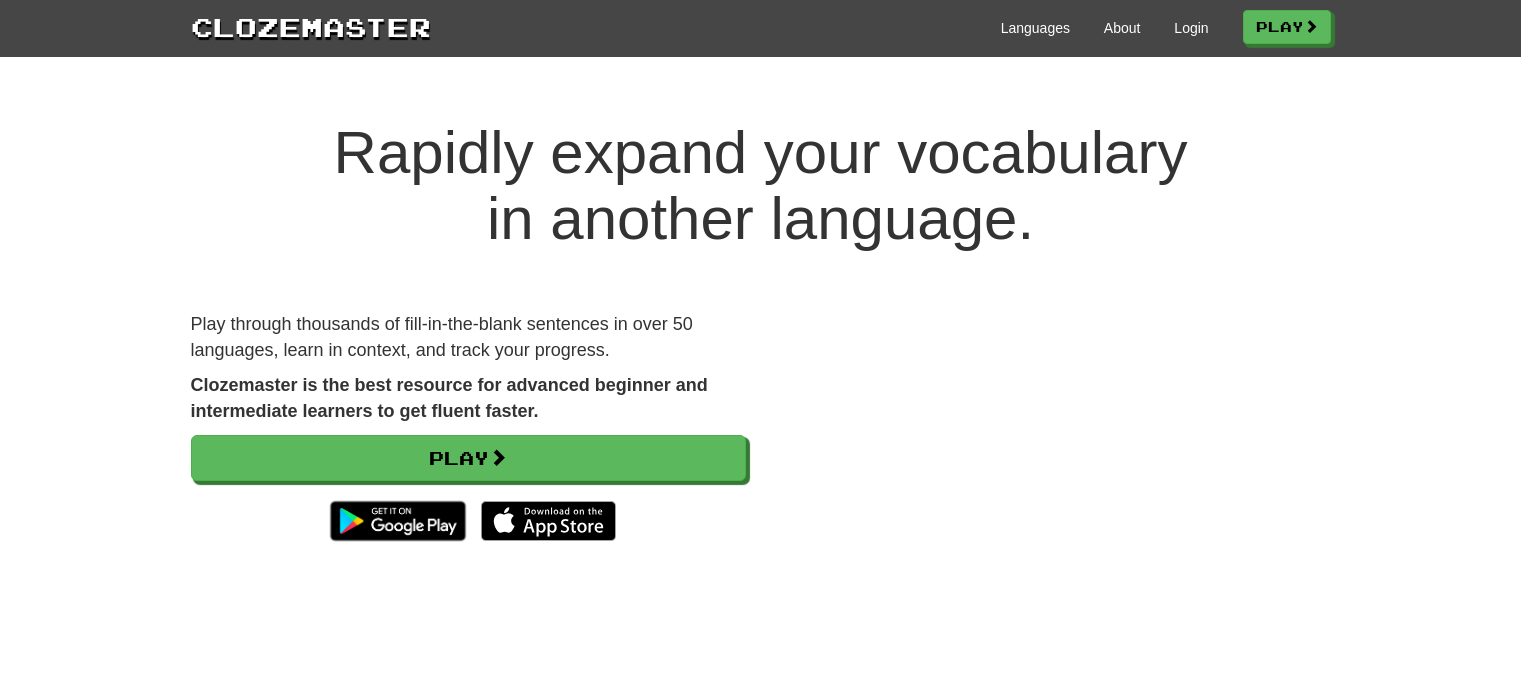 scroll, scrollTop: 0, scrollLeft: 0, axis: both 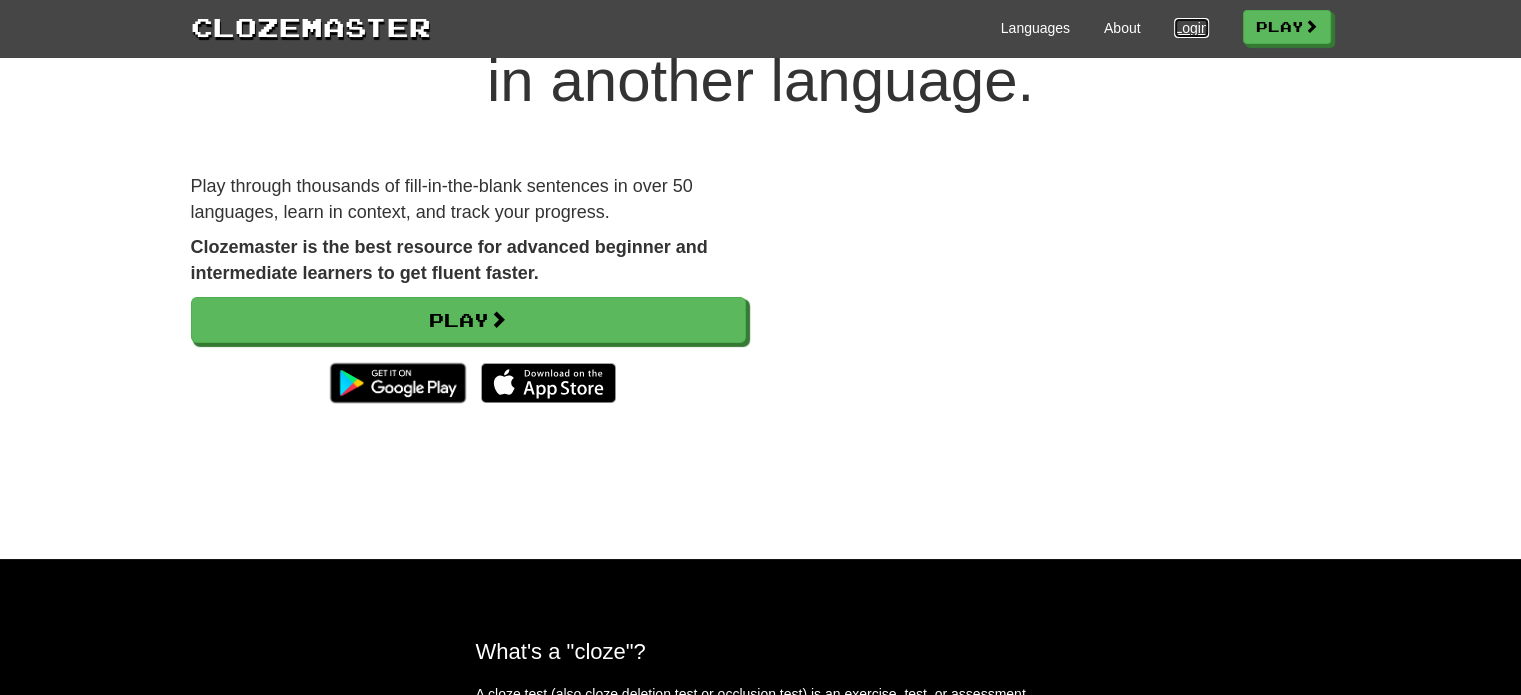 click on "Login" at bounding box center (1191, 28) 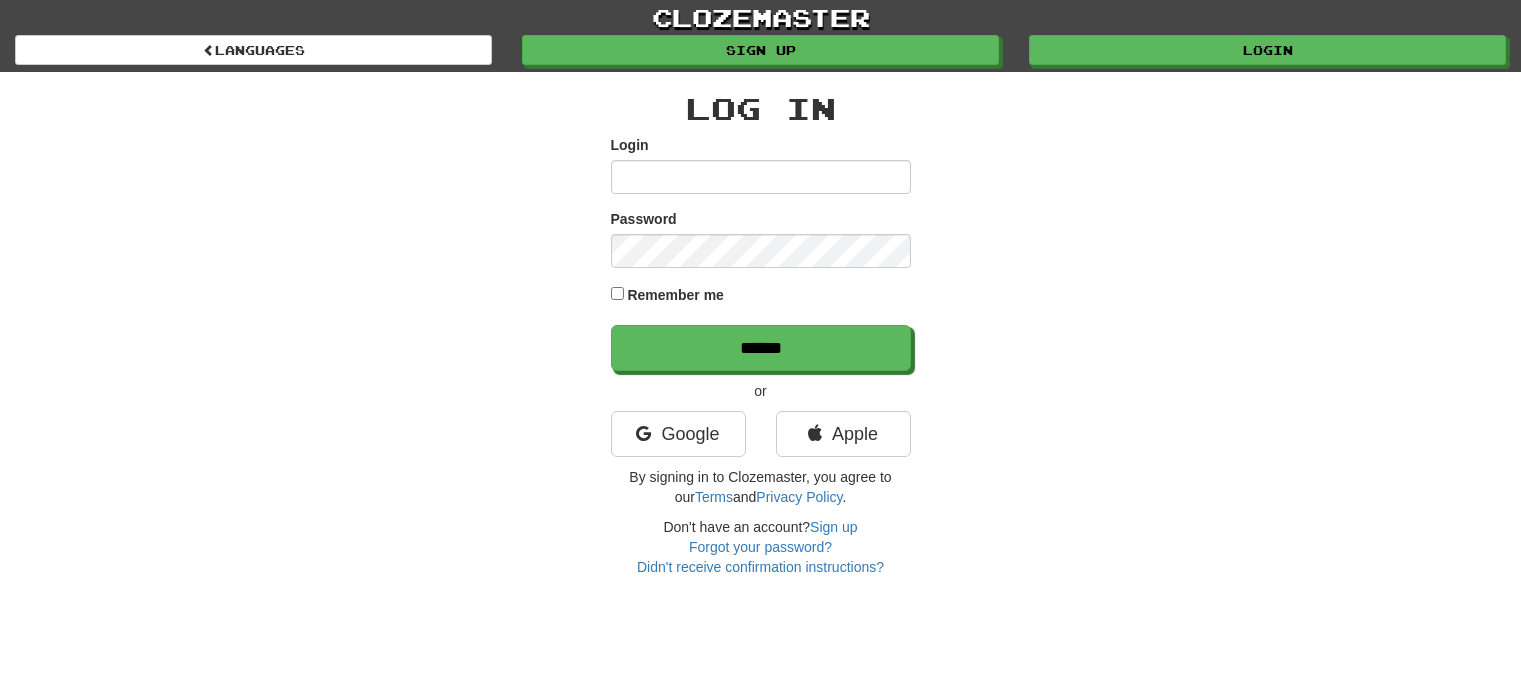 scroll, scrollTop: 0, scrollLeft: 0, axis: both 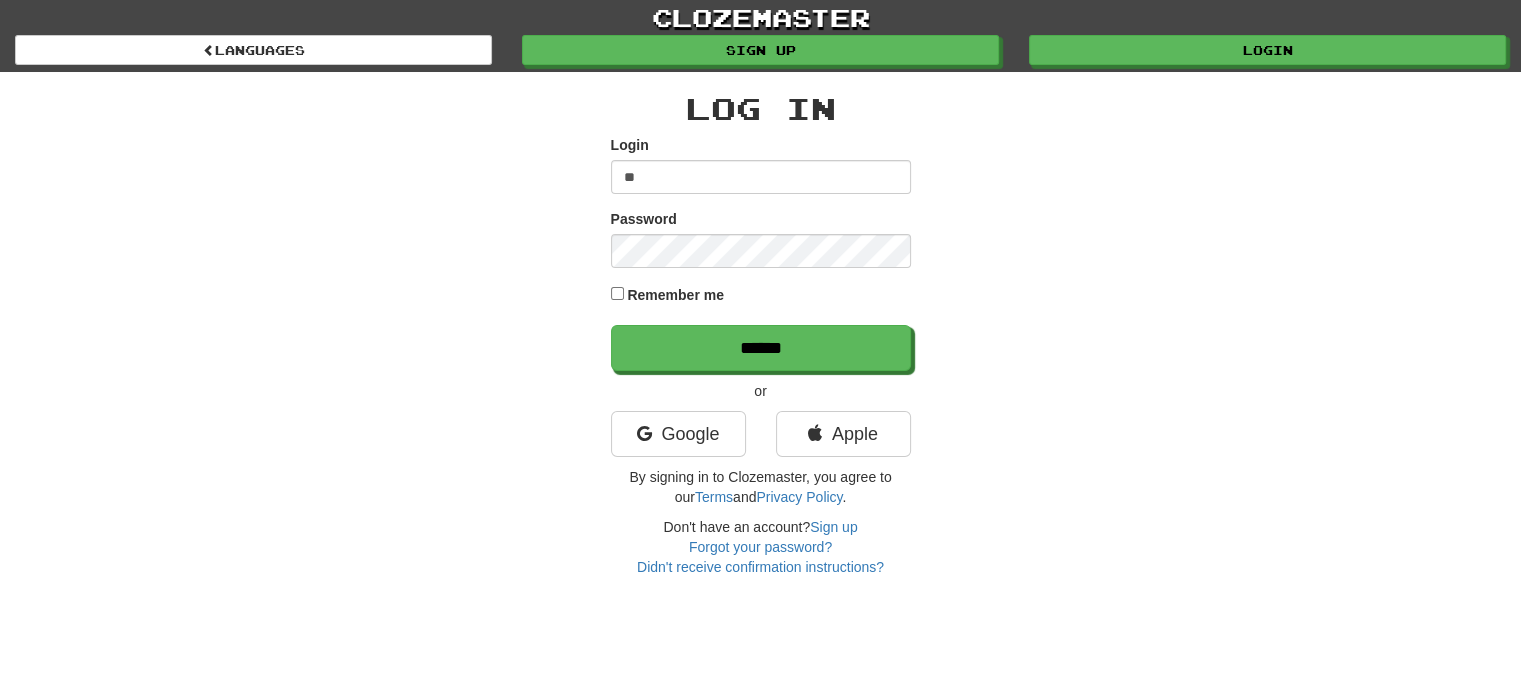 type on "*" 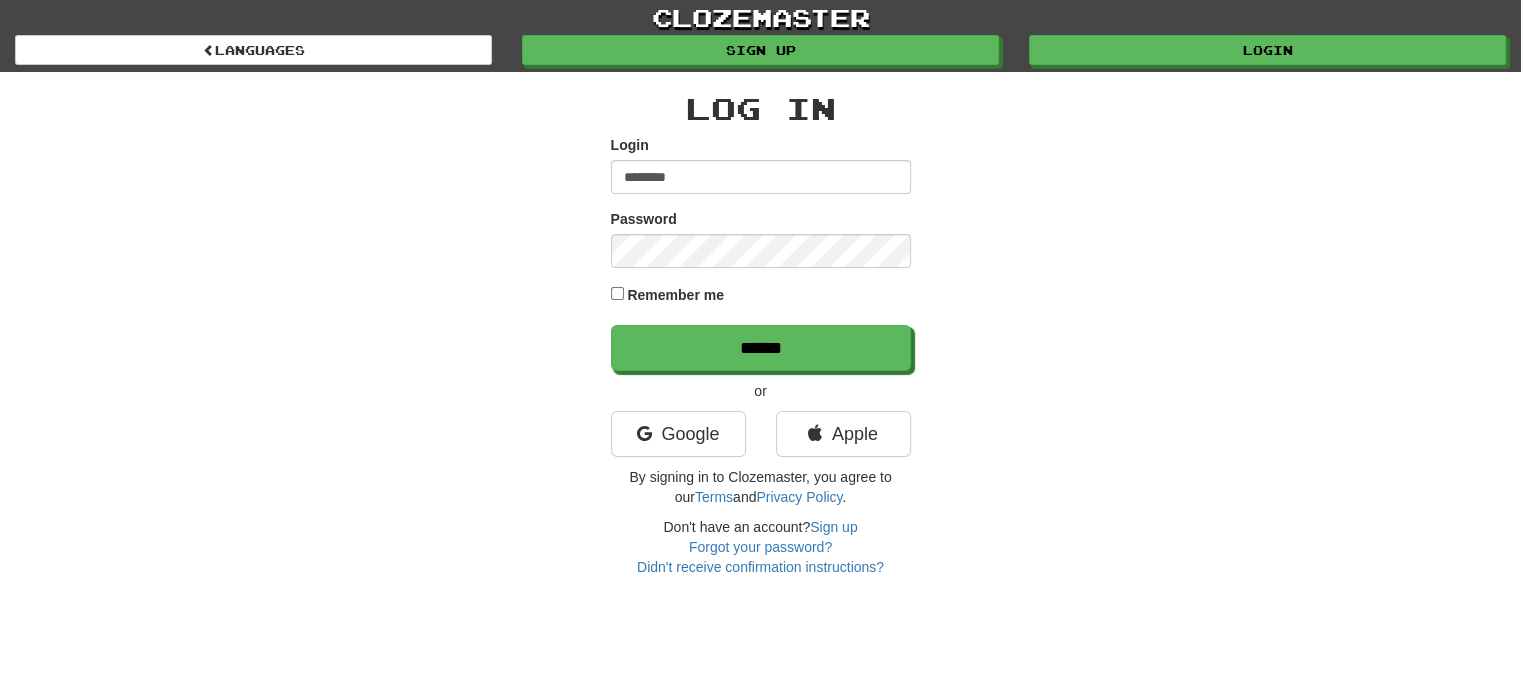 type on "********" 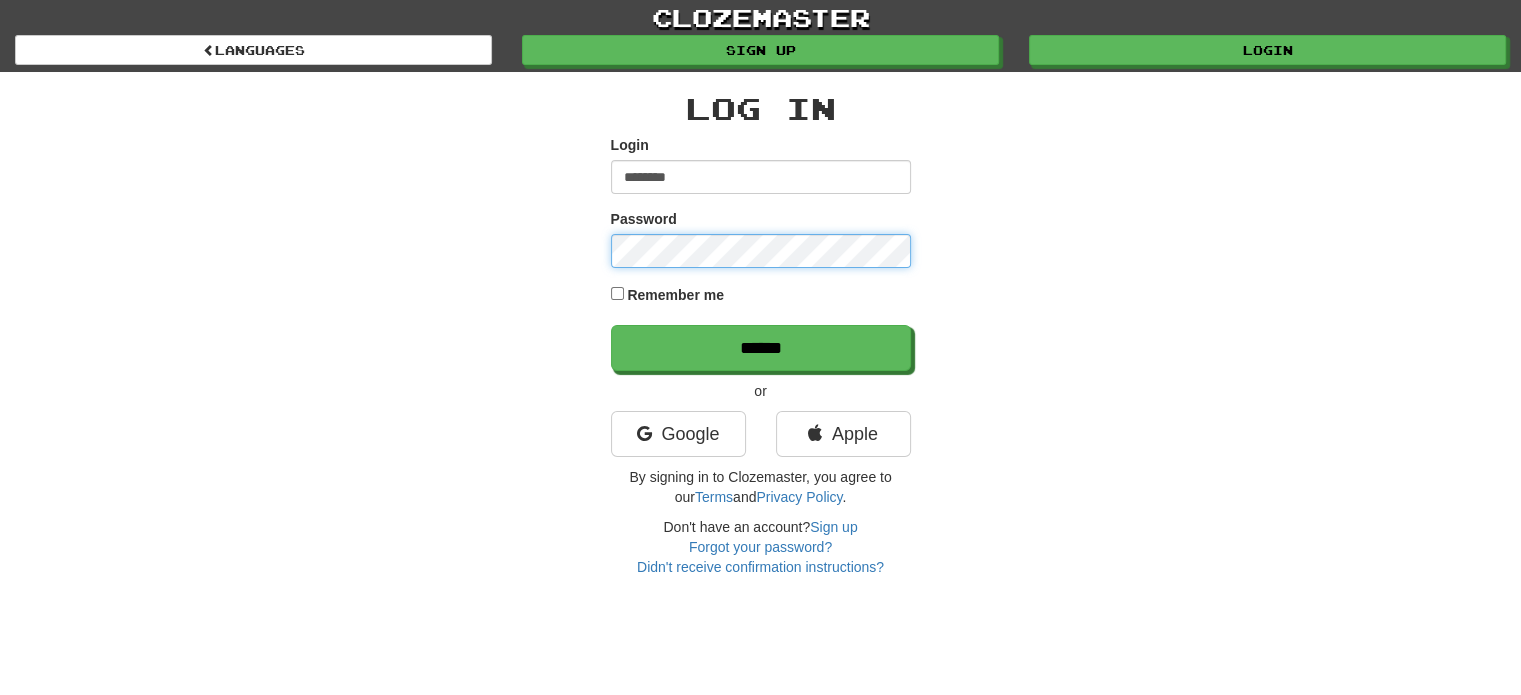 click on "******" at bounding box center [761, 348] 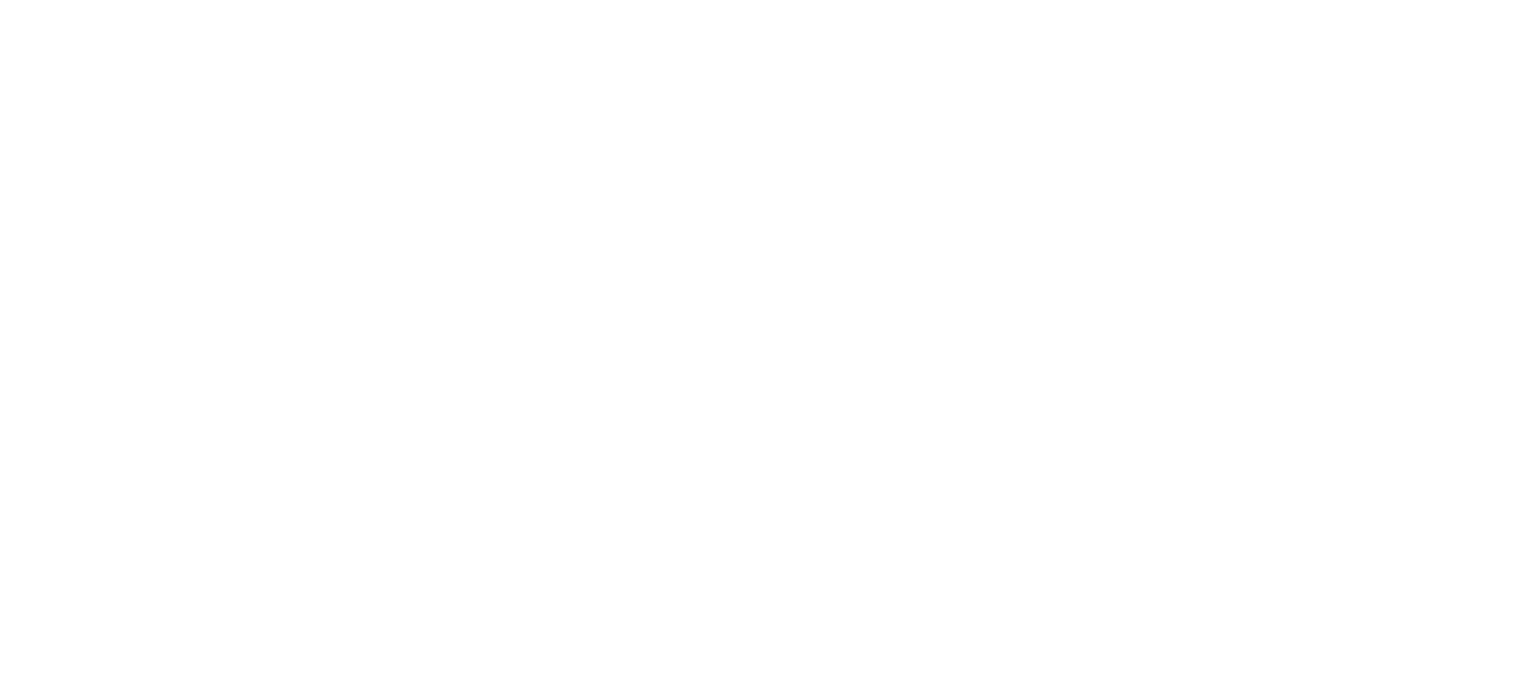 scroll, scrollTop: 0, scrollLeft: 0, axis: both 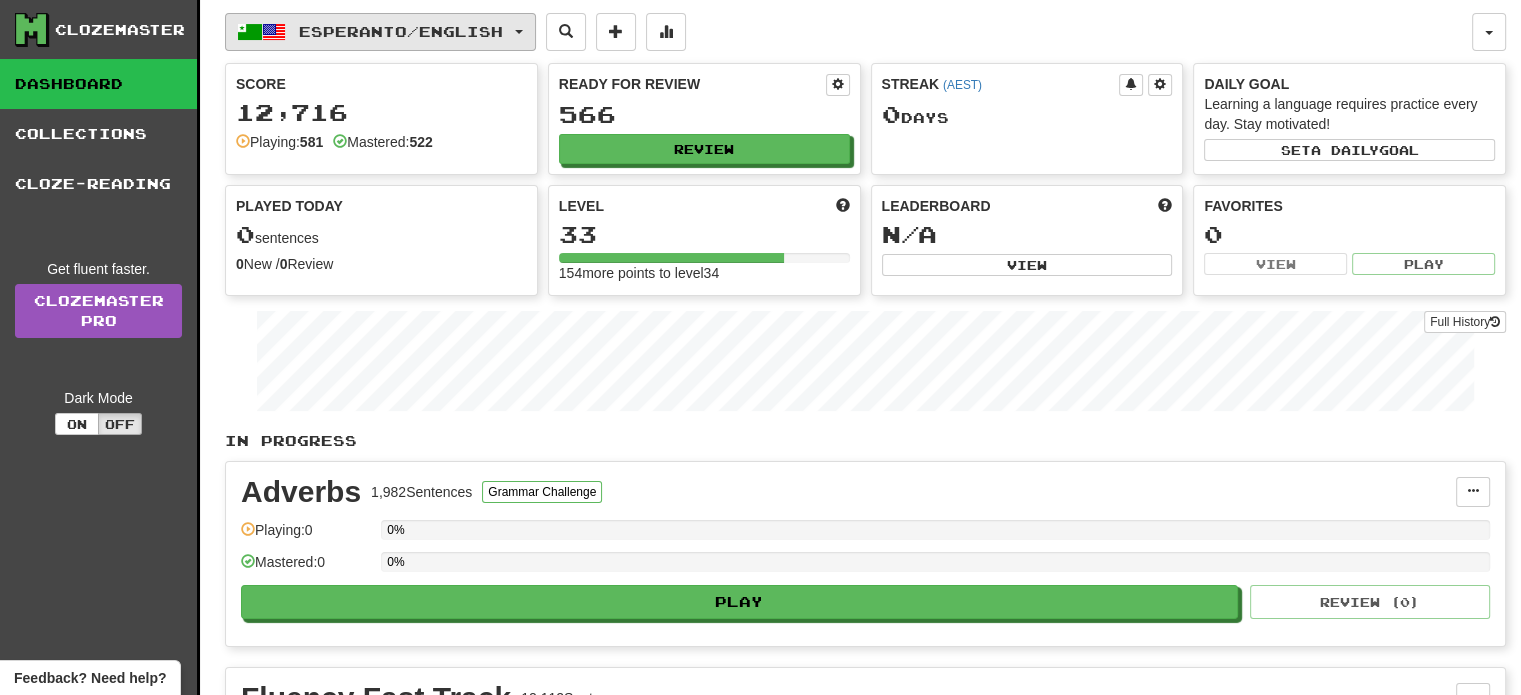 click on "Esperanto  /  English" at bounding box center (401, 31) 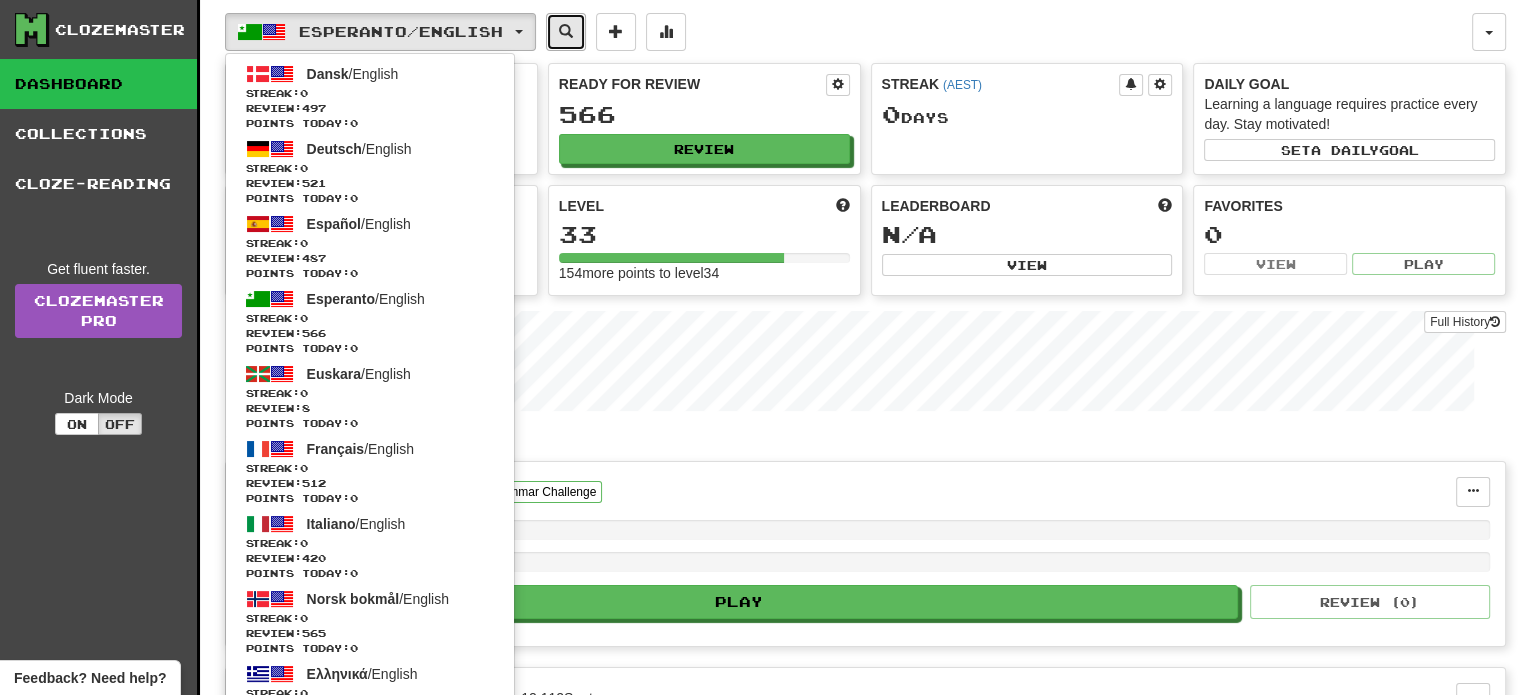 click at bounding box center [566, 31] 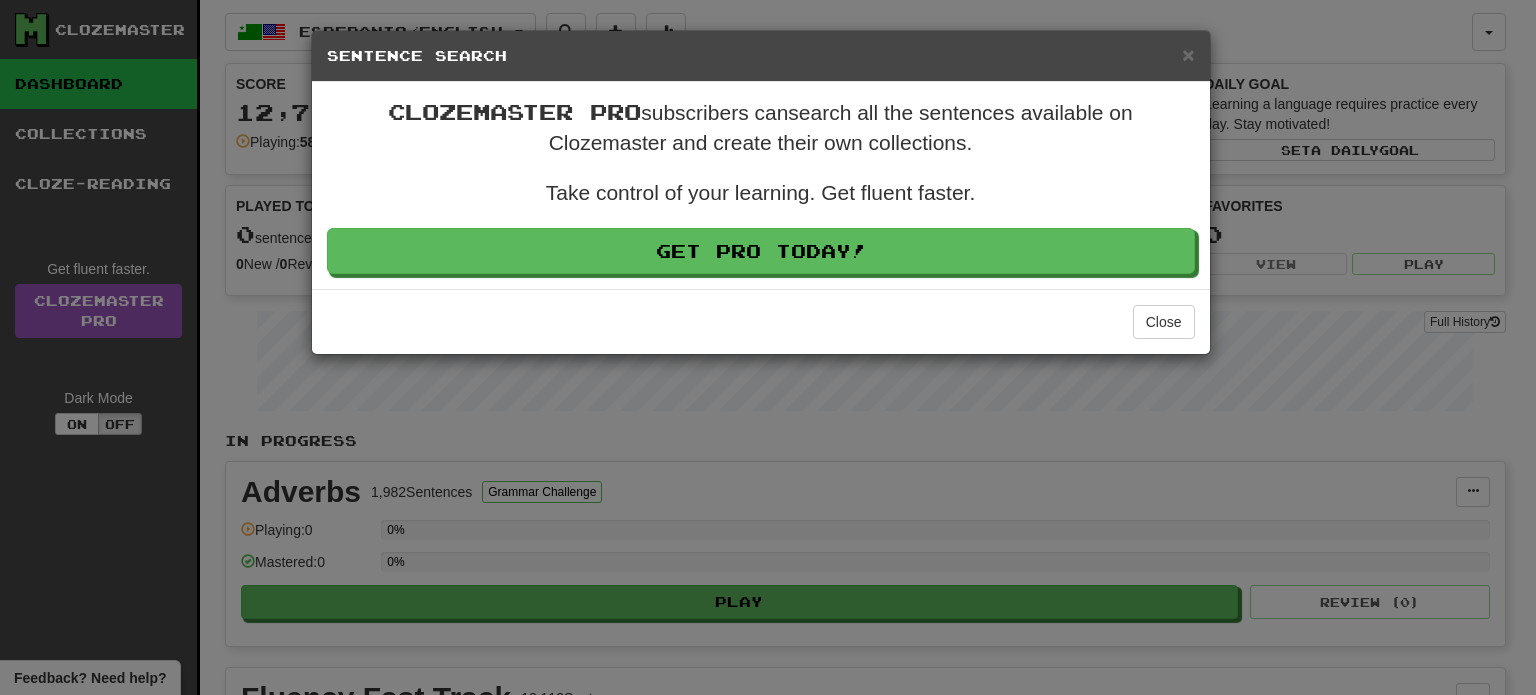 click on "× Sentence Search Clozemaster Pro  subscribers can  search all the sentences available on Clozemaster and create their own collections. Take control of your learning. Get fluent faster. Get Pro Today! Close" at bounding box center (768, 347) 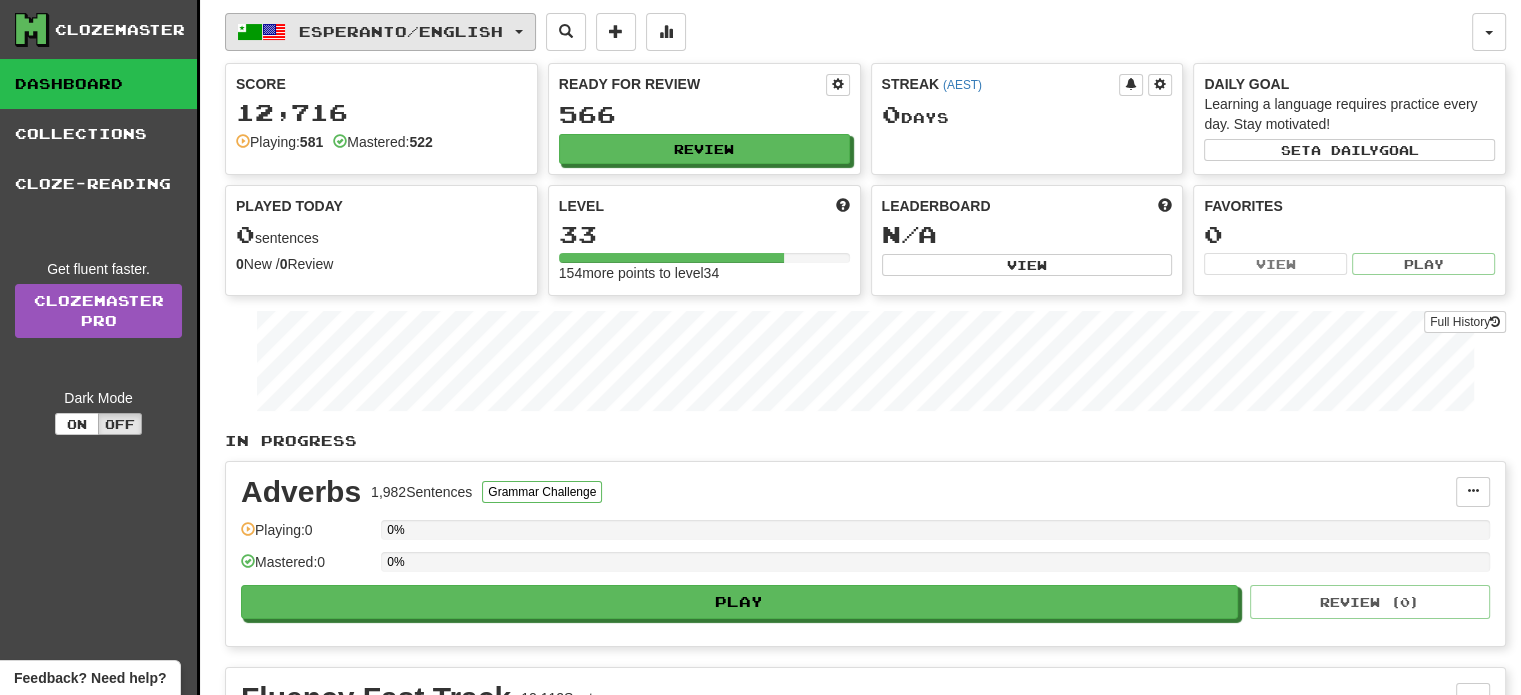 click on "Esperanto  /  English" at bounding box center (380, 32) 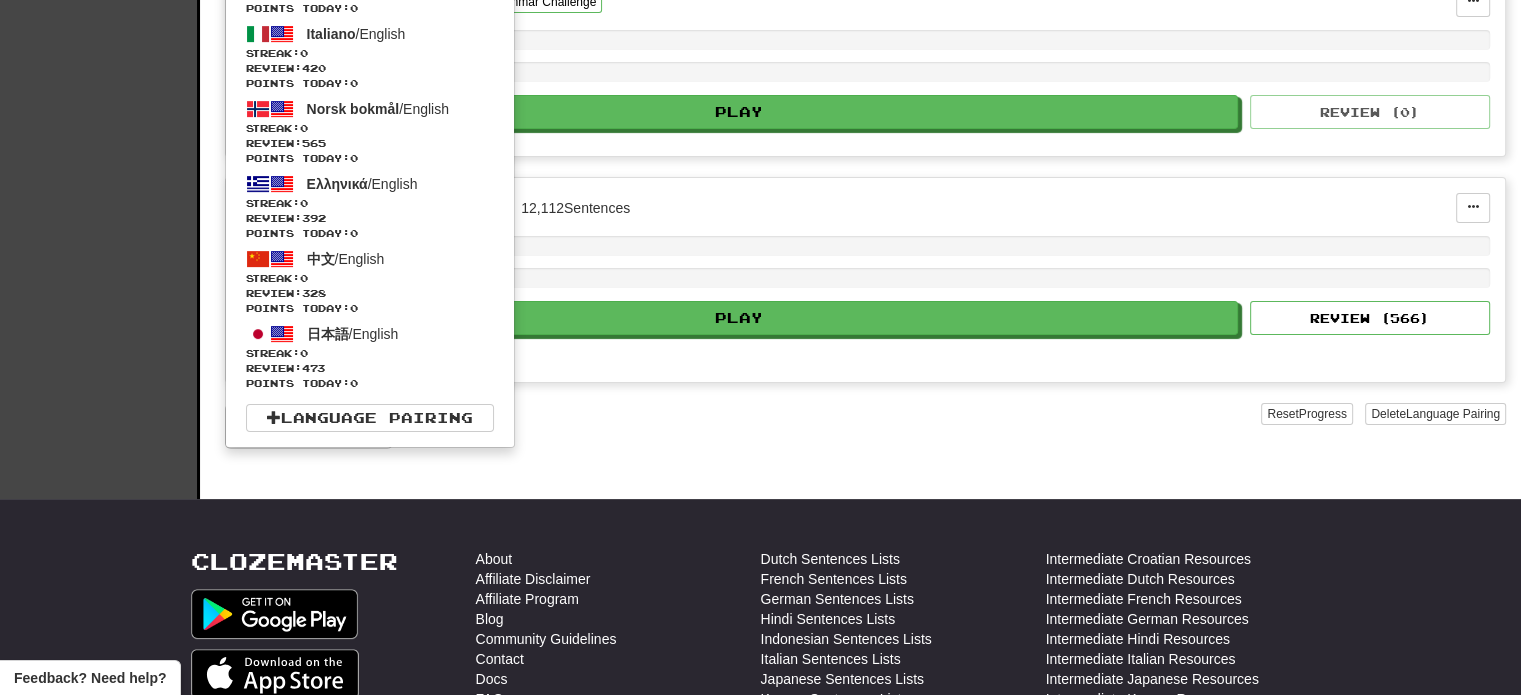 scroll, scrollTop: 514, scrollLeft: 0, axis: vertical 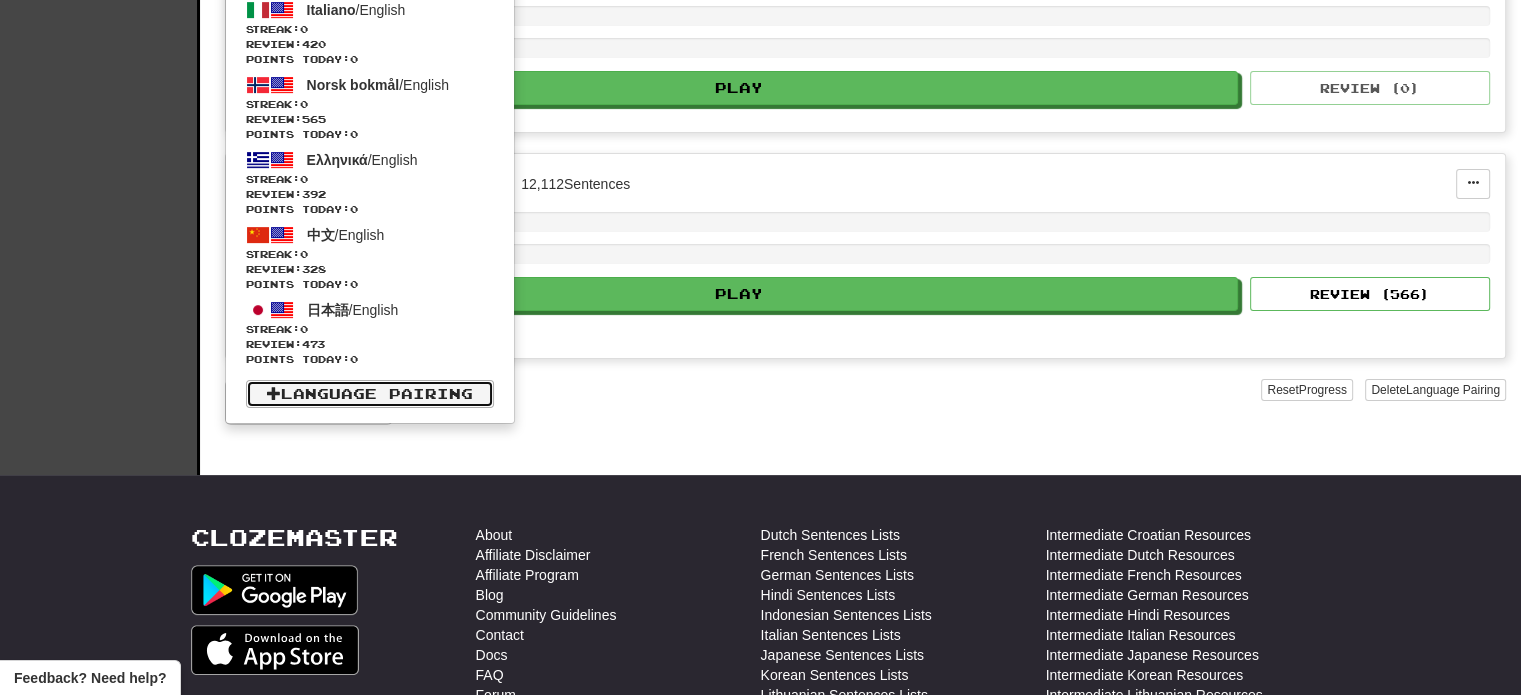 click on "Language Pairing" at bounding box center (370, 394) 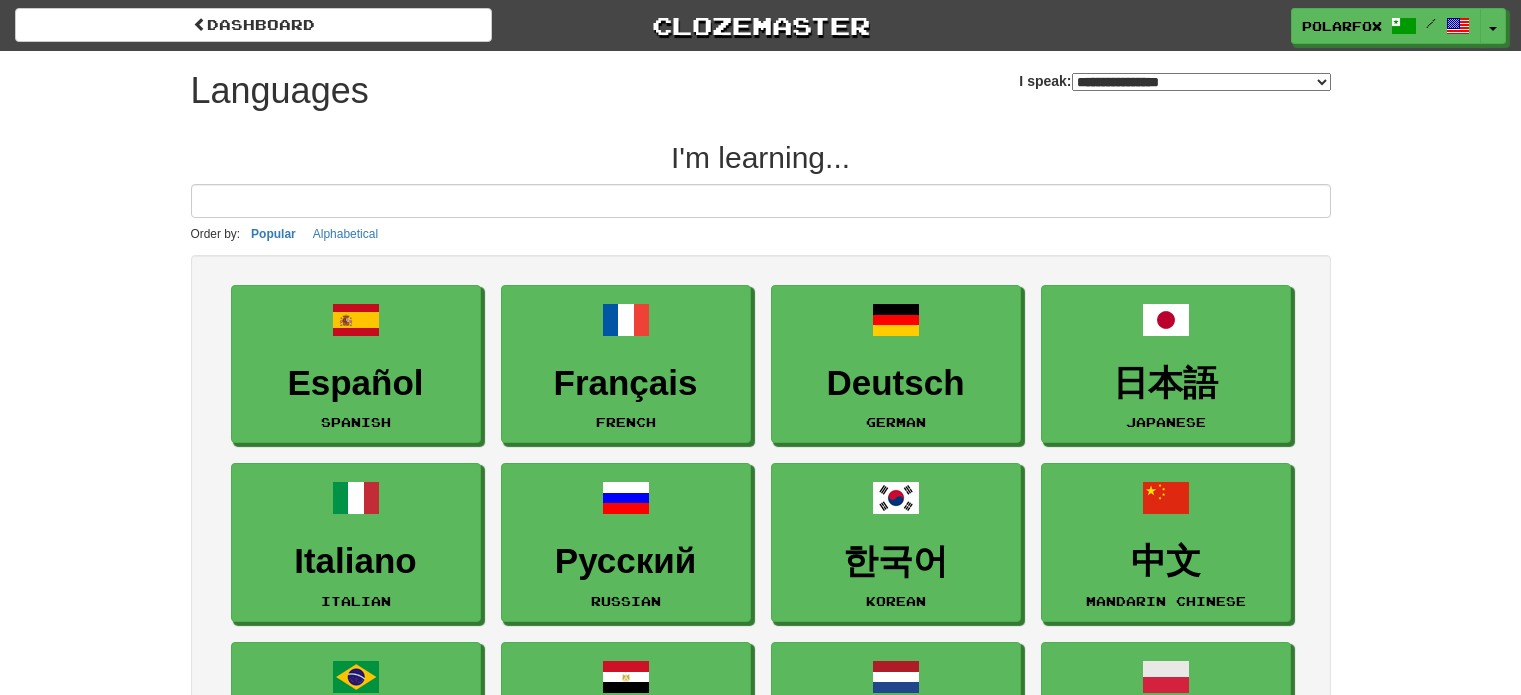 select on "*******" 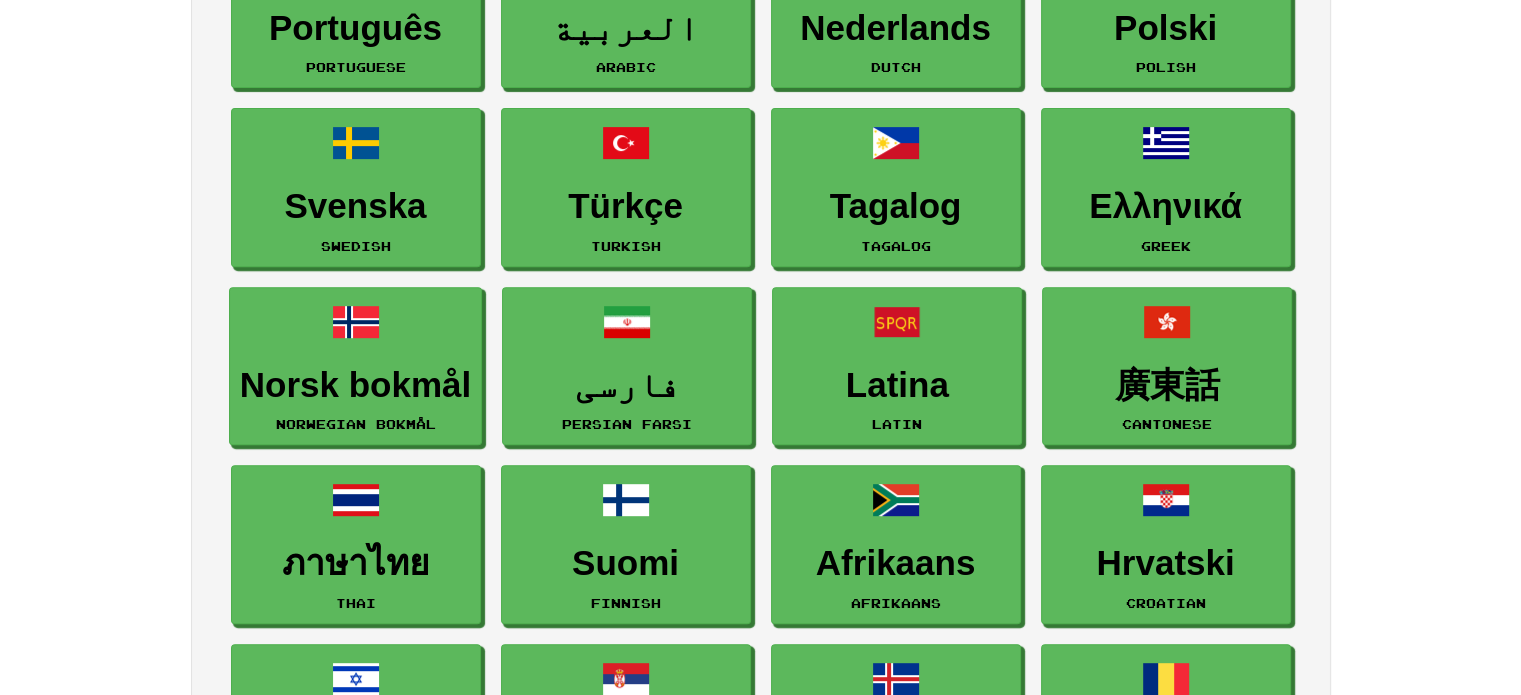 scroll, scrollTop: 861, scrollLeft: 0, axis: vertical 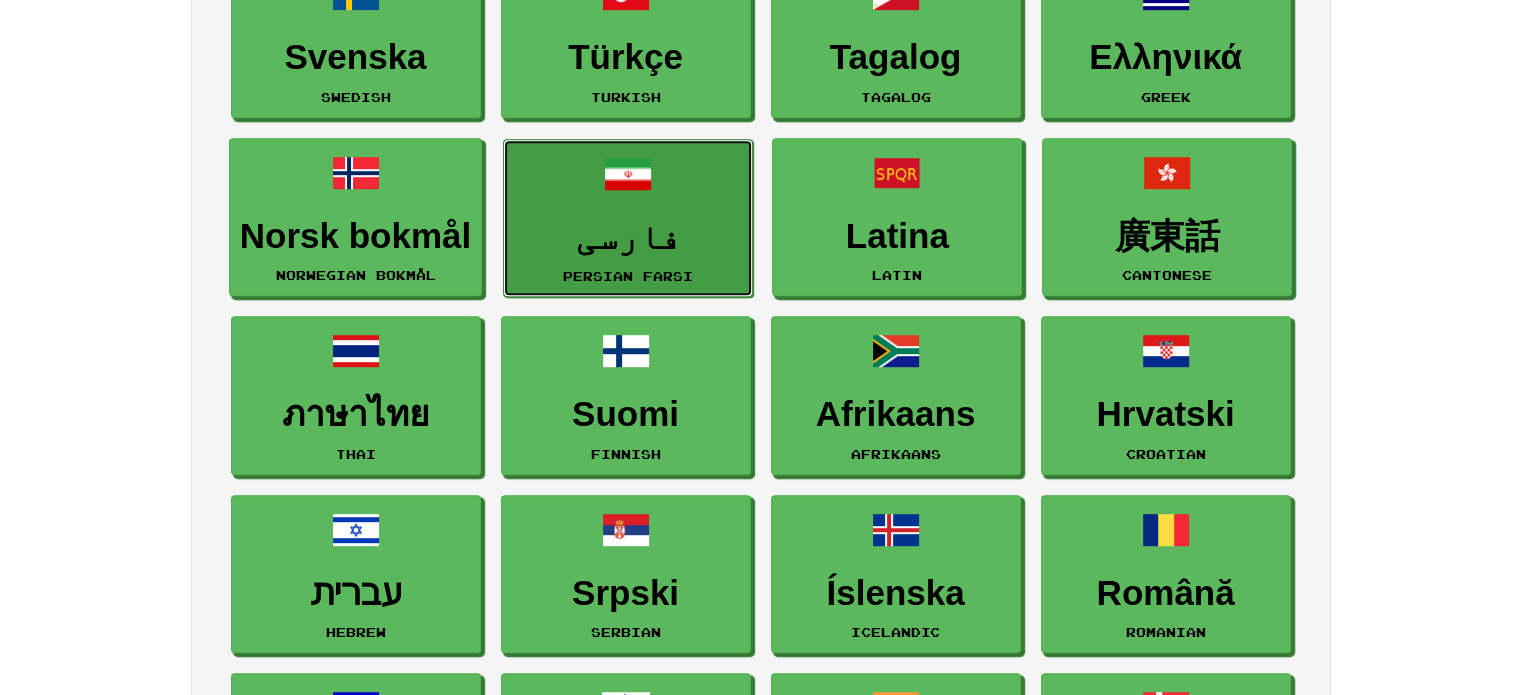 click on "فارسی" at bounding box center [628, 237] 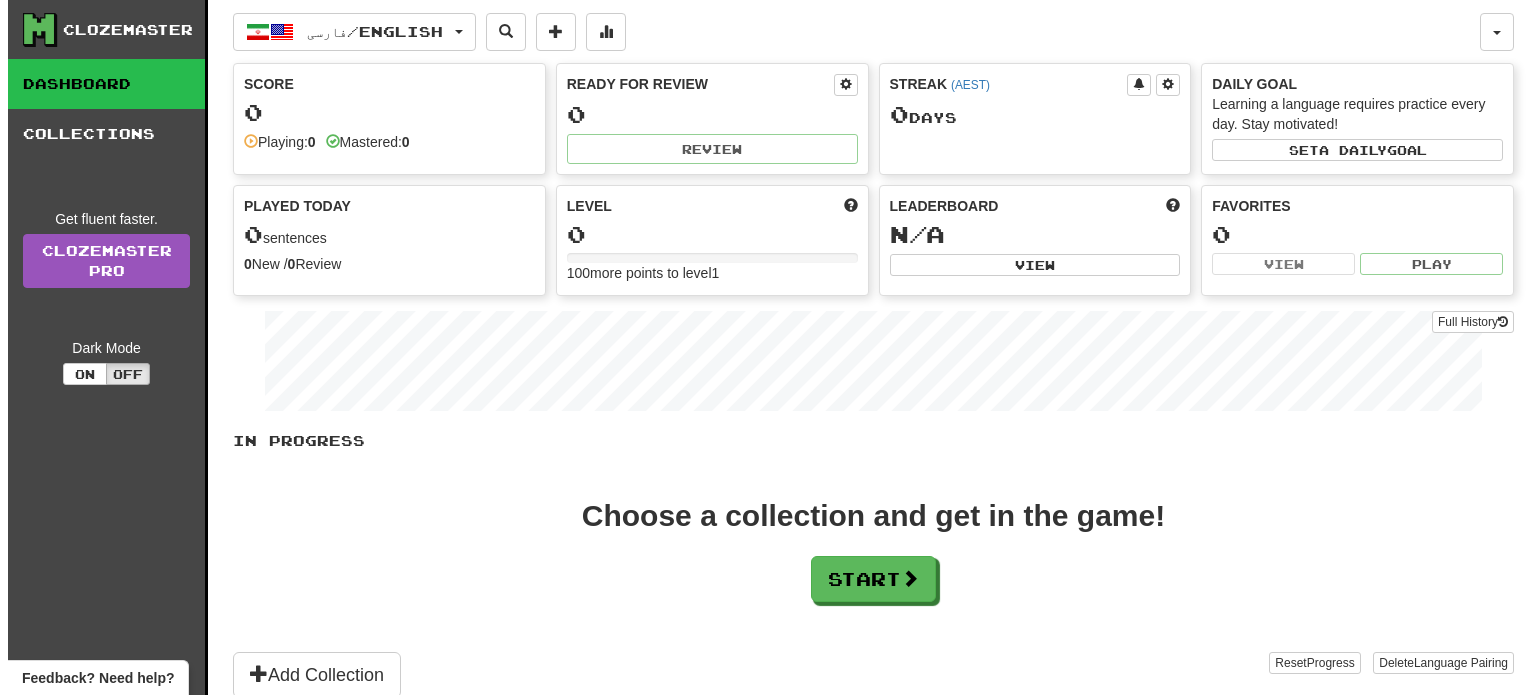 scroll, scrollTop: 0, scrollLeft: 0, axis: both 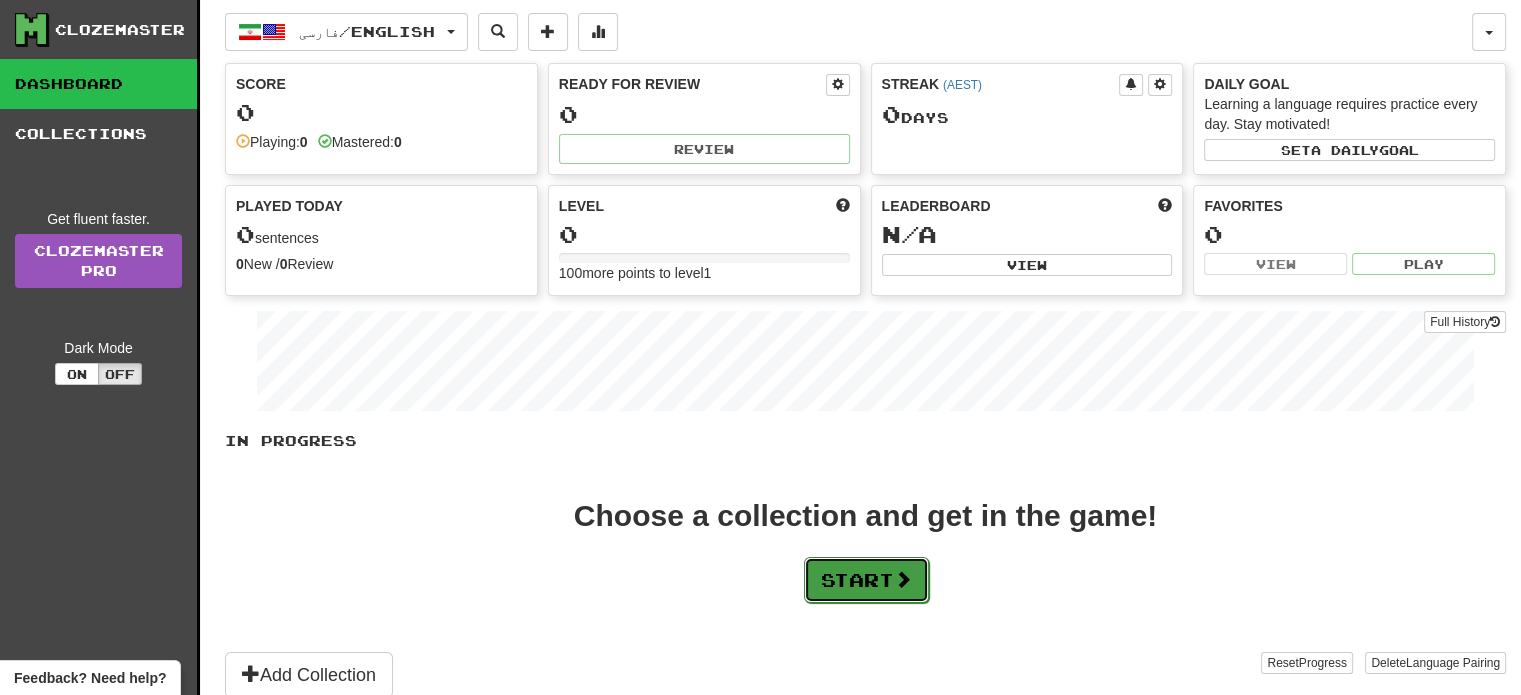 click on "Start" 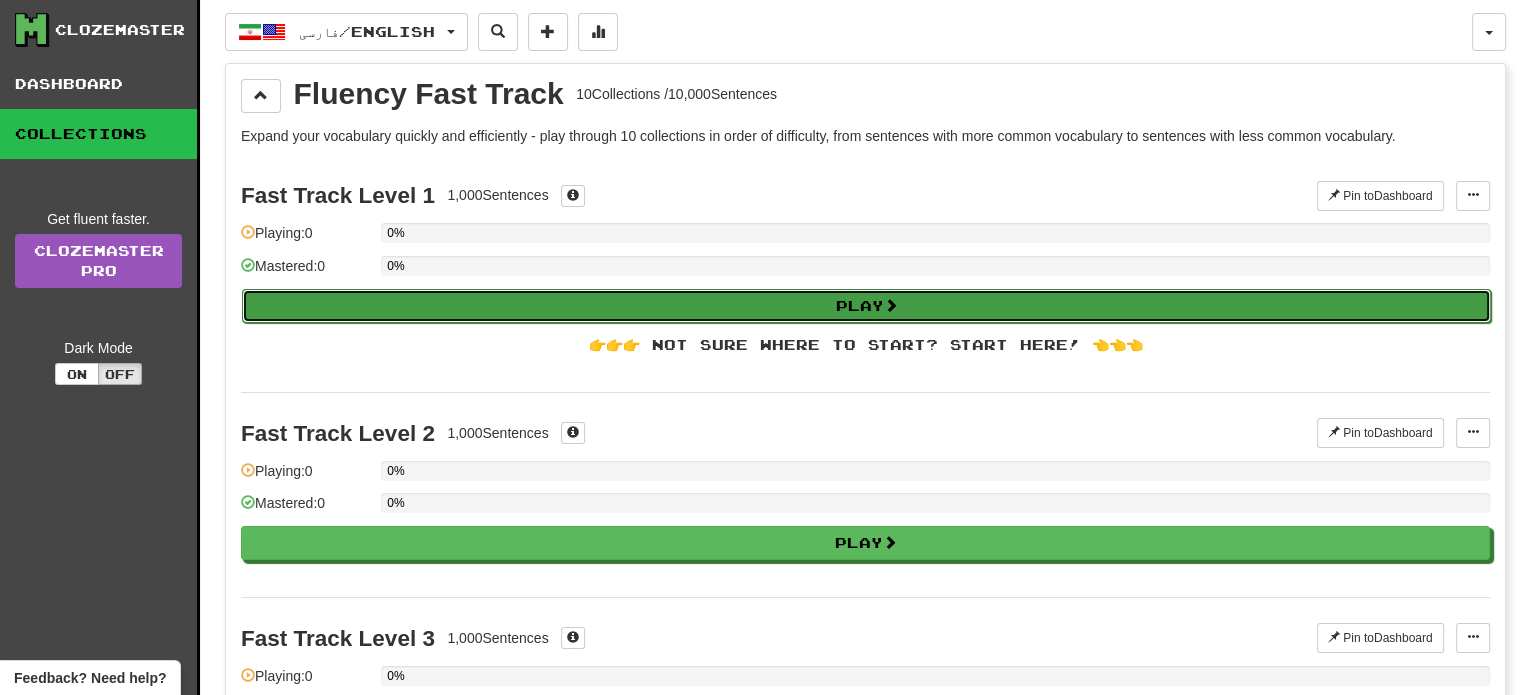 click on "Play" 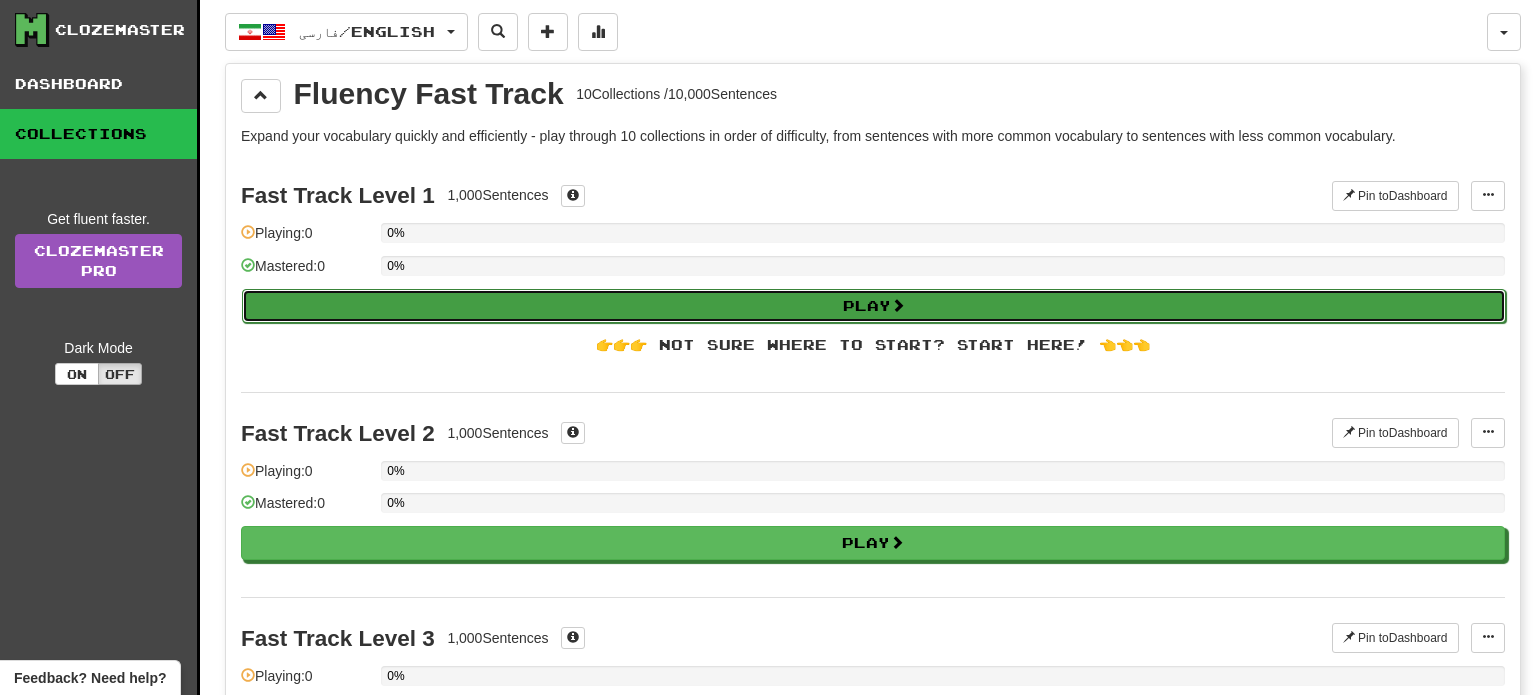 select on "**" 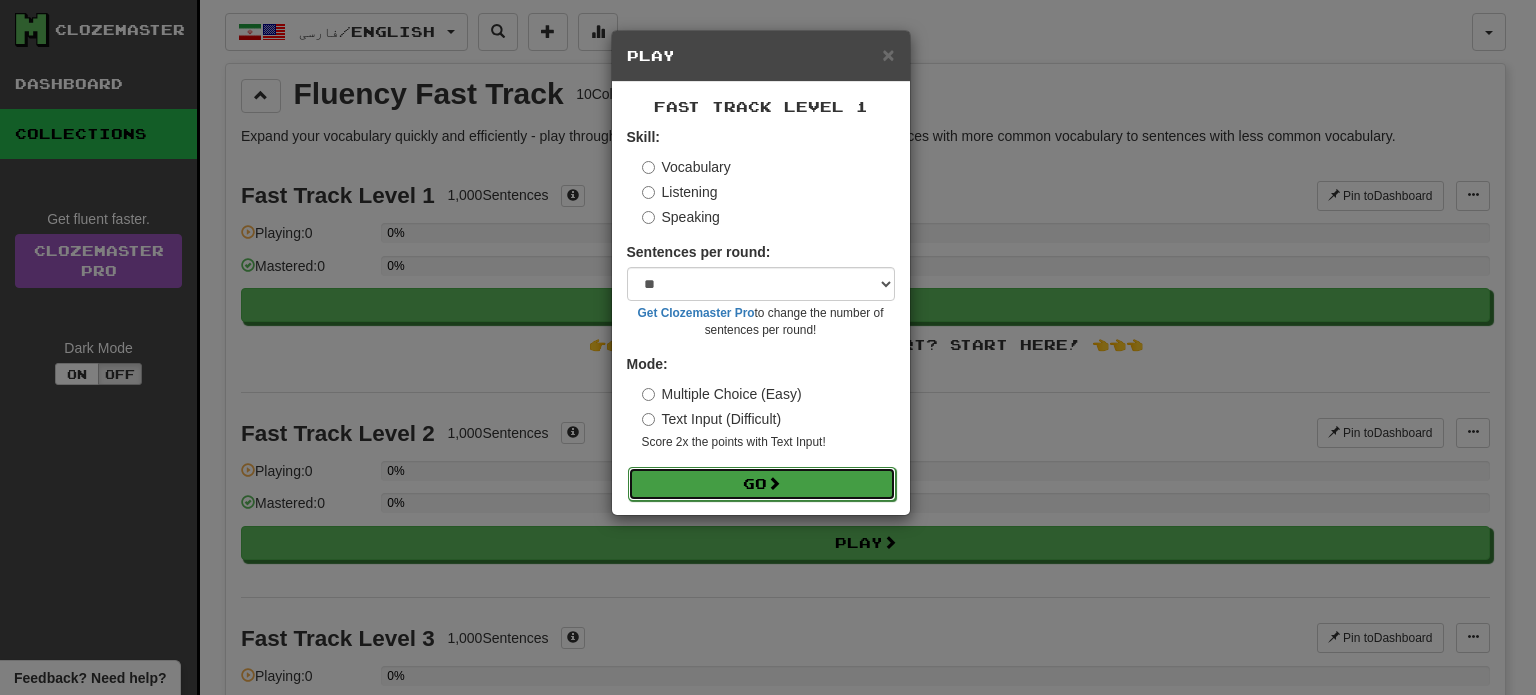 click on "Go" at bounding box center (762, 484) 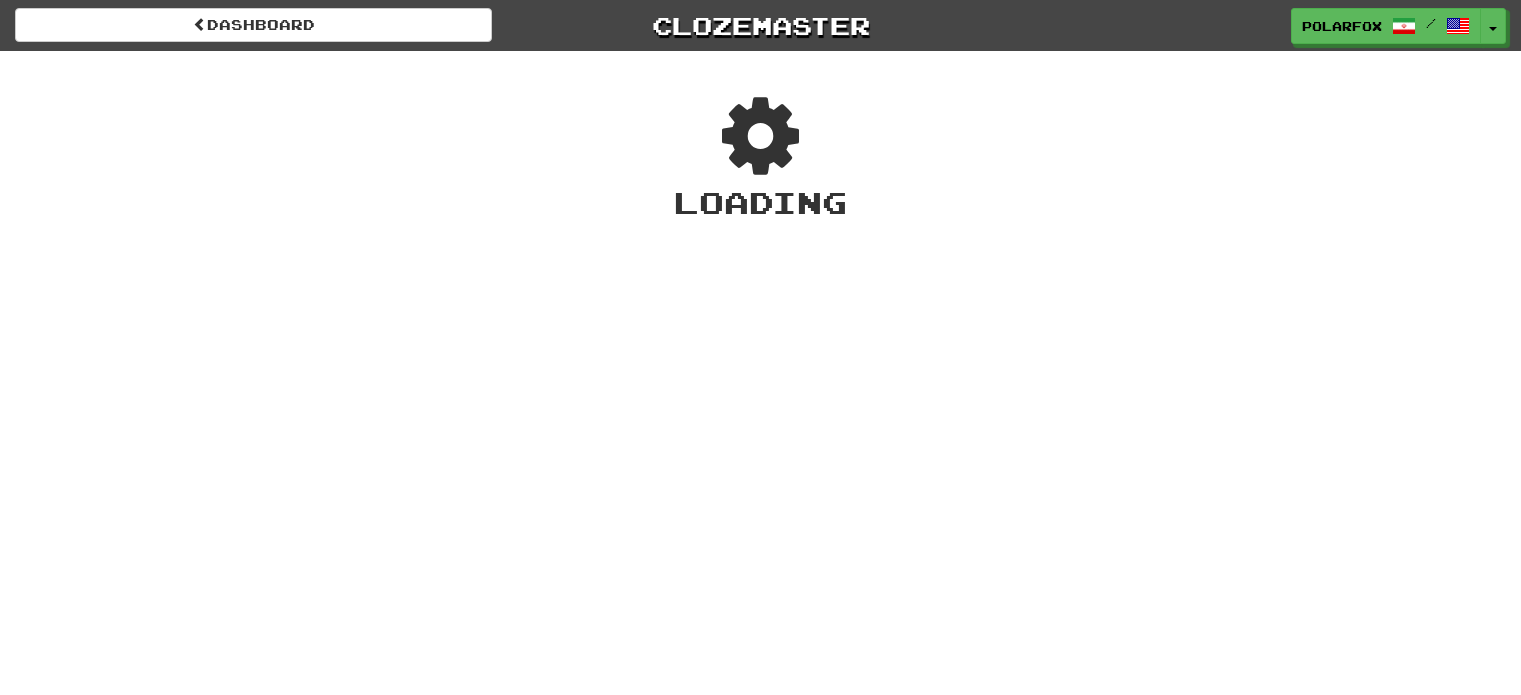 scroll, scrollTop: 0, scrollLeft: 0, axis: both 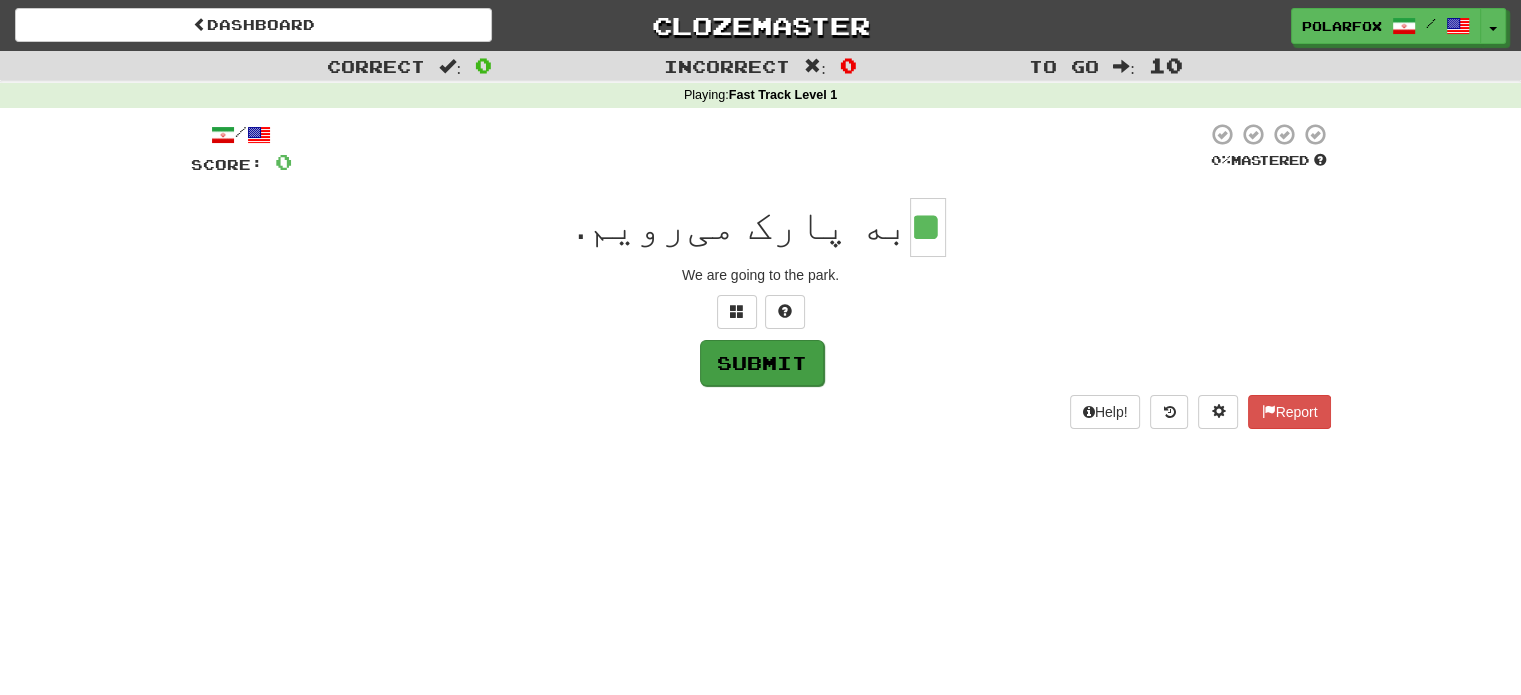 type on "**" 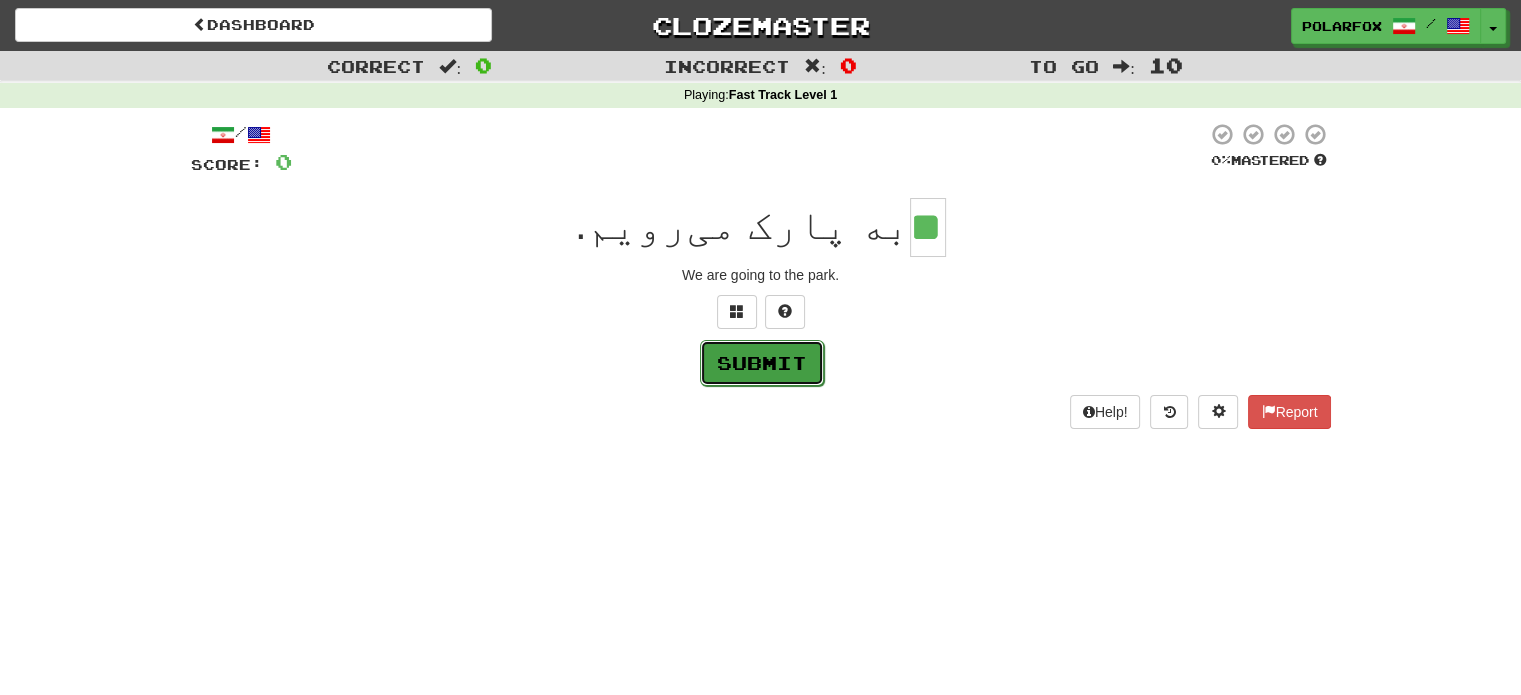 click on "Submit" at bounding box center [762, 363] 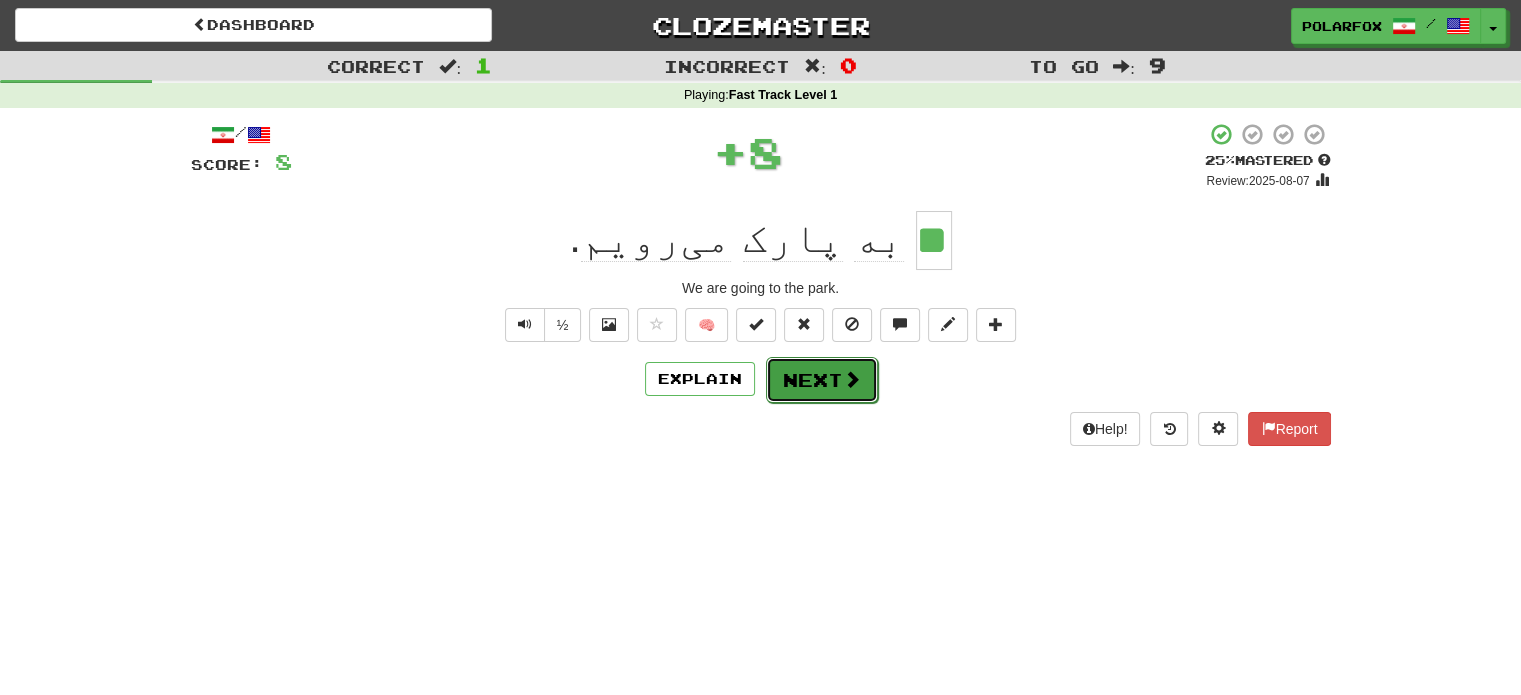 click on "Next" at bounding box center [822, 380] 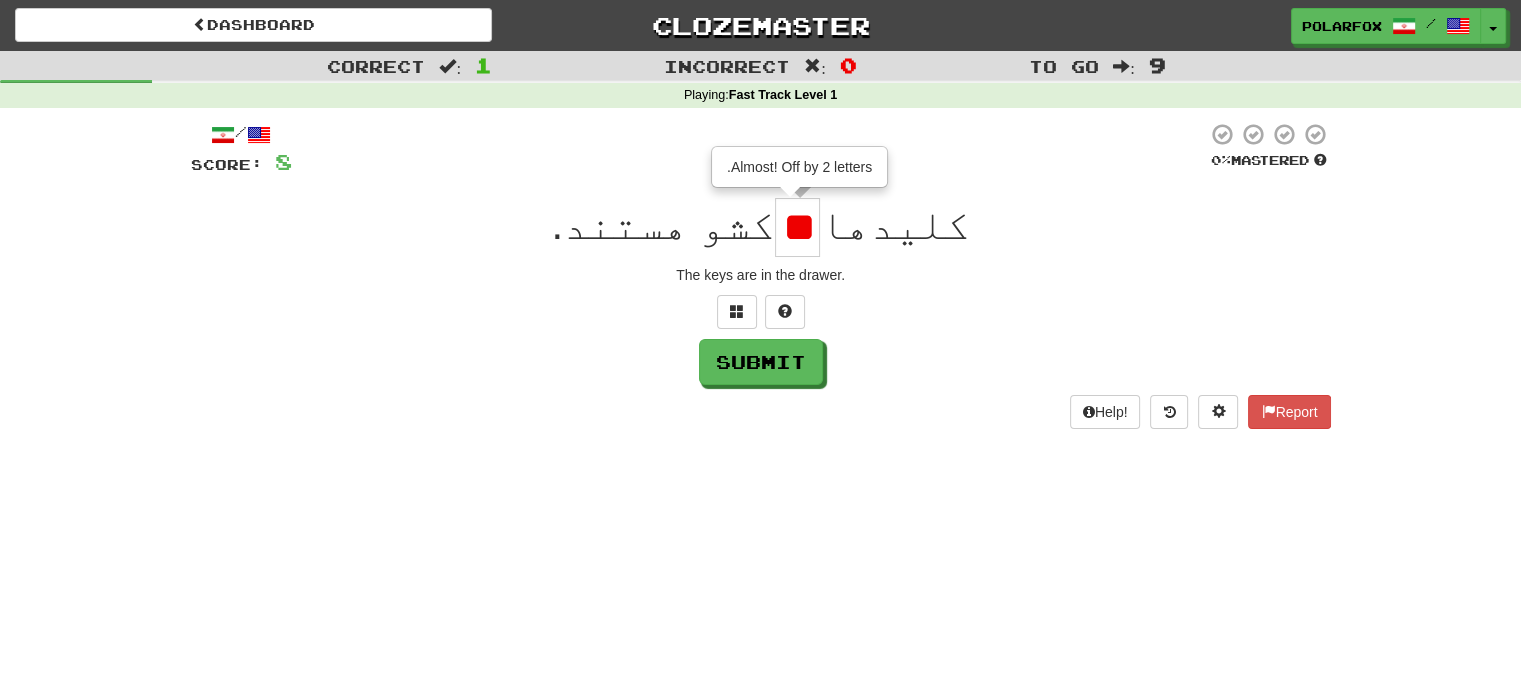 type on "*" 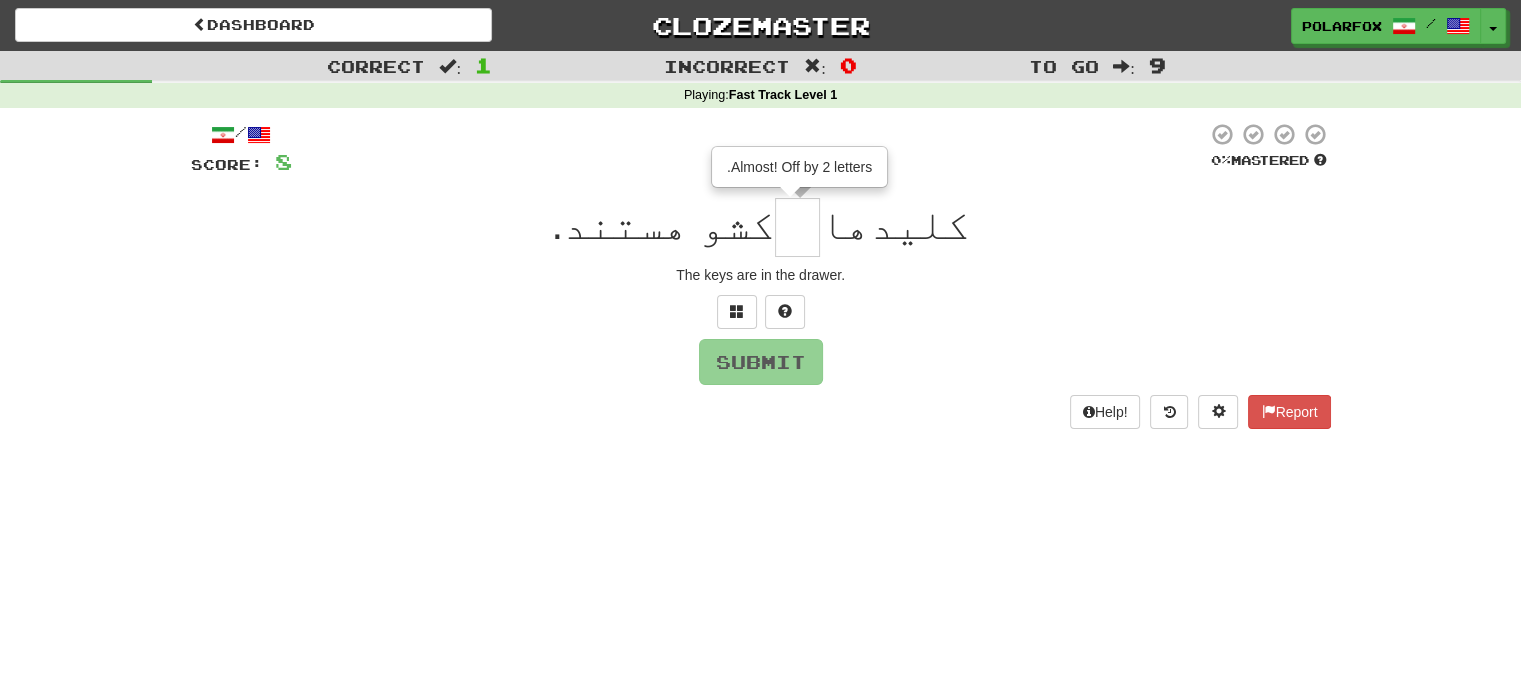 type on "*" 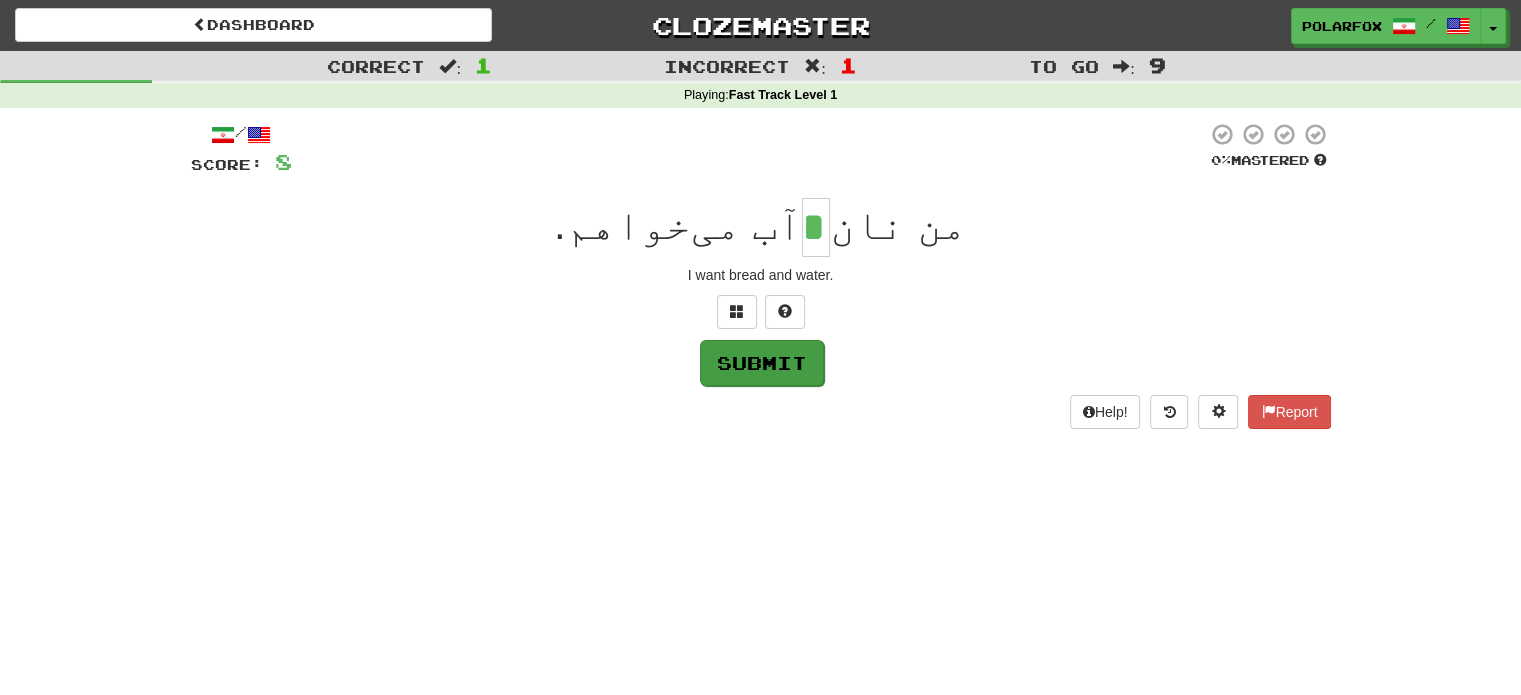 type on "*" 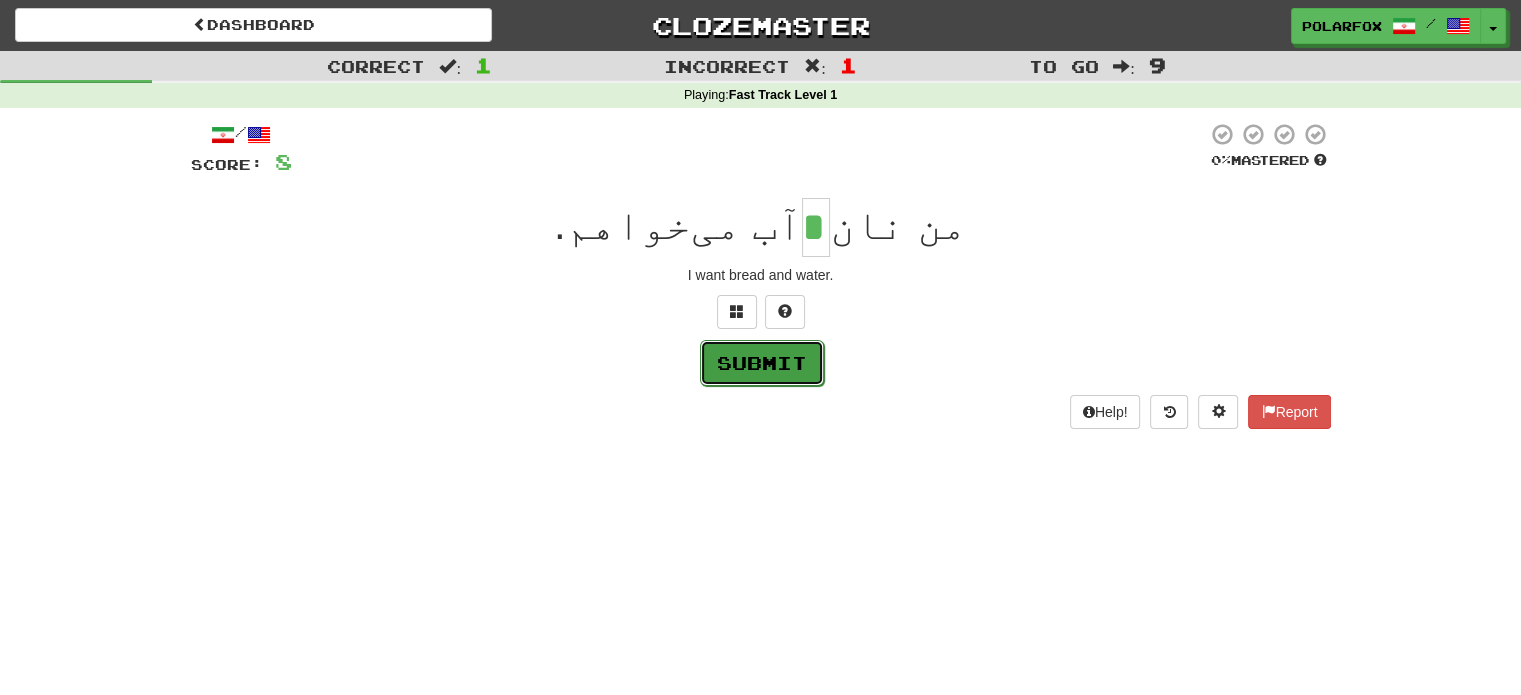 click on "Submit" at bounding box center (762, 363) 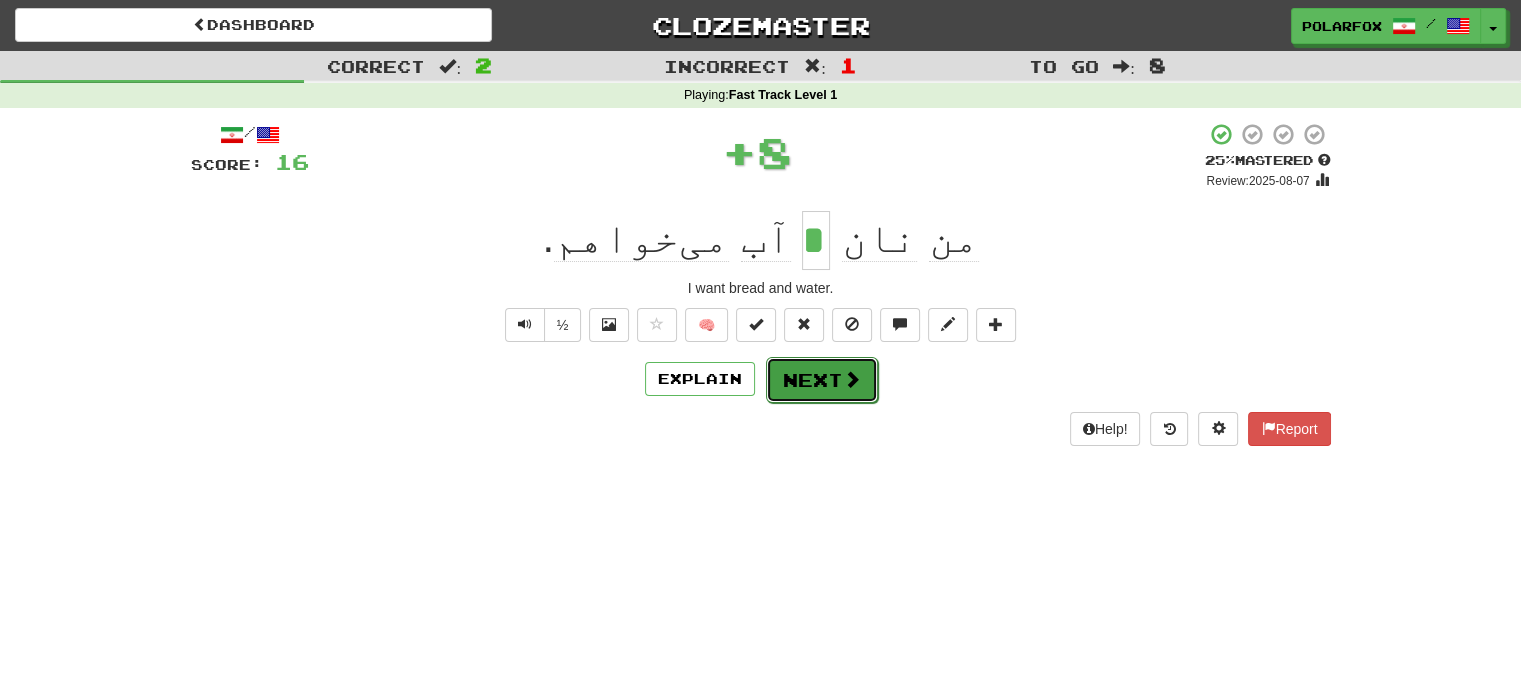 click at bounding box center (852, 379) 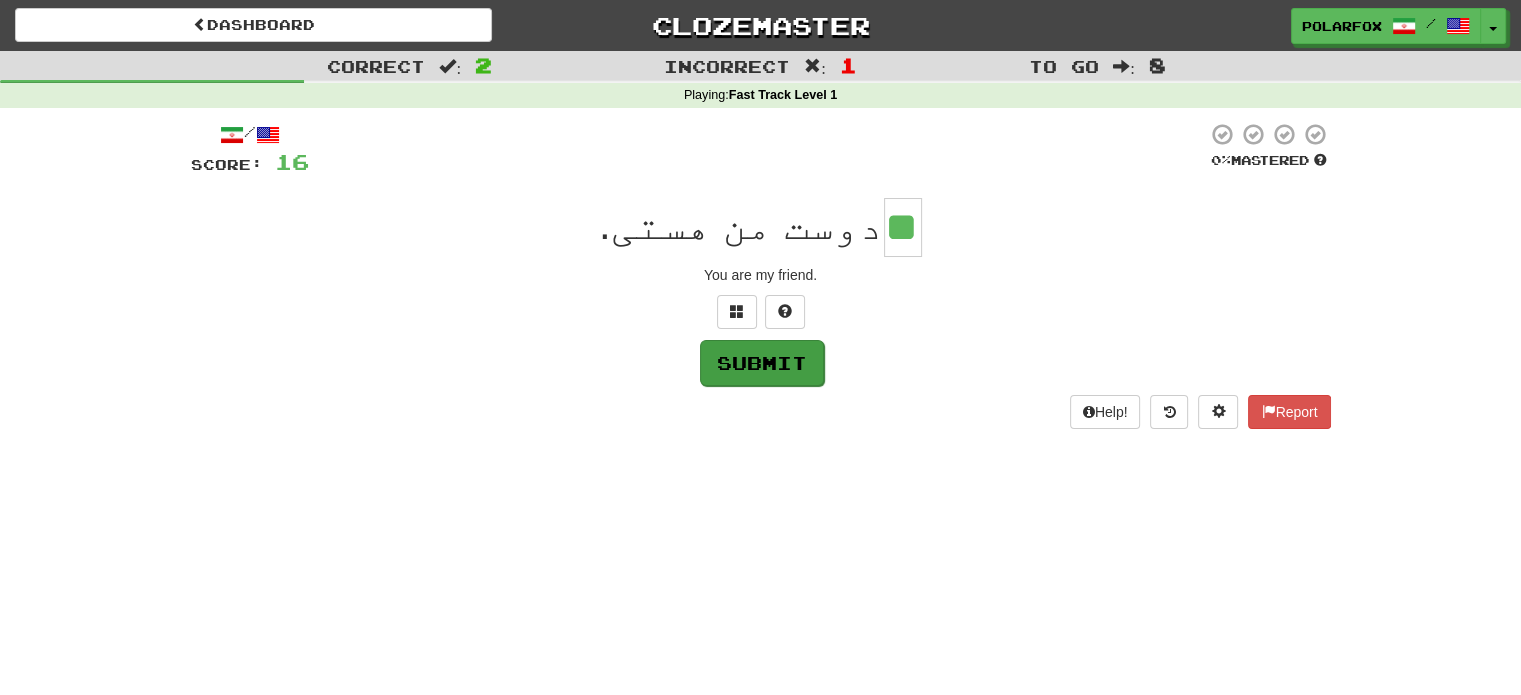 type on "**" 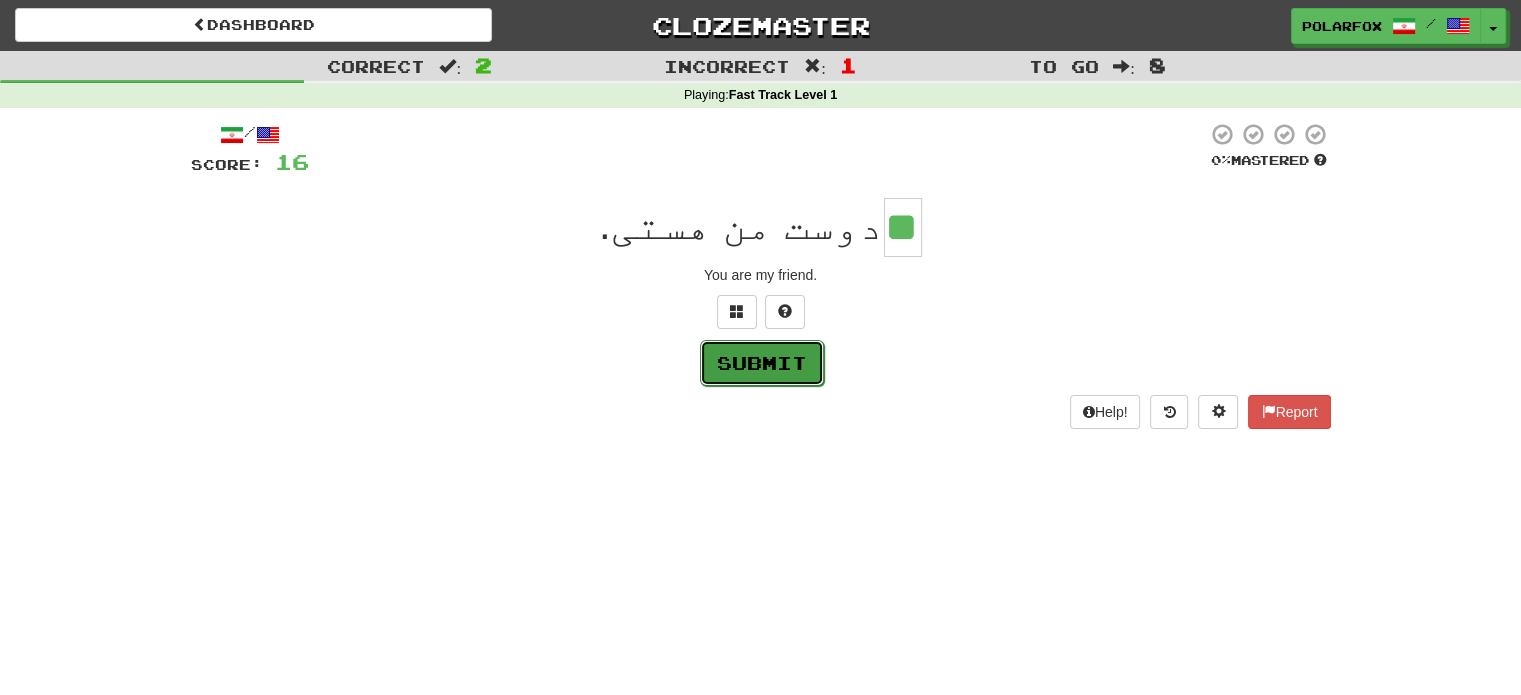 click on "Submit" at bounding box center (762, 363) 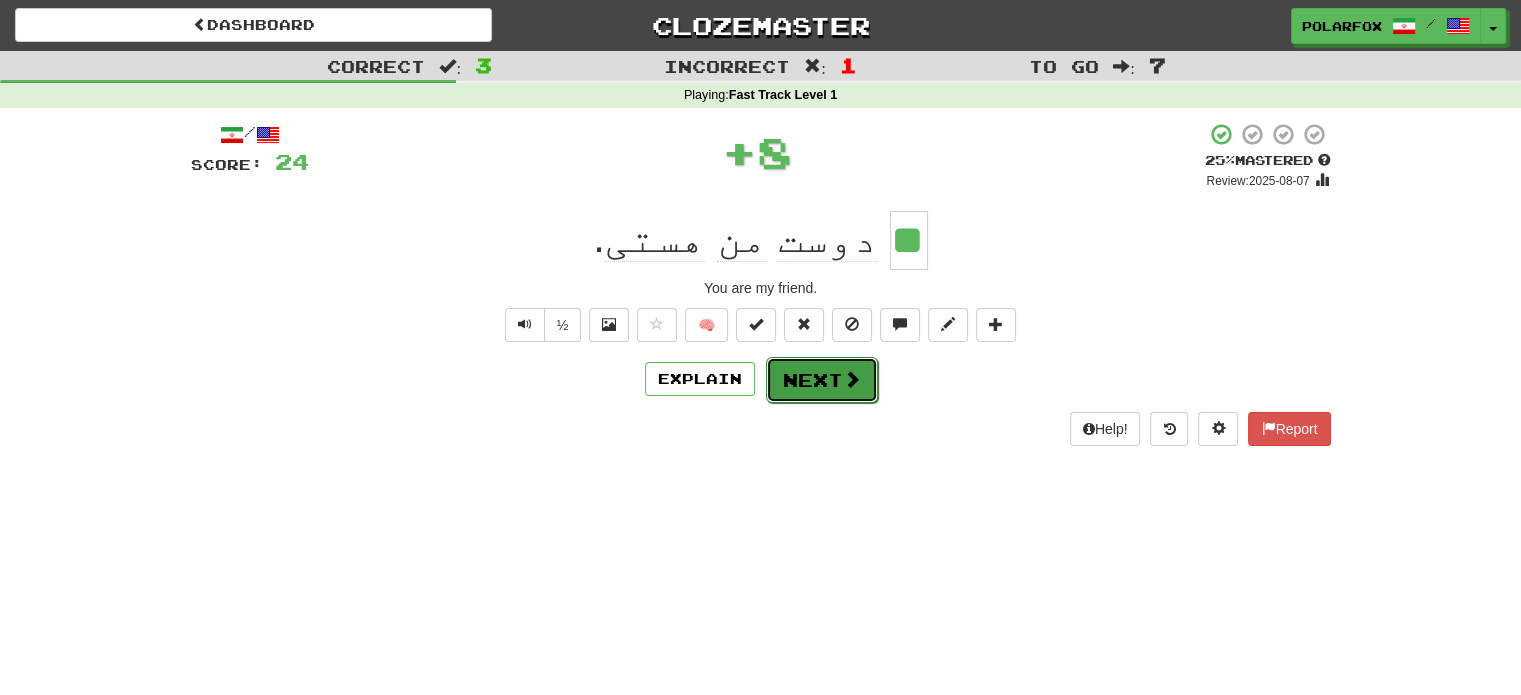 click on "Next" at bounding box center [822, 380] 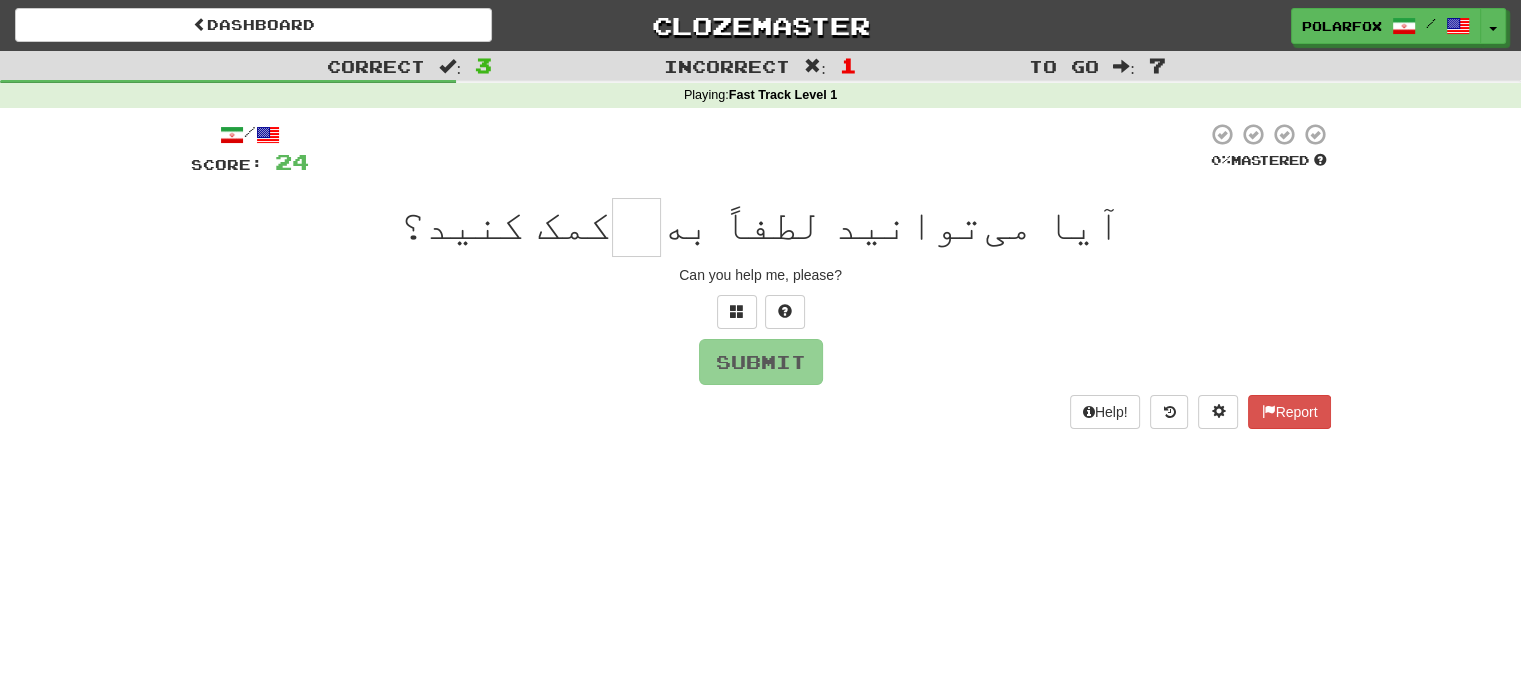 type on "*" 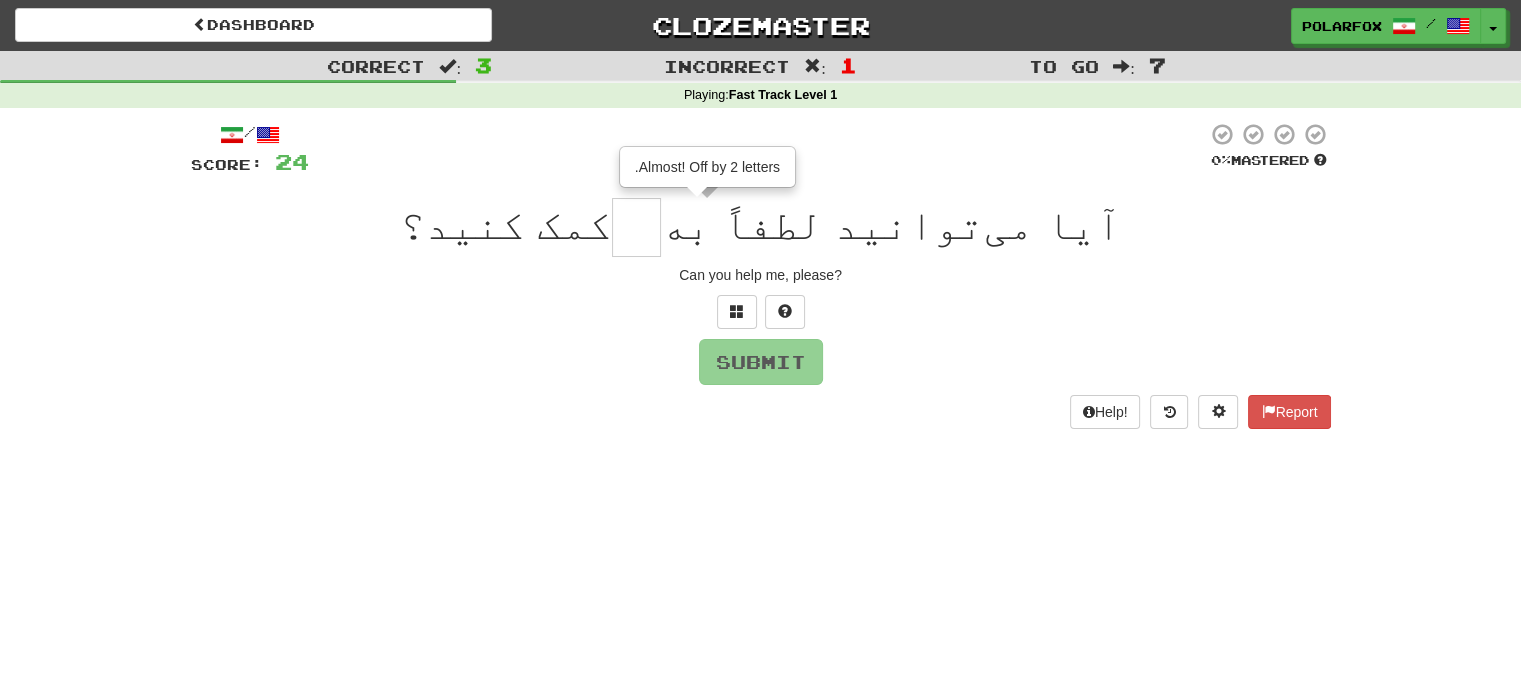 type on "**" 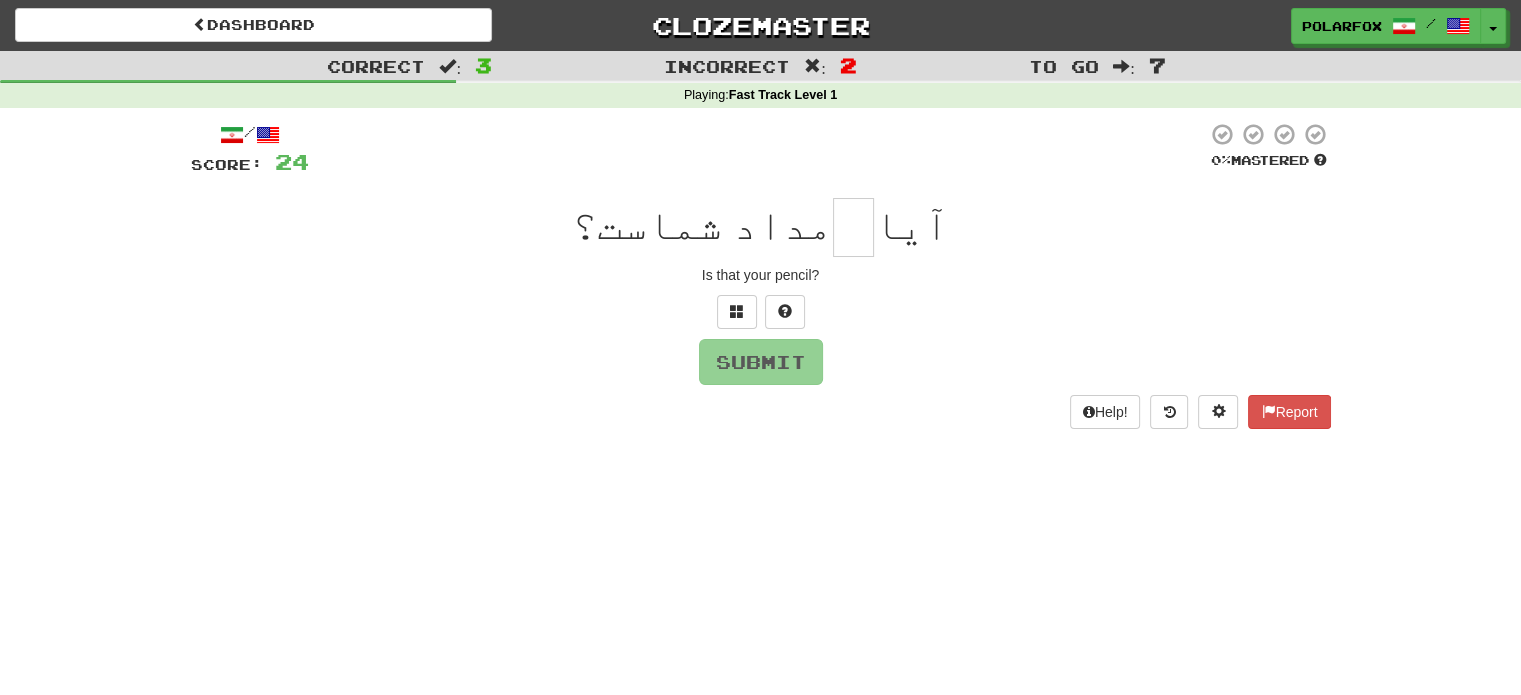 type on "*" 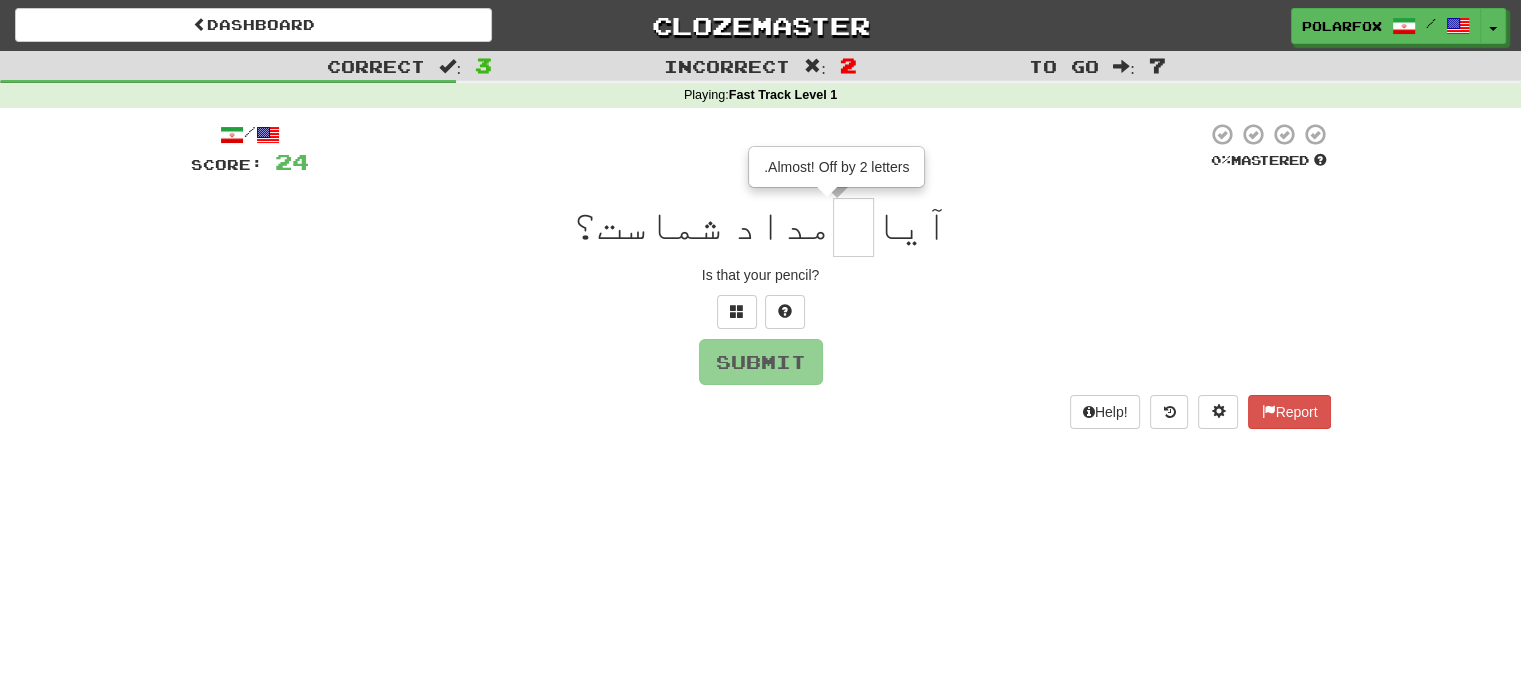 type on "**" 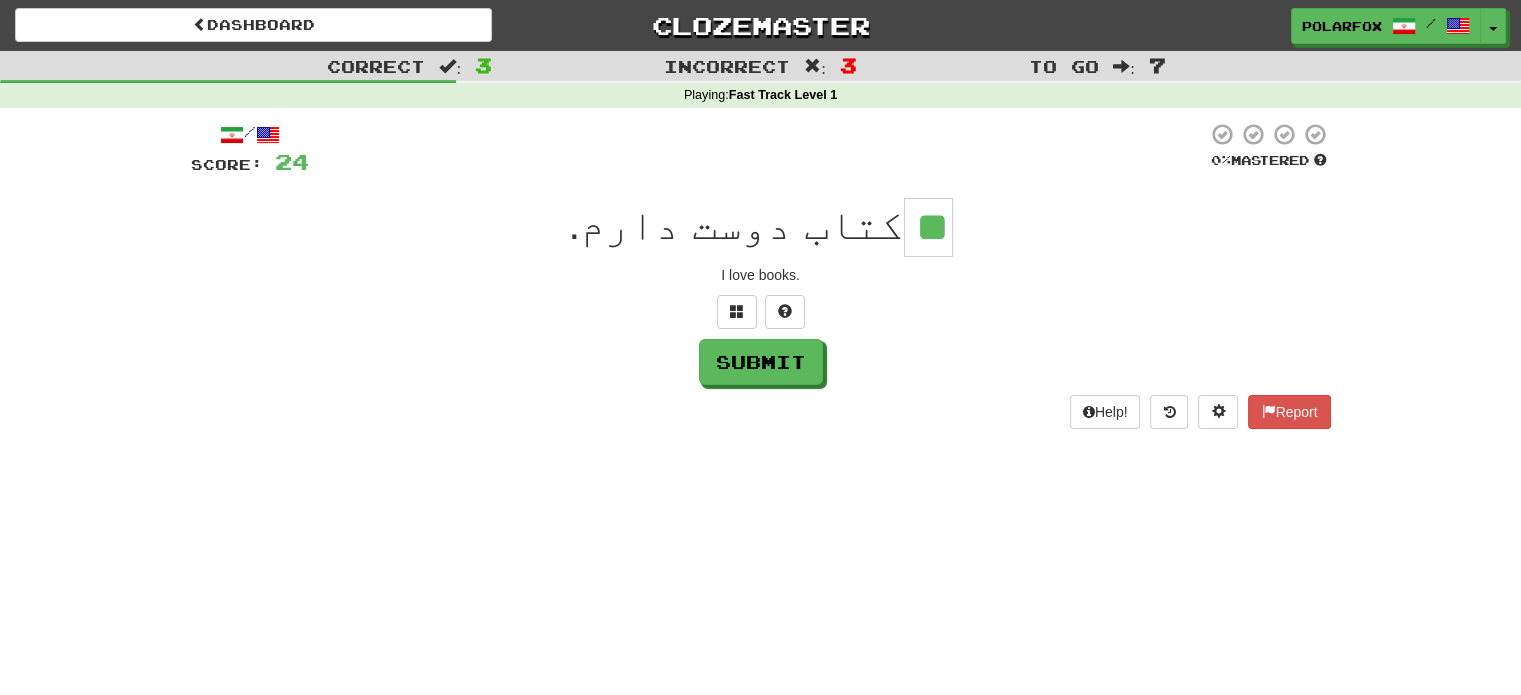 type on "**" 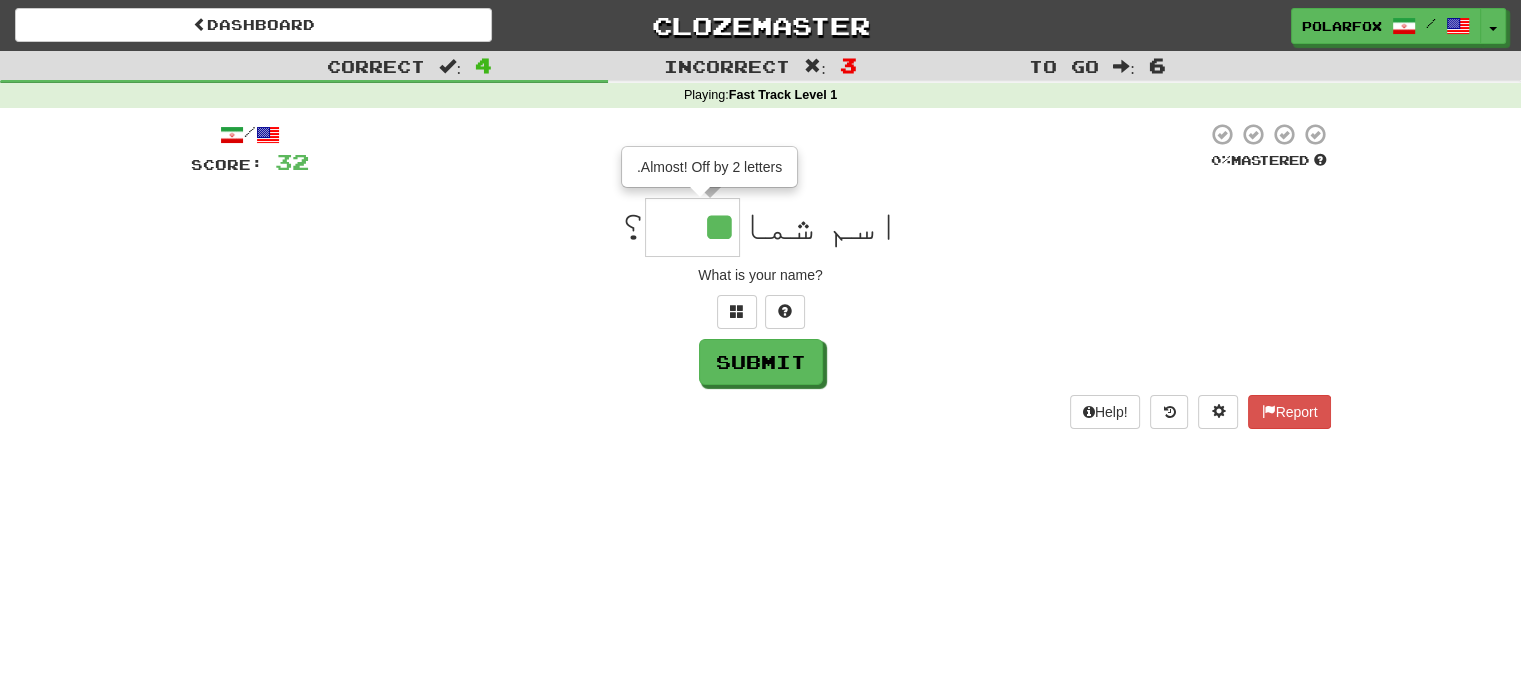 type on "****" 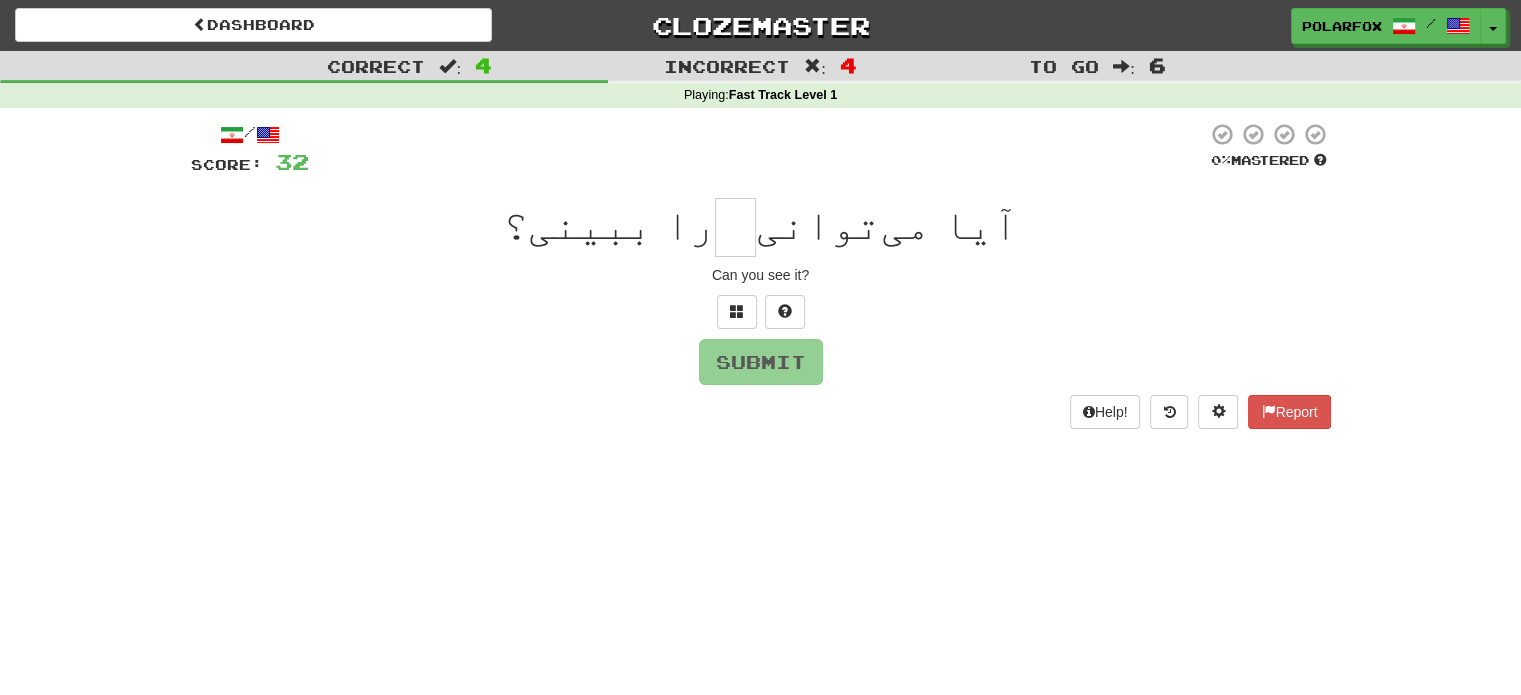 type on "*" 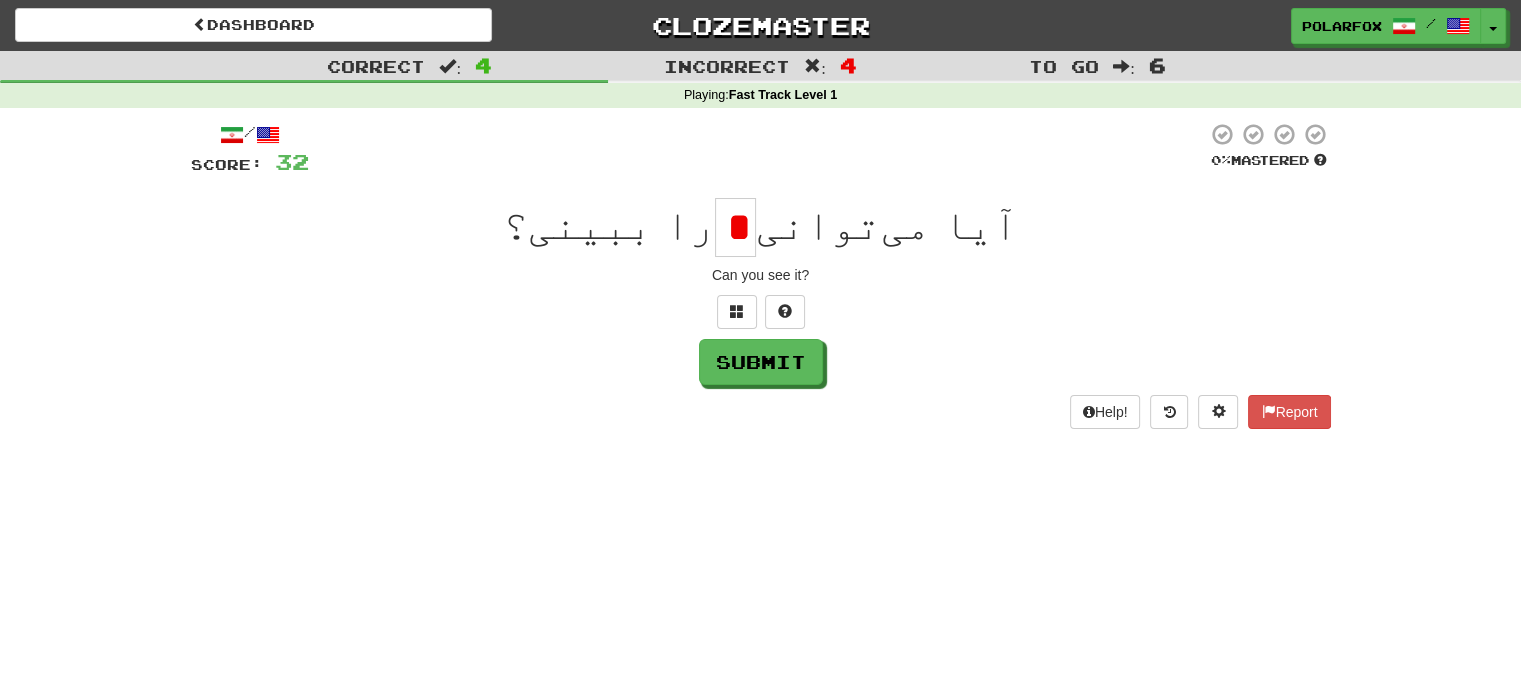 type 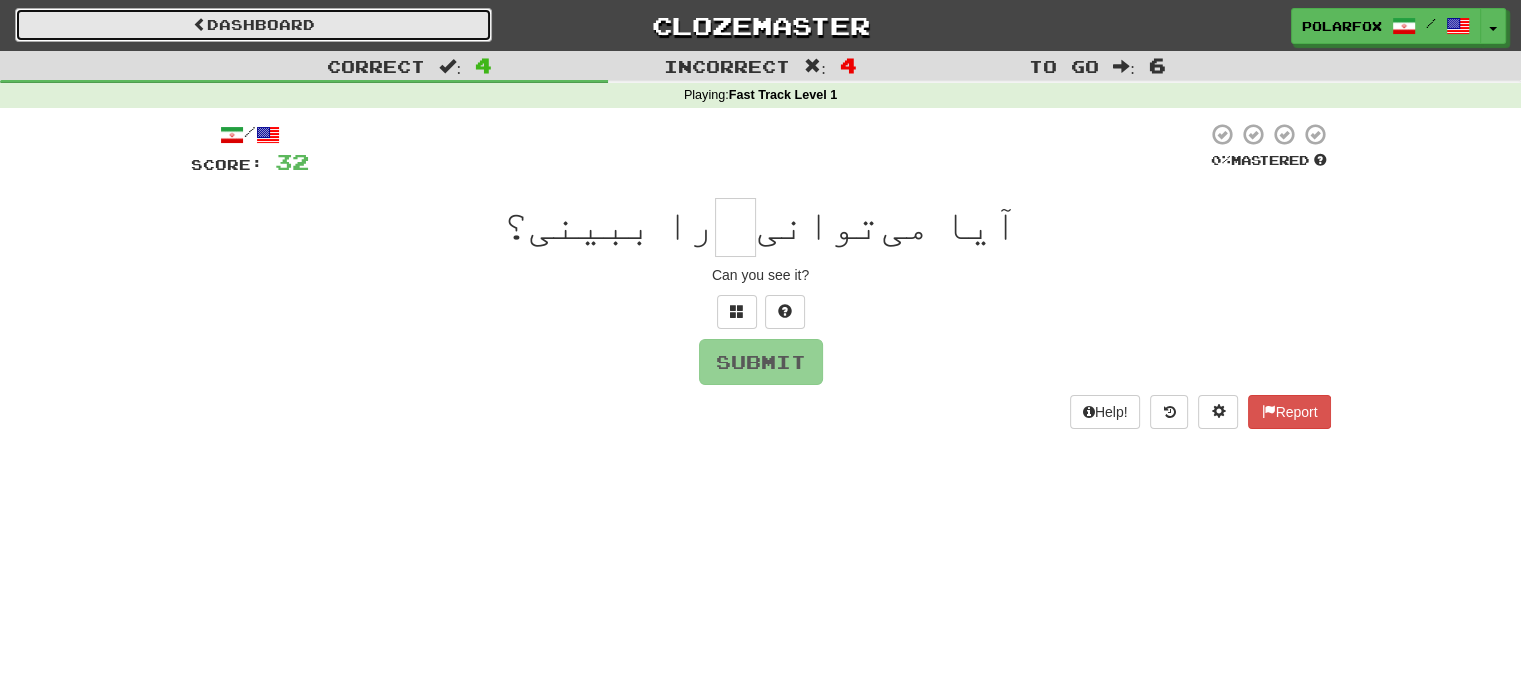 click on "Dashboard" at bounding box center (253, 25) 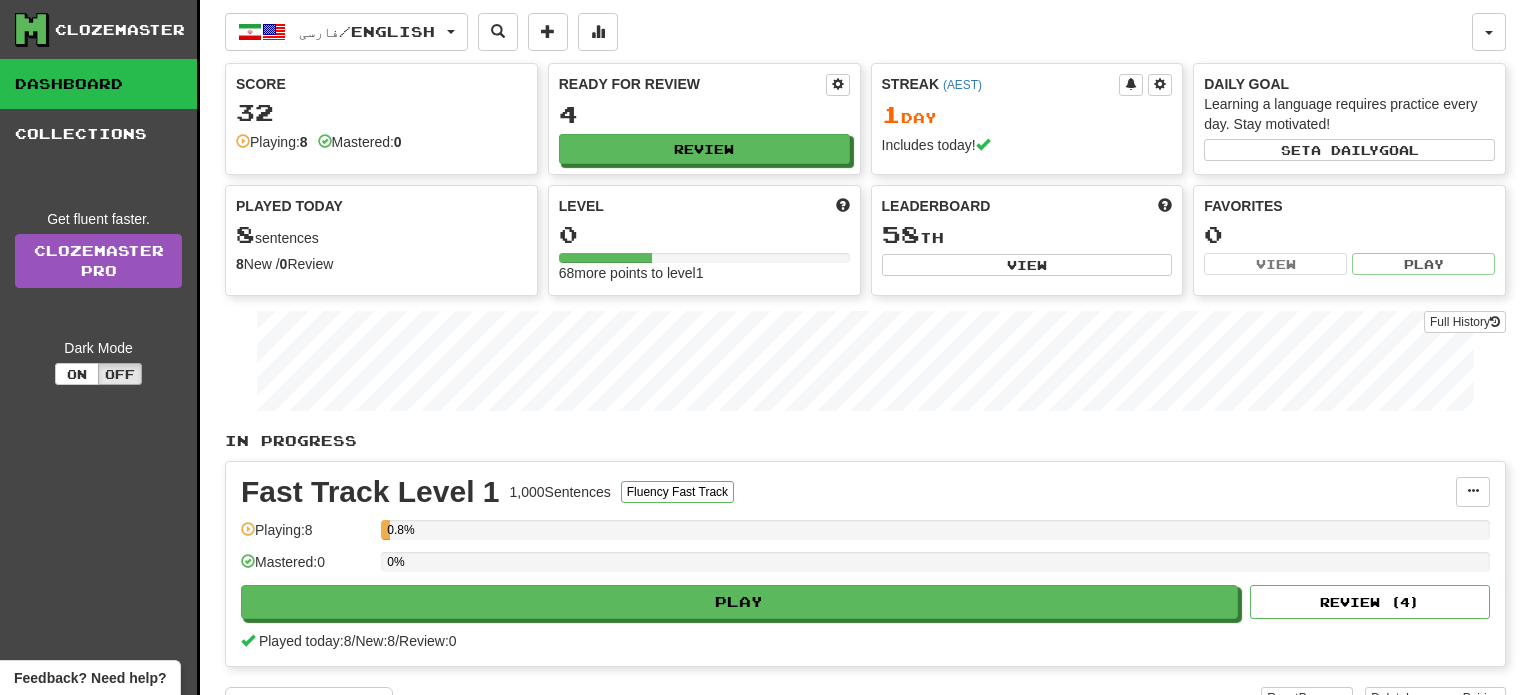 scroll, scrollTop: 0, scrollLeft: 0, axis: both 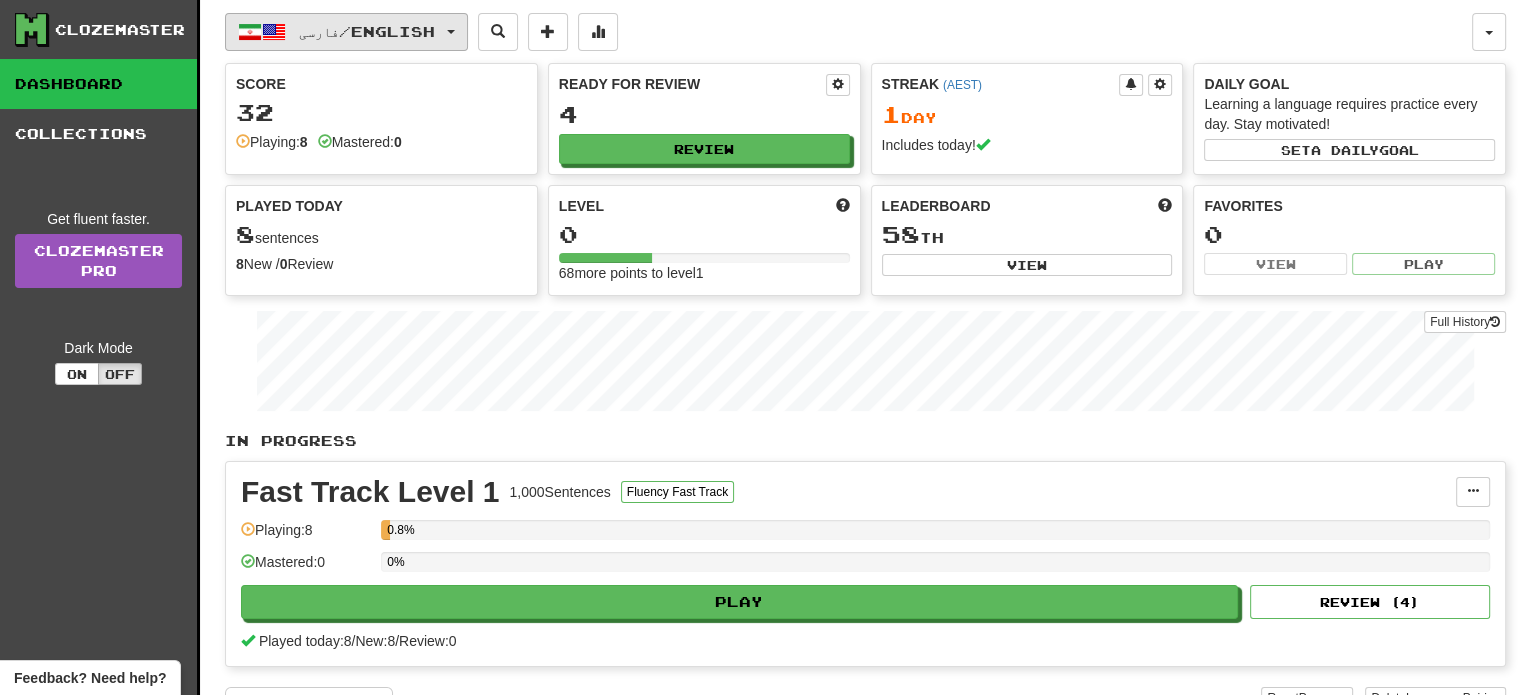 click on "فارسی  /  English" 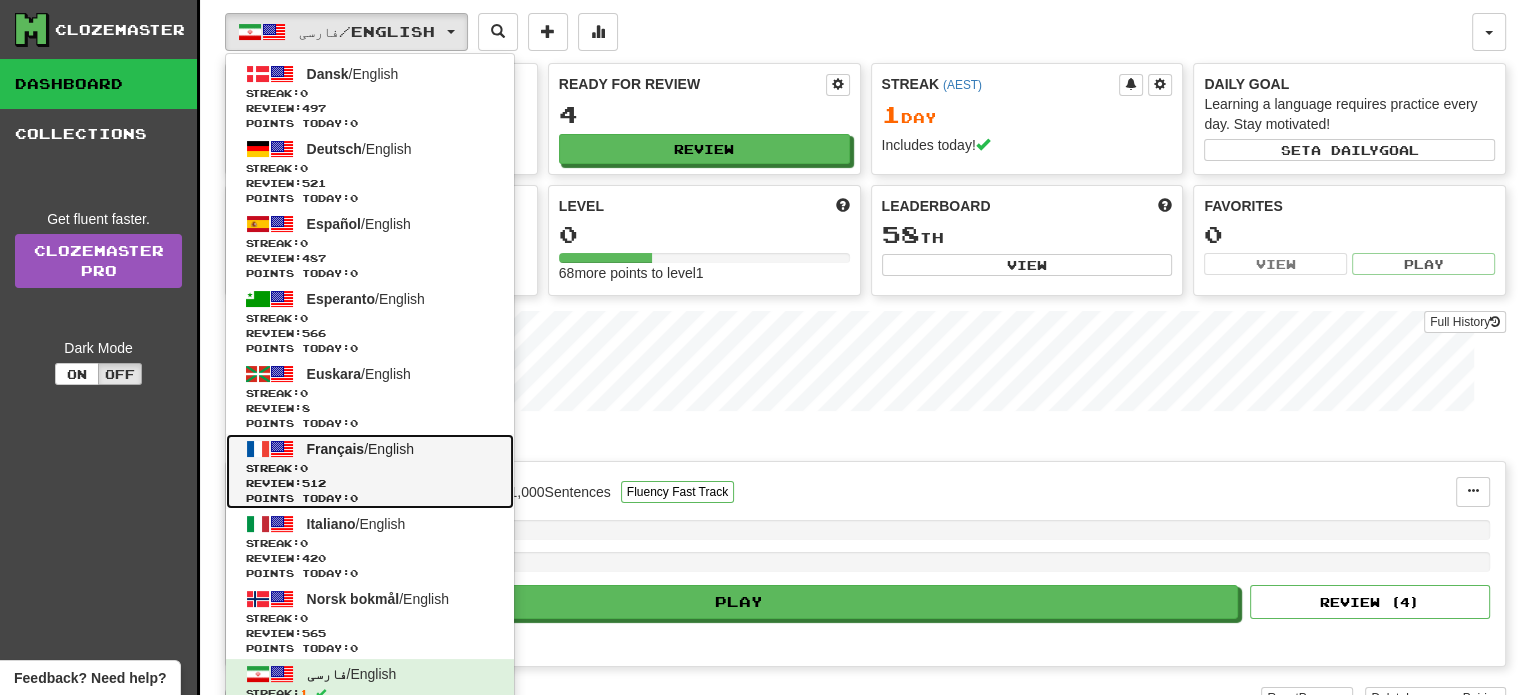 click on "Streak:  0" 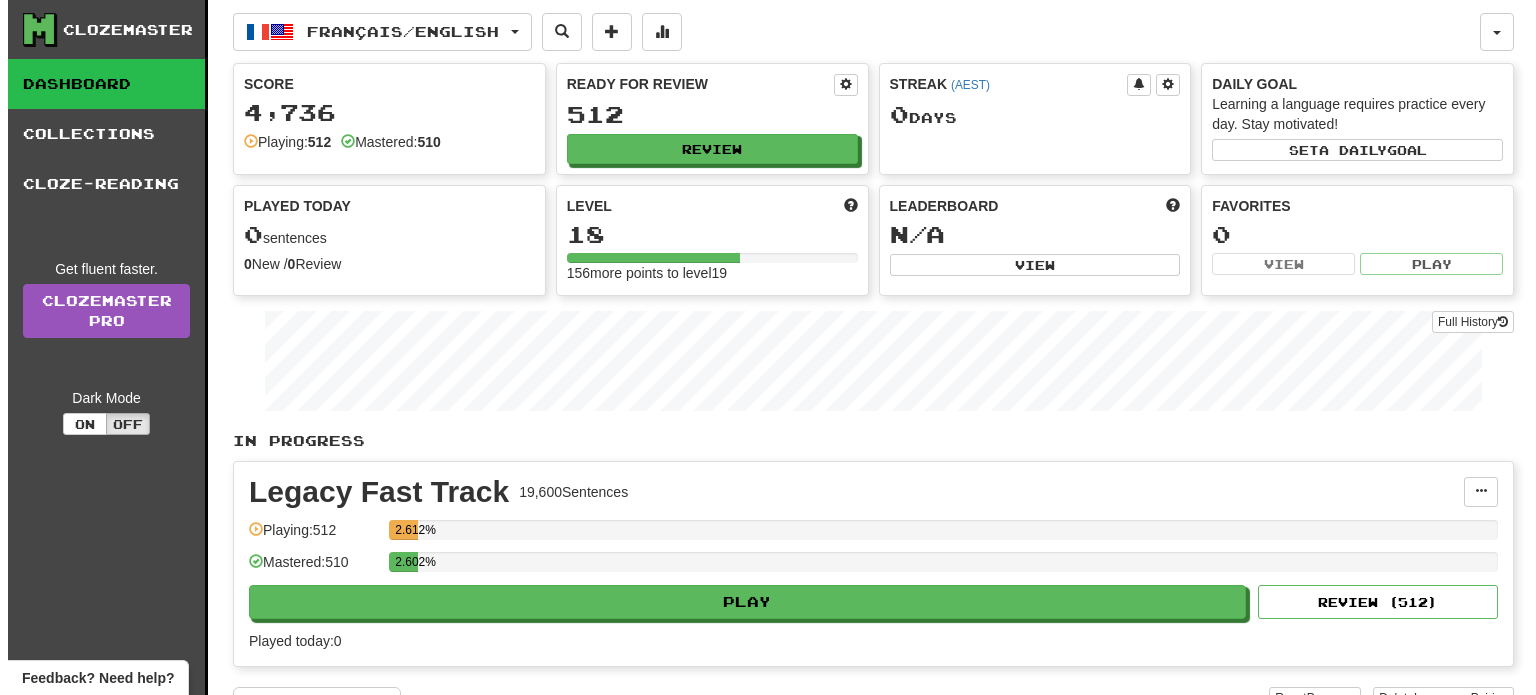 scroll, scrollTop: 0, scrollLeft: 0, axis: both 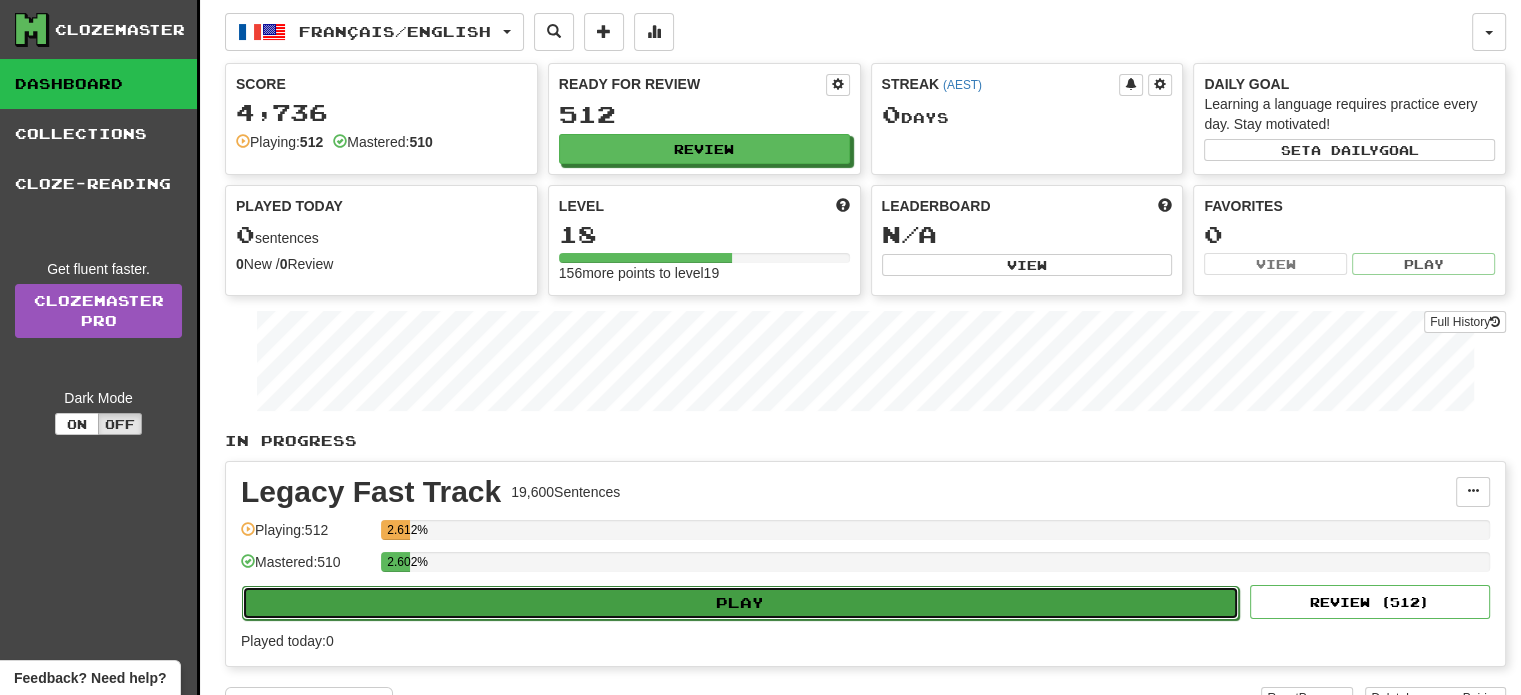 click on "Play" at bounding box center [740, 603] 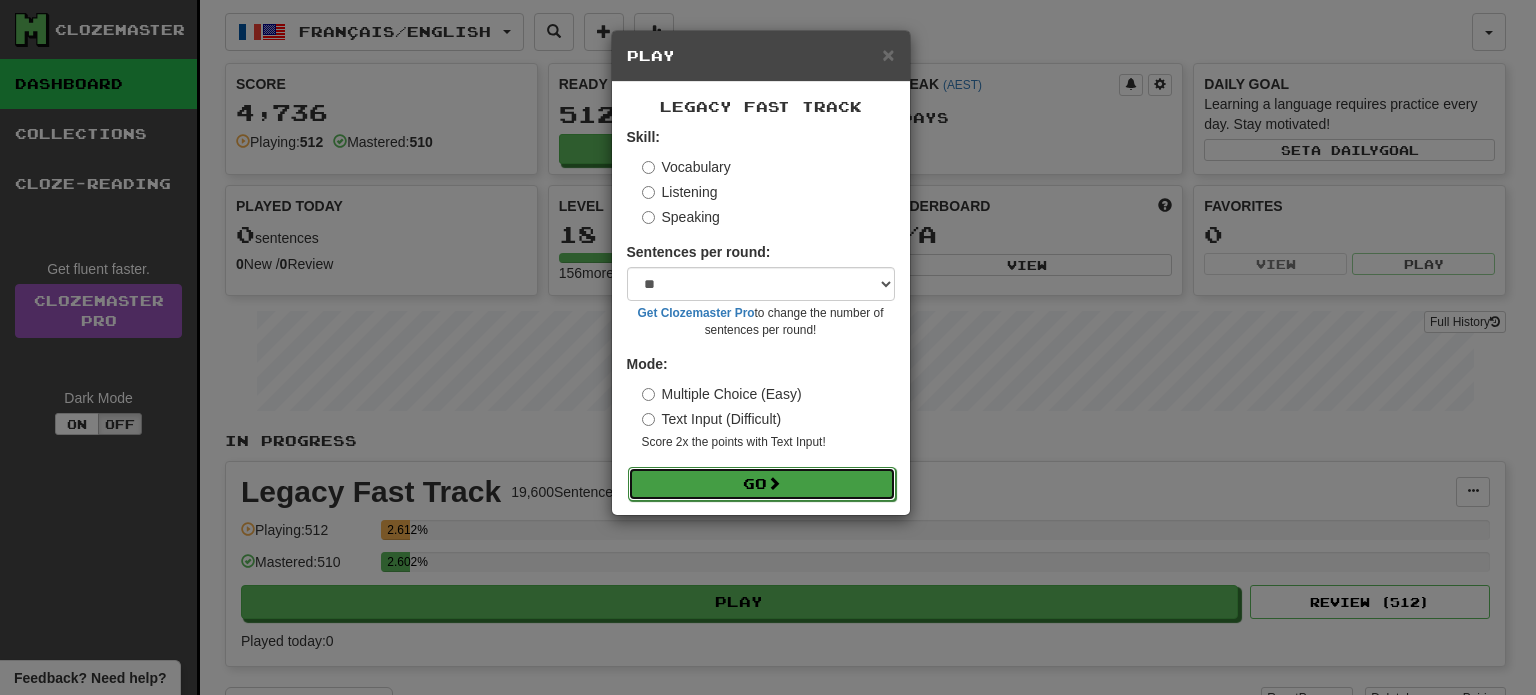 click on "Go" at bounding box center (762, 484) 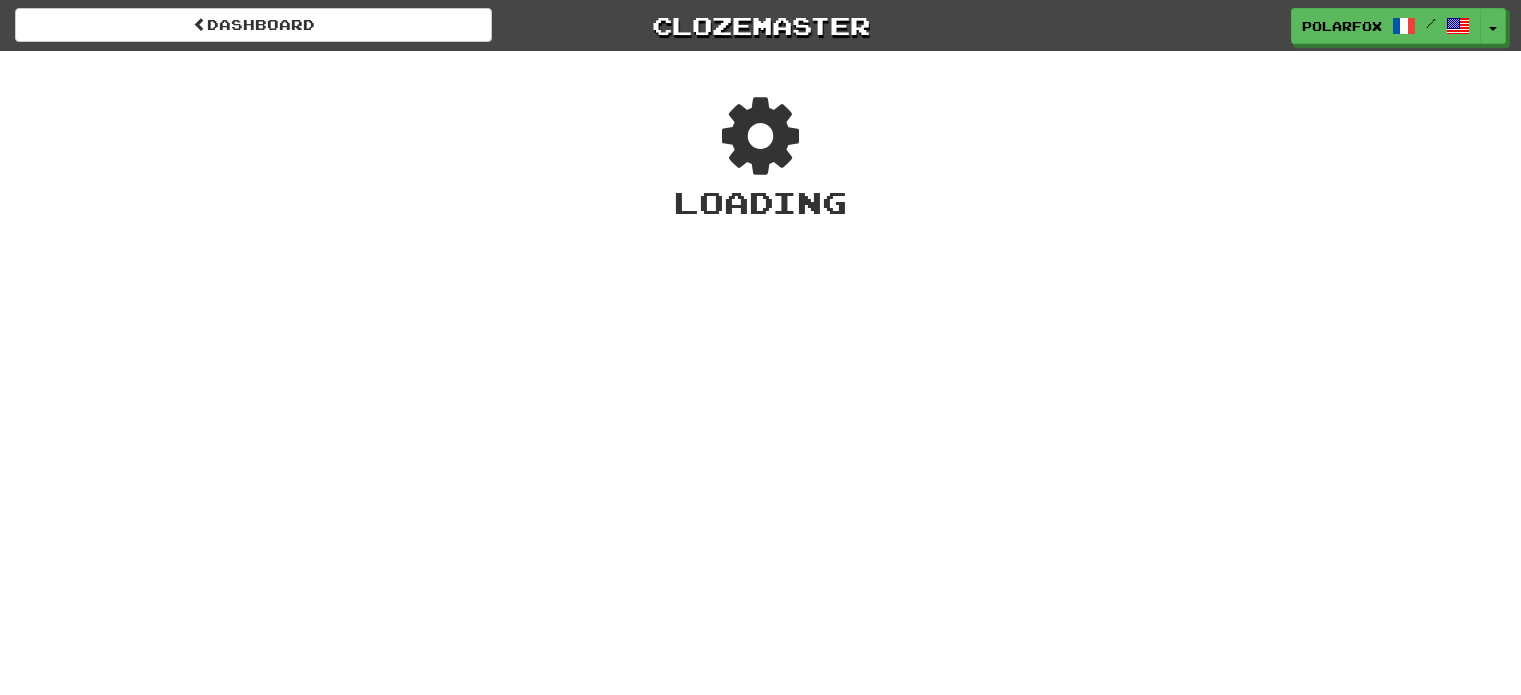 scroll, scrollTop: 0, scrollLeft: 0, axis: both 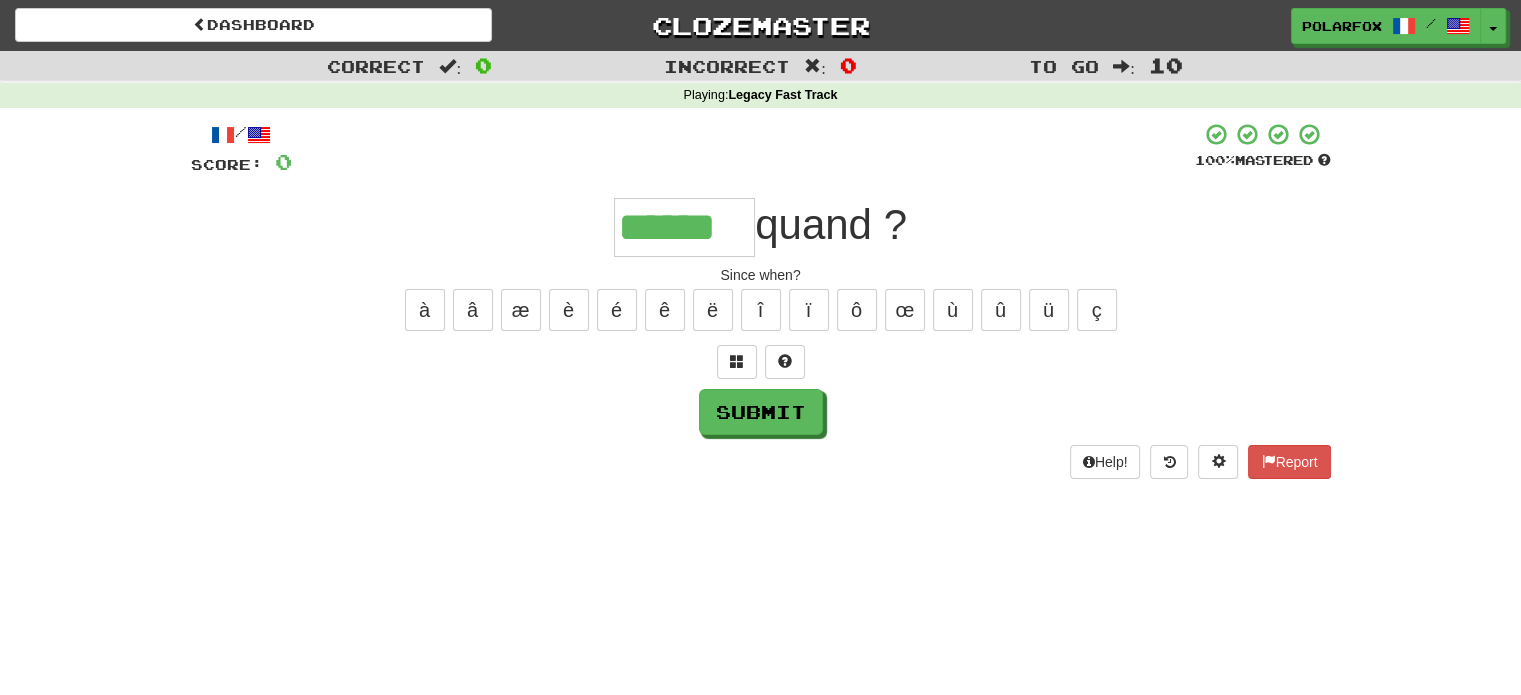 type on "******" 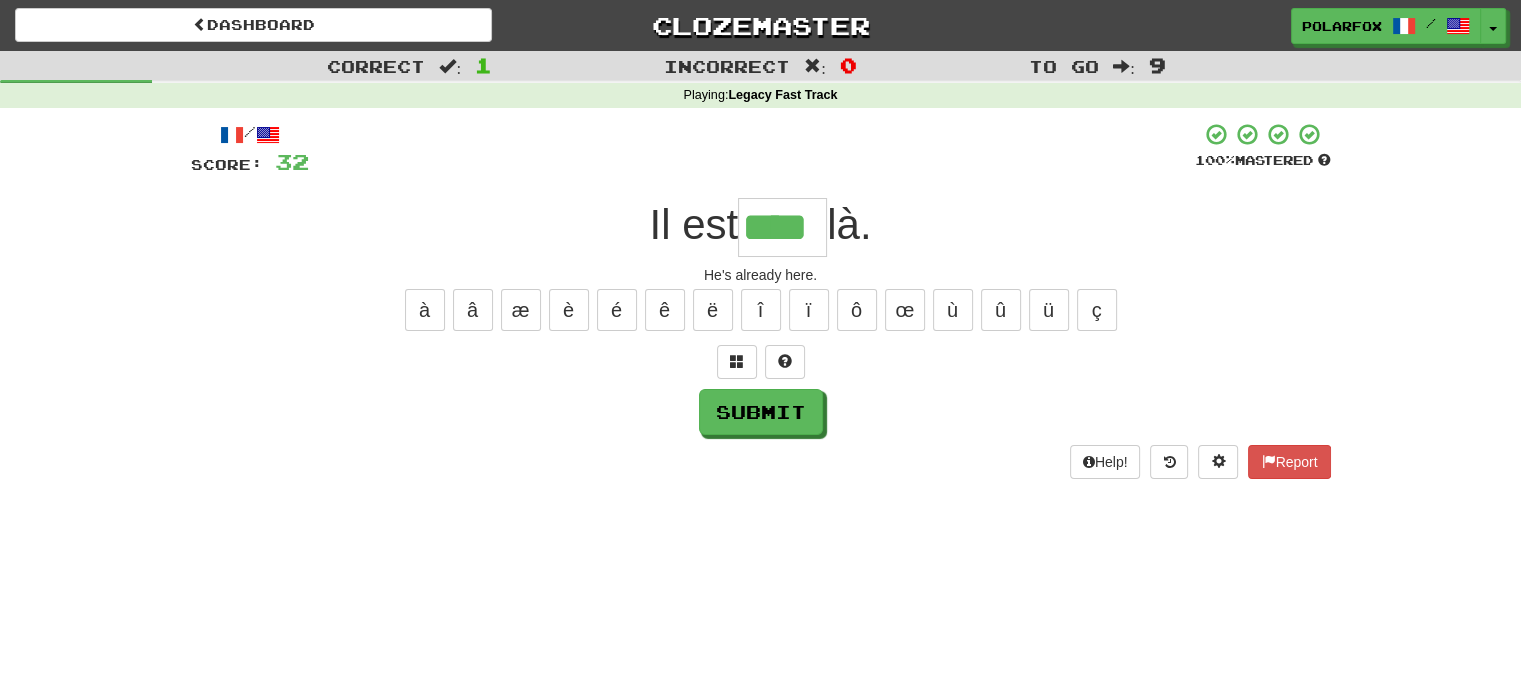 type on "****" 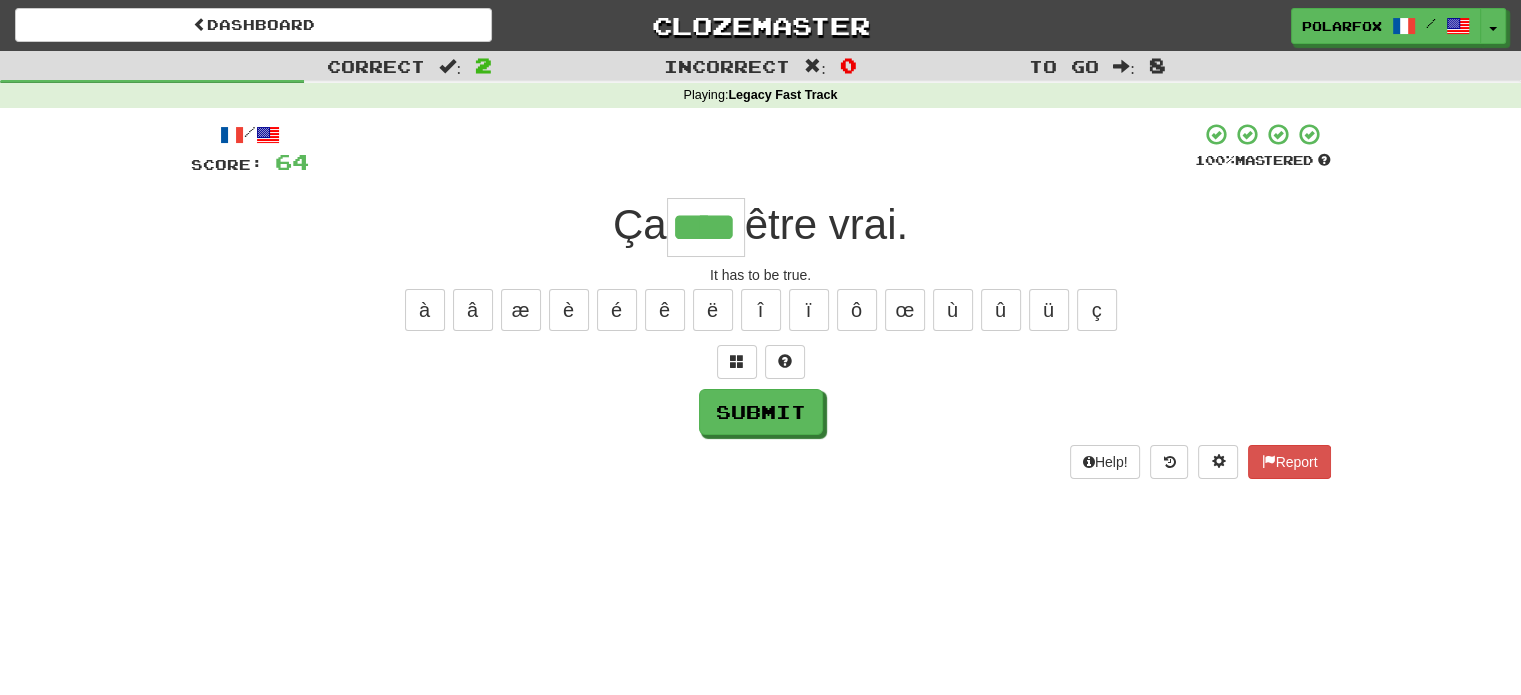 type on "****" 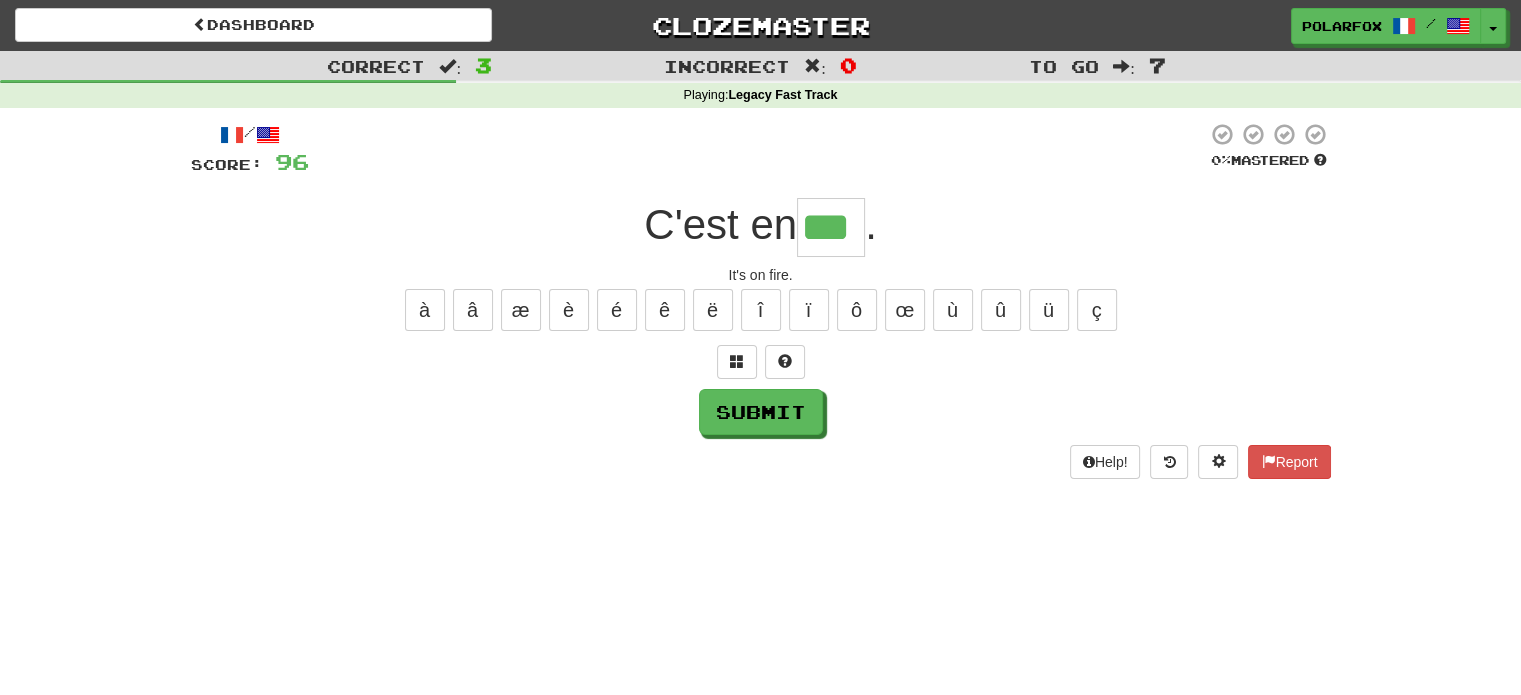 type on "***" 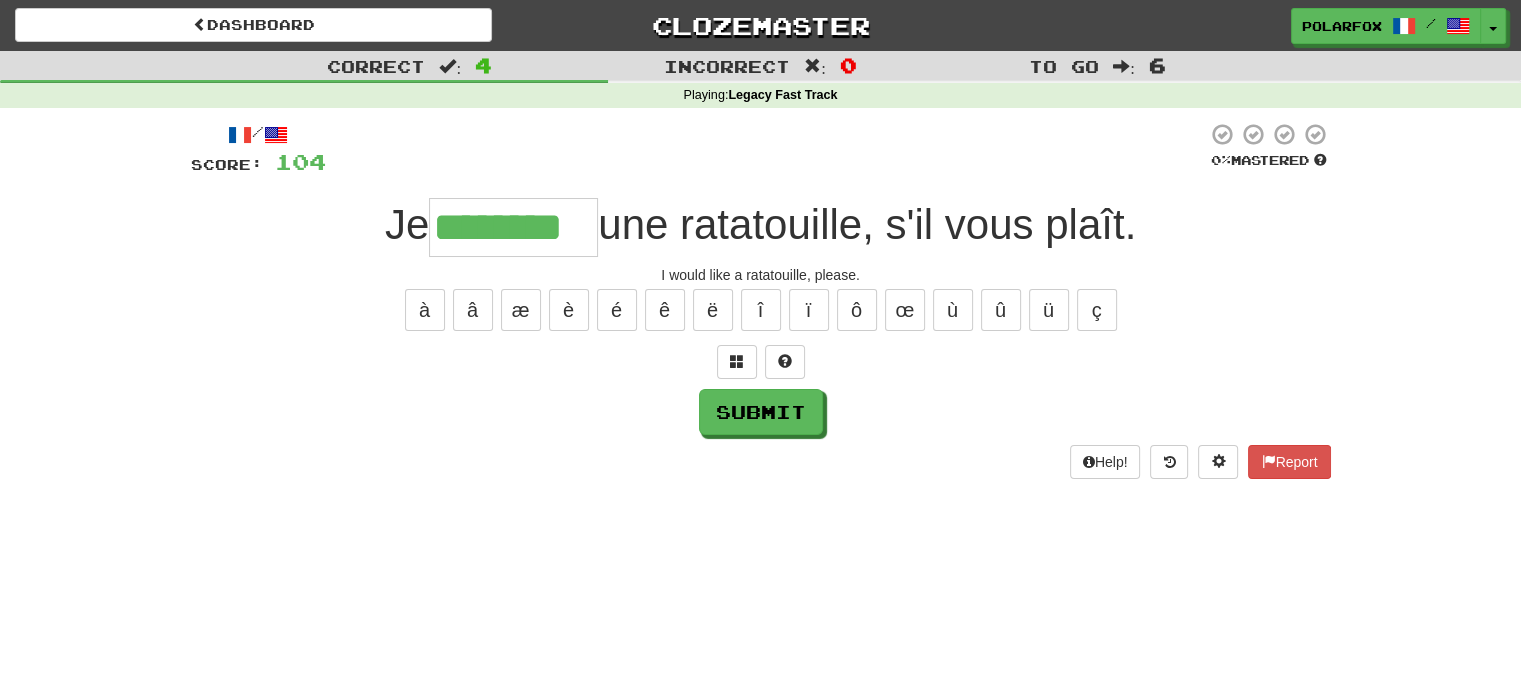 type on "********" 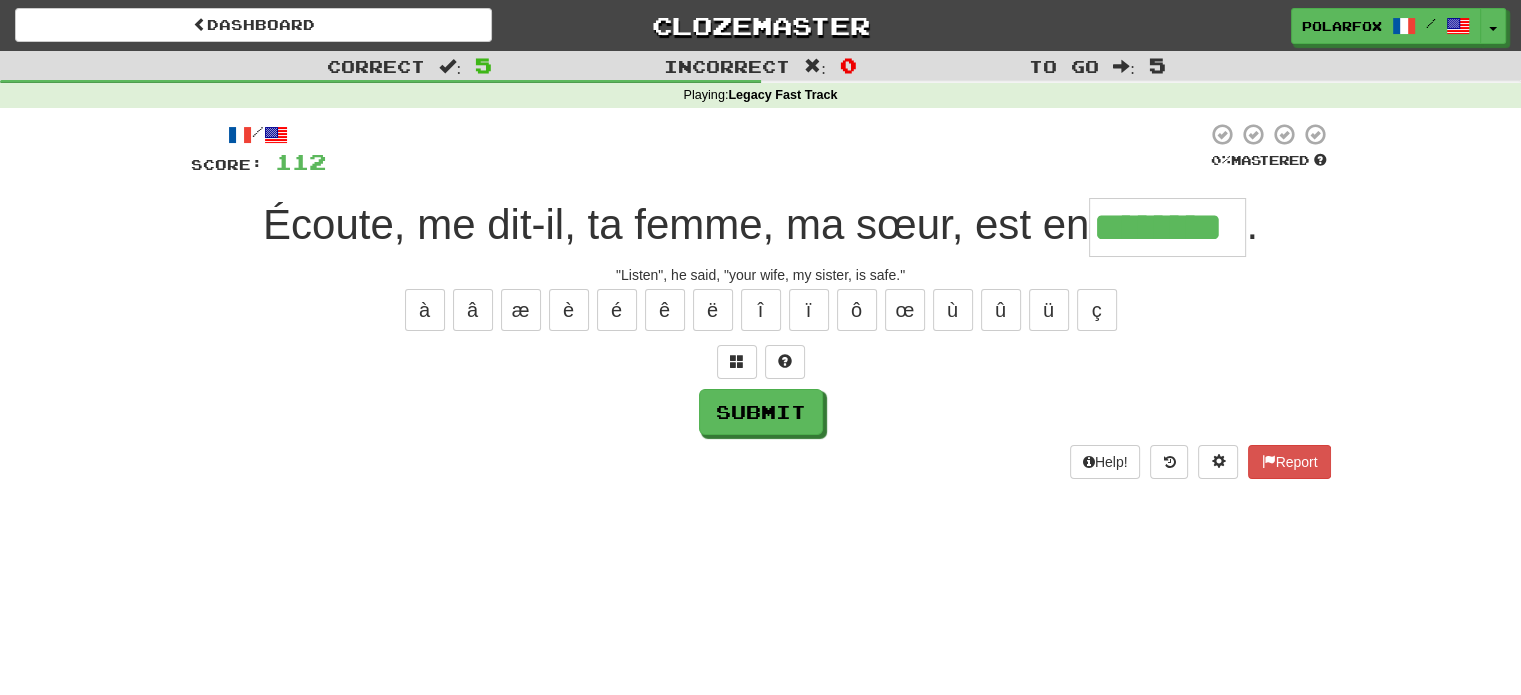 type on "********" 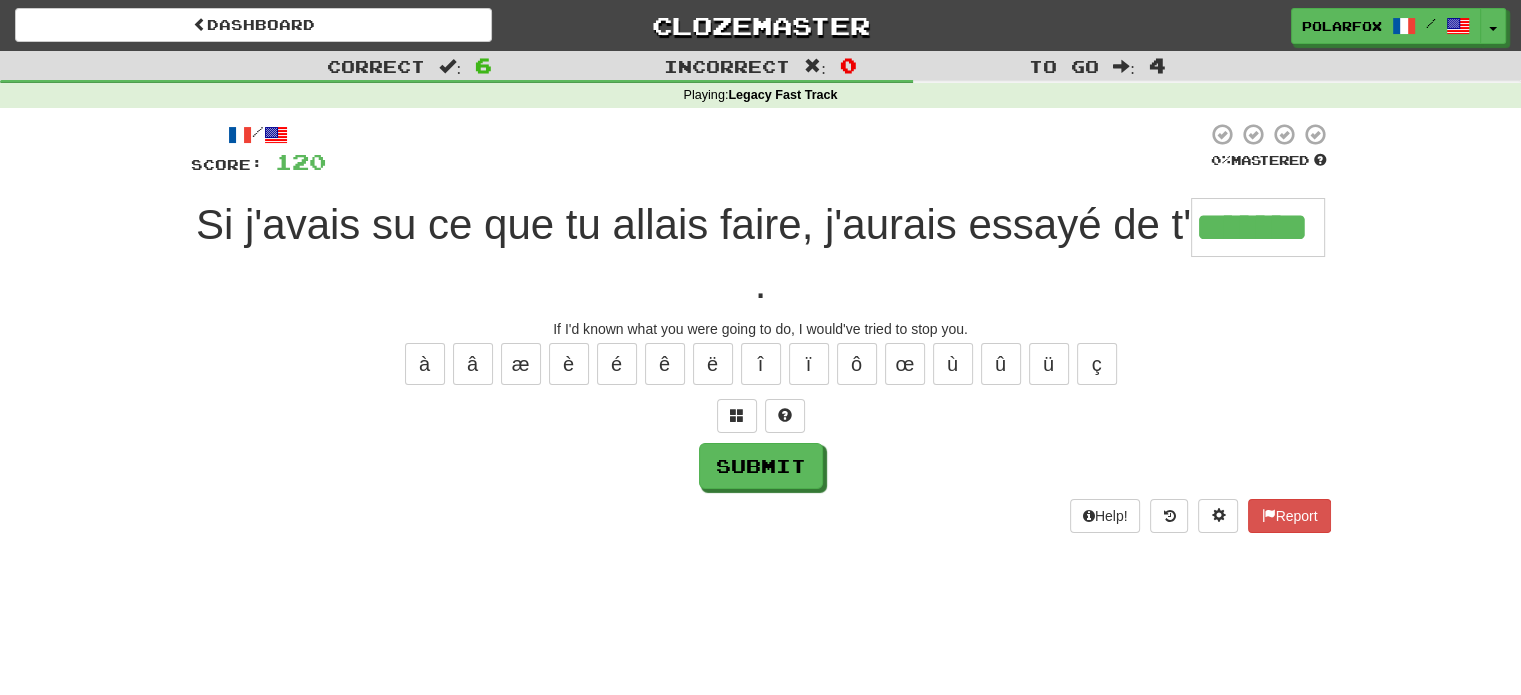 type on "*******" 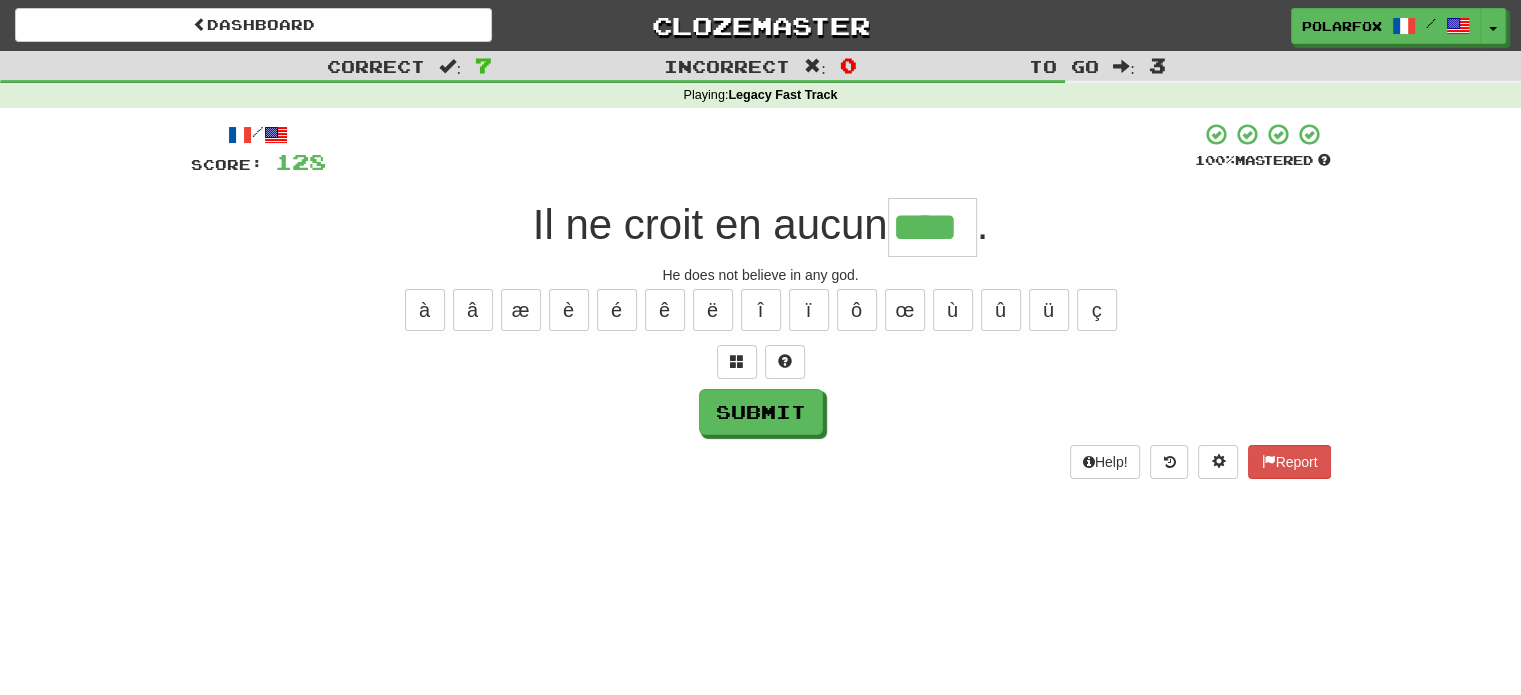 type on "****" 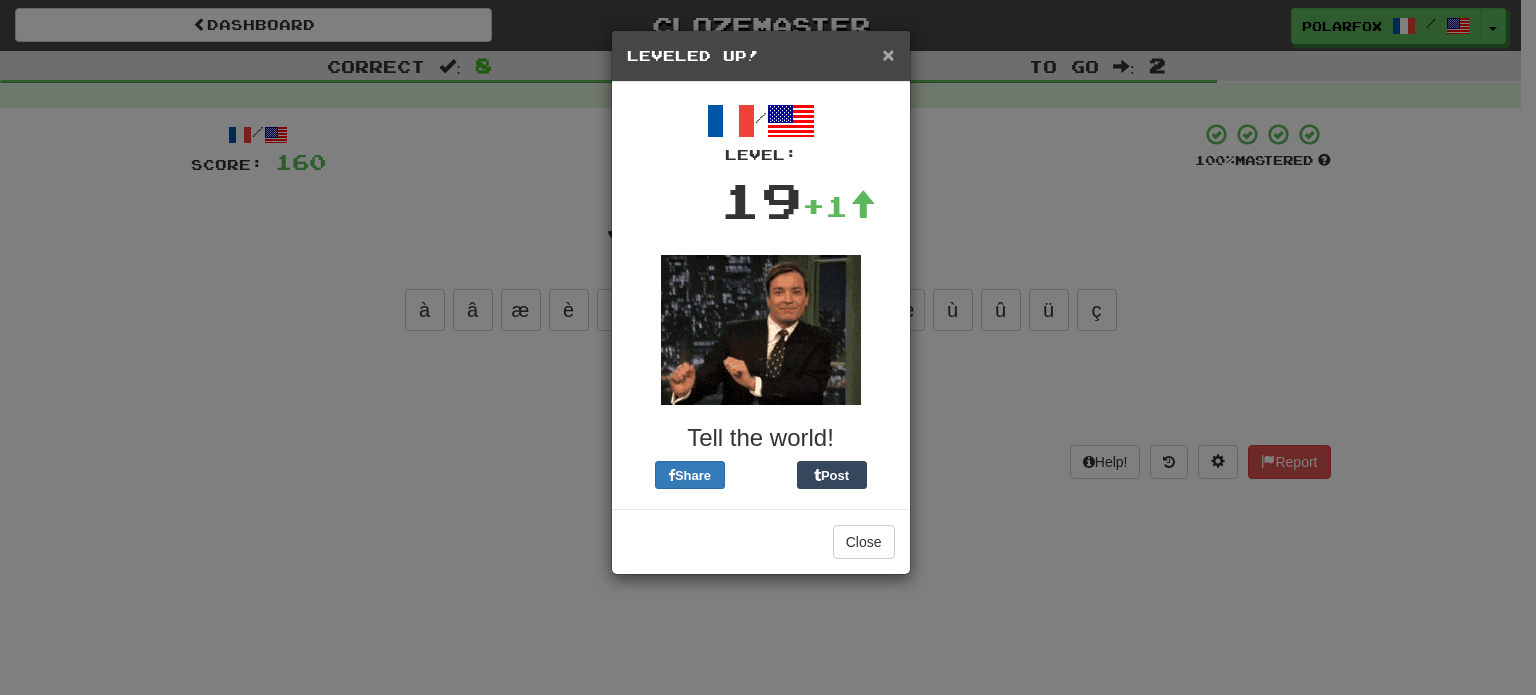 click on "×" at bounding box center (888, 54) 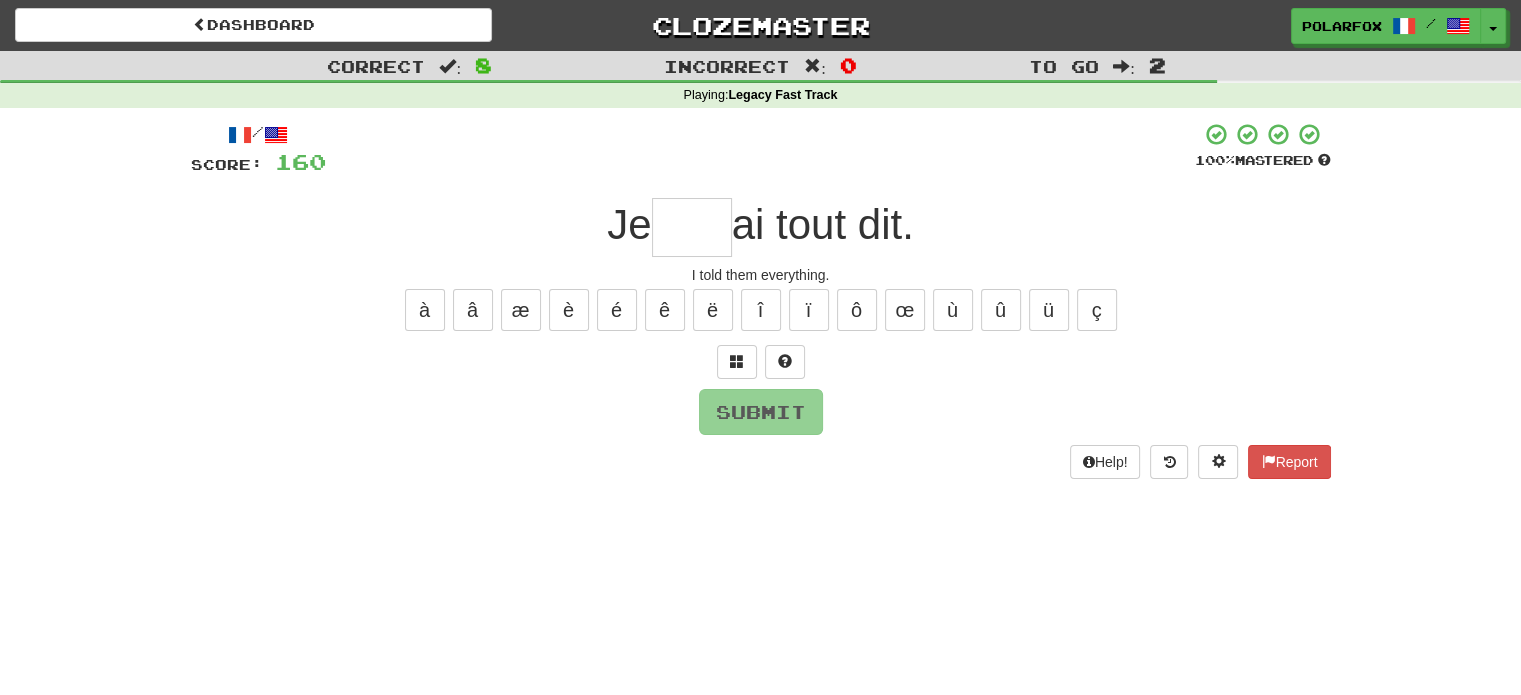 click on "/  Score:   160 100 %  Mastered Je   ai tout dit. I told them everything. à â æ è é ê ë î ï ô œ ù û ü ç Submit  Help!  Report" at bounding box center (761, 300) 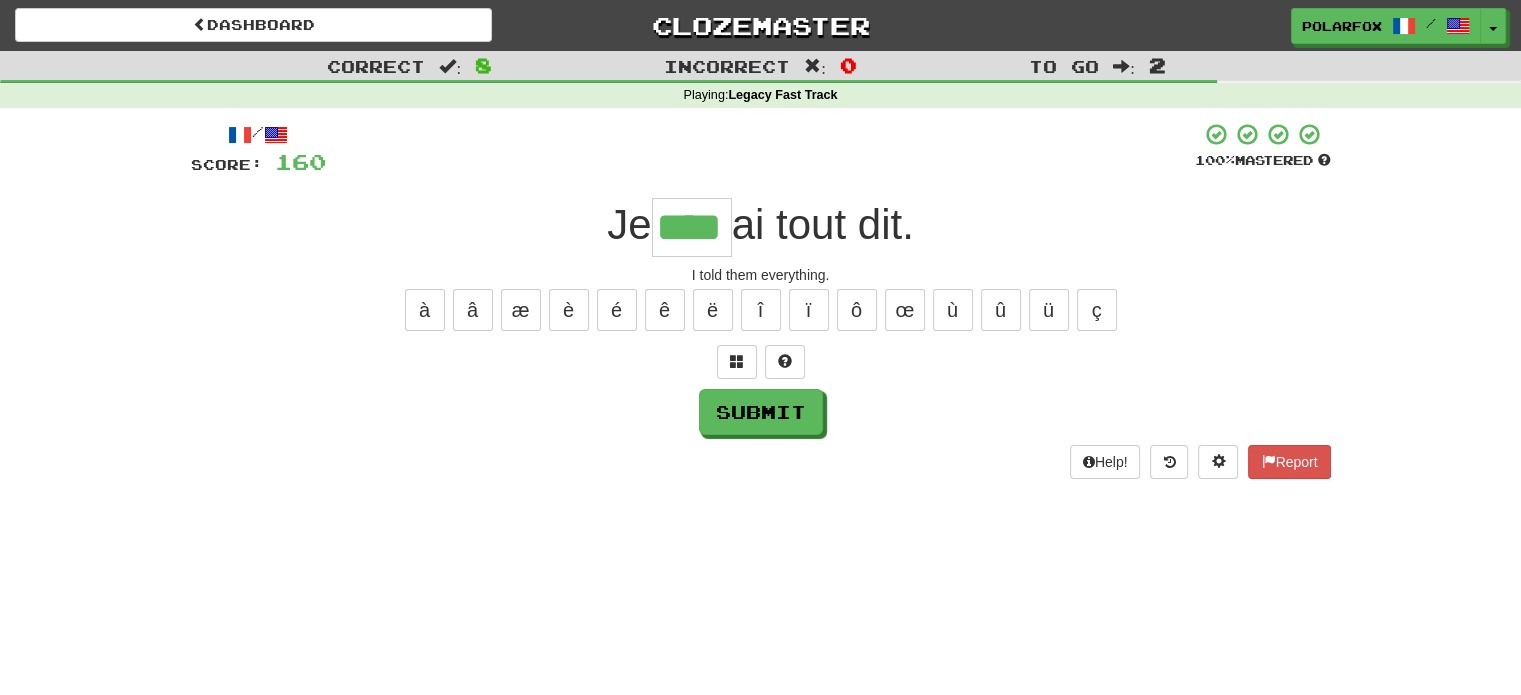 type on "****" 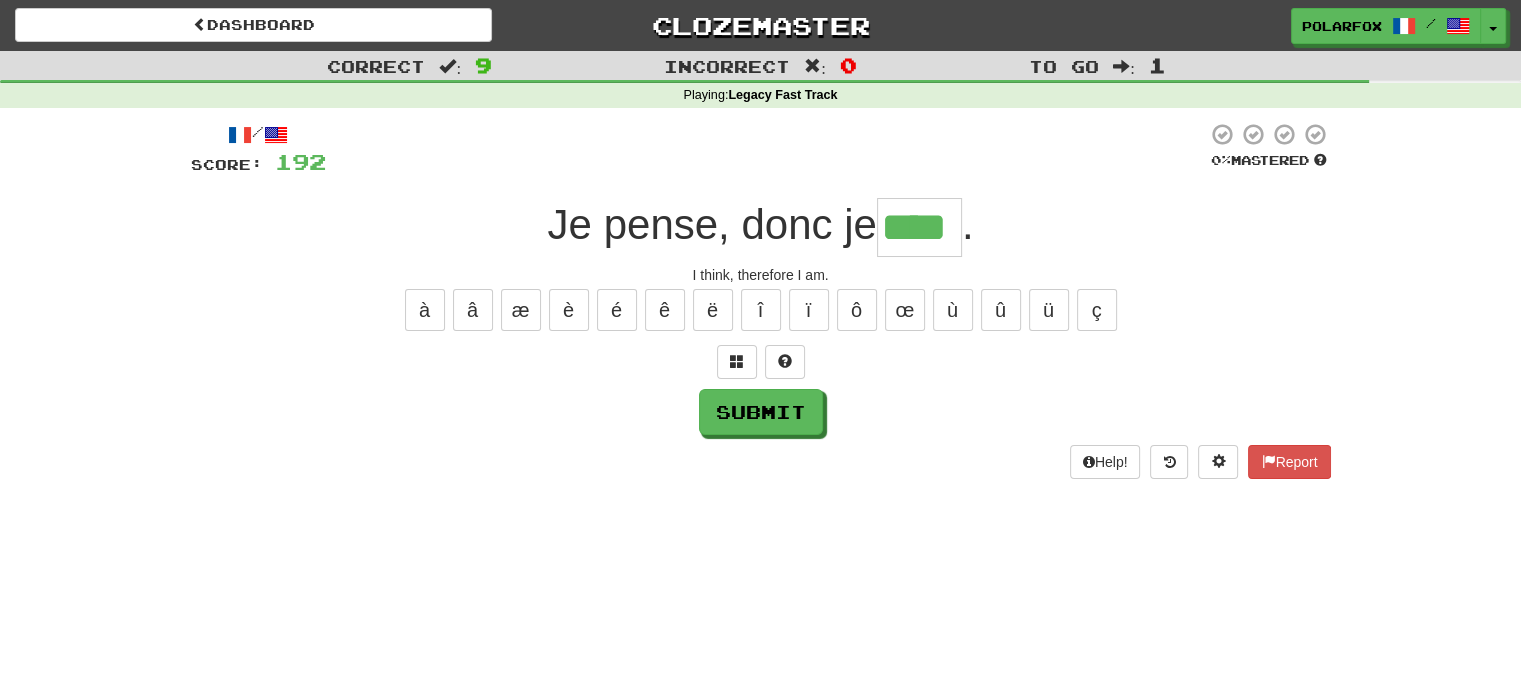type on "****" 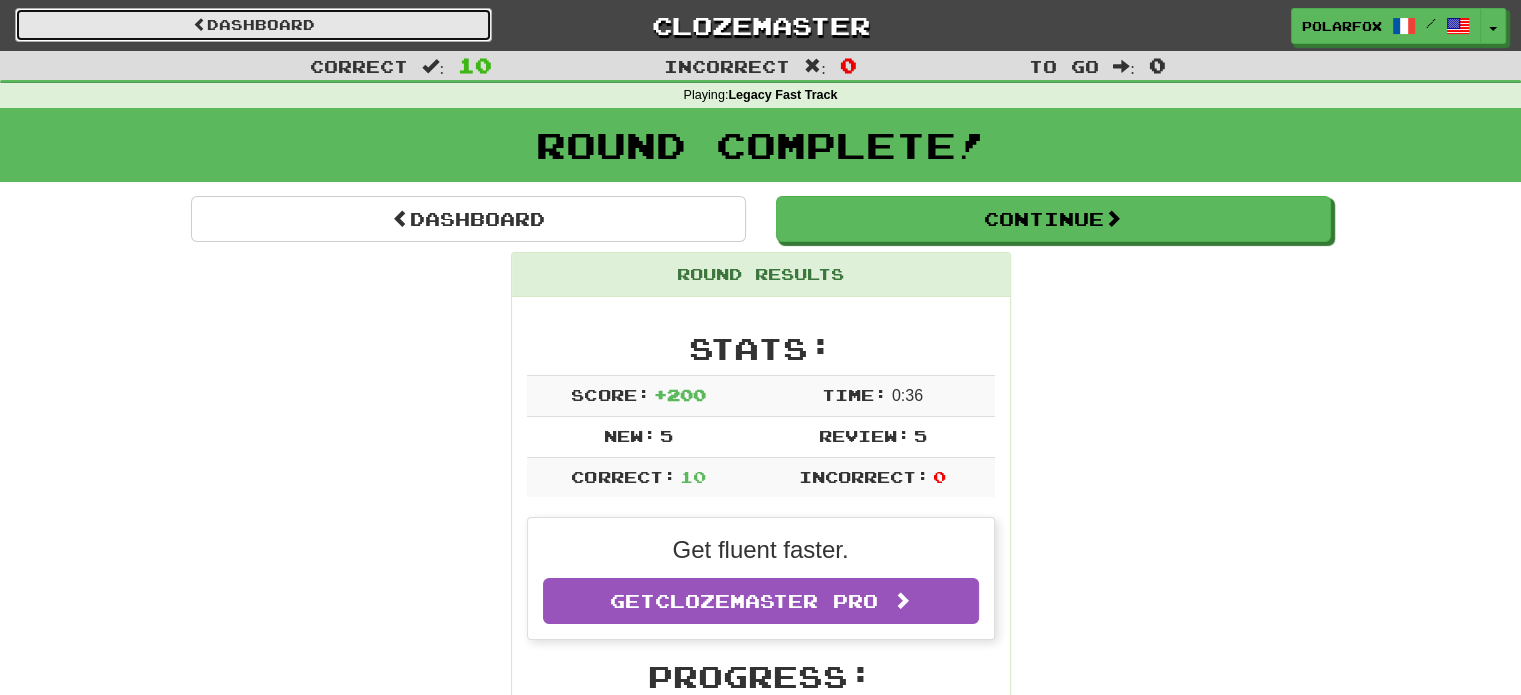 click on "Dashboard" at bounding box center (253, 25) 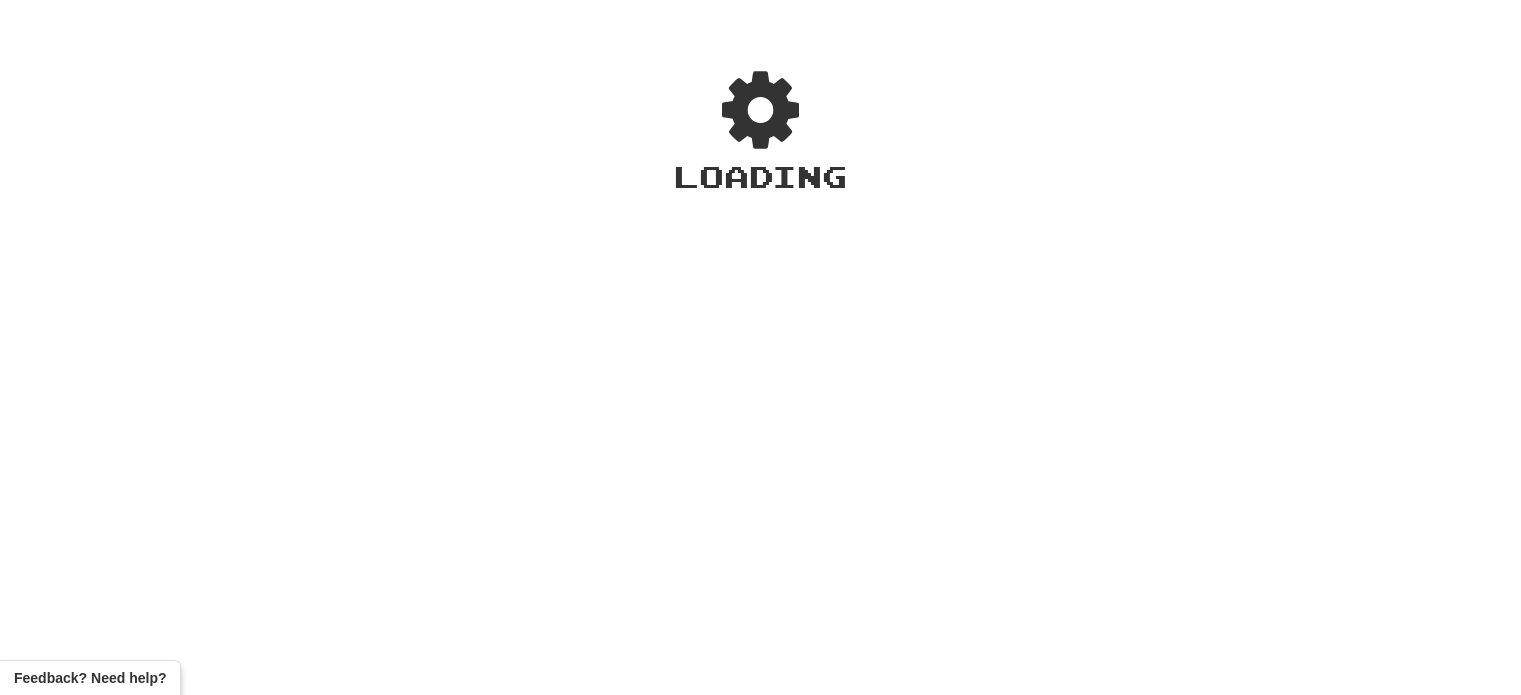 scroll, scrollTop: 0, scrollLeft: 0, axis: both 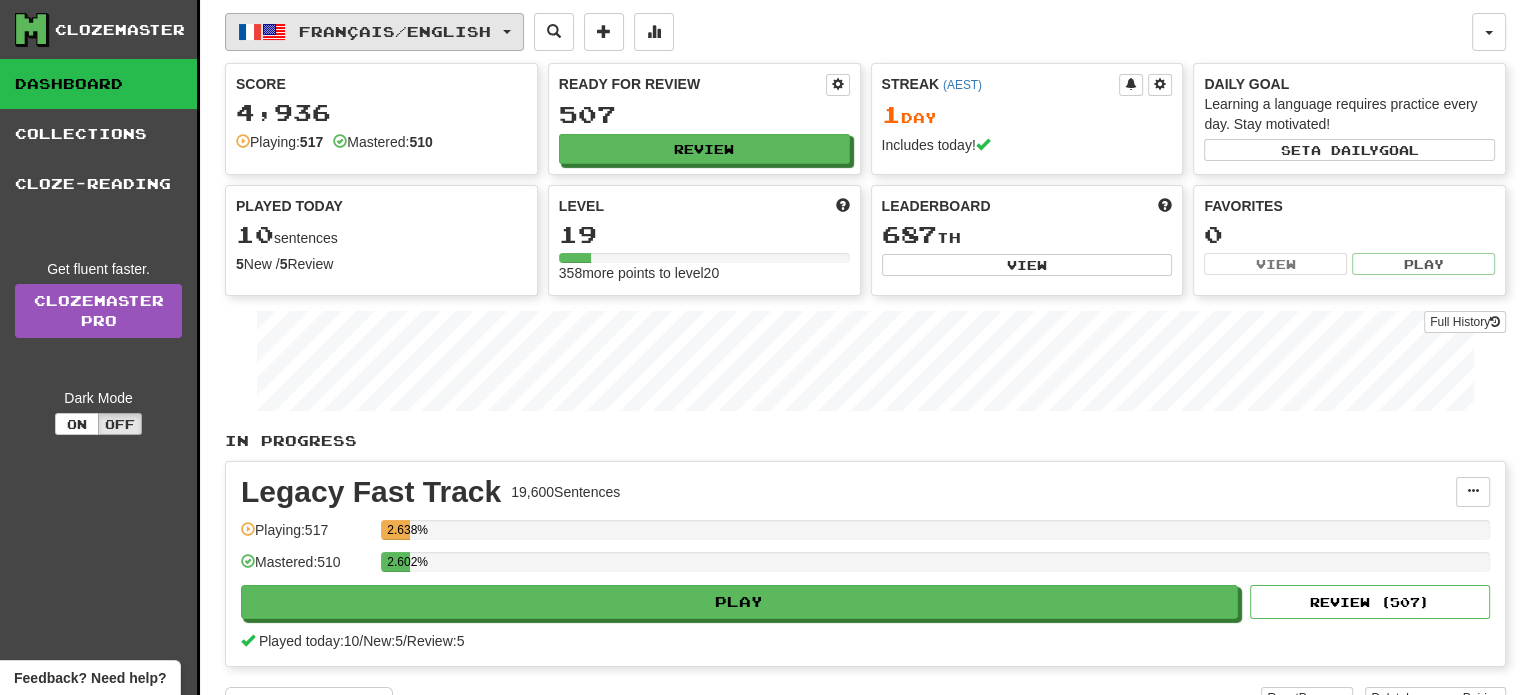 click on "Français  /  English" at bounding box center [374, 32] 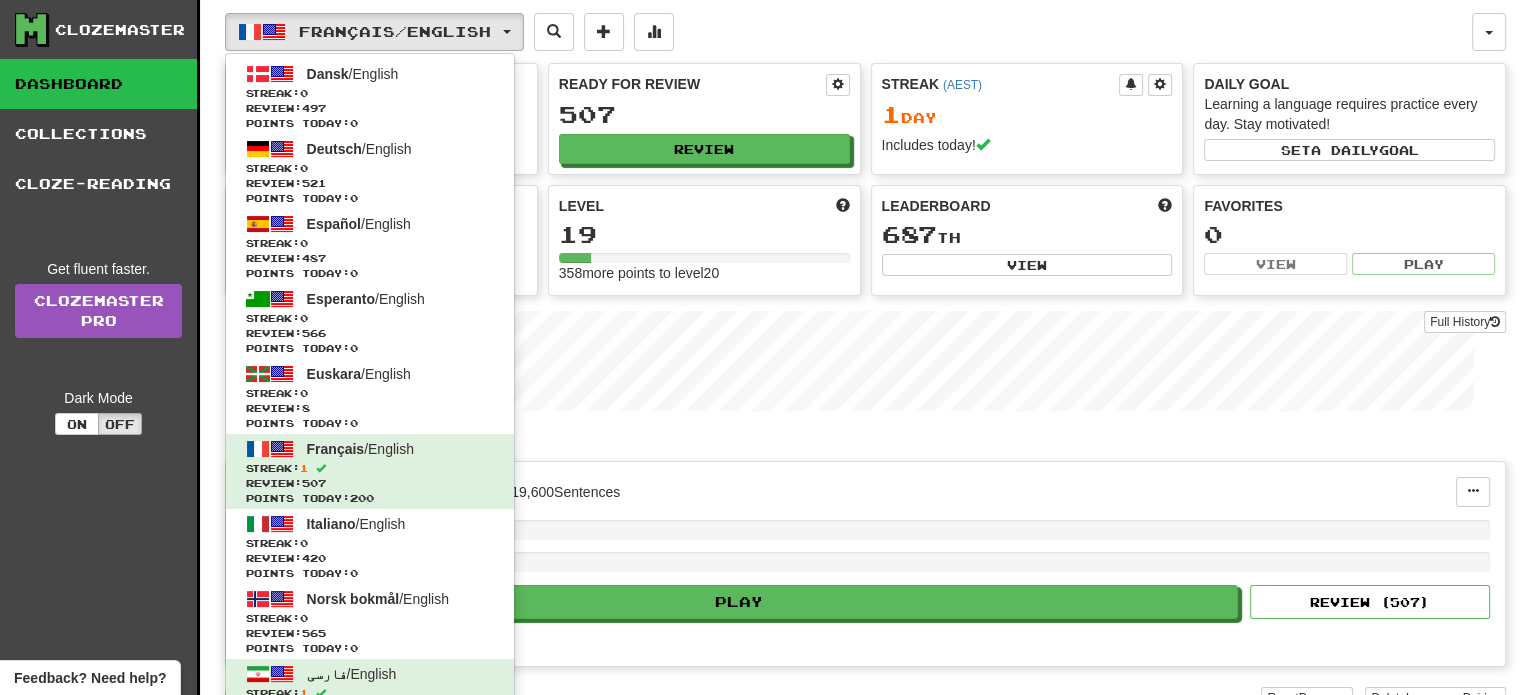 click on "Français  /  English Dansk  /  English Streak:  0   Review:  497 Points today:  0 Deutsch  /  English Streak:  0   Review:  521 Points today:  0 Español  /  English Streak:  0   Review:  487 Points today:  0 Esperanto  /  English Streak:  0   Review:  566 Points today:  0 Euskara  /  English Streak:  0   Review:  8 Points today:  0 Français  /  English Streak:  1   Review:  507 Points today:  200 Italiano  /  English Streak:  0   Review:  420 Points today:  0 Norsk bokmål  /  English Streak:  0   Review:  565 Points today:  0 فارسی  /  English Streak:  1   Review:  4 Points today:  32 Ελληνικά  /  English Streak:  0   Review:  392 Points today:  0 中文  /  English Streak:  0   Review:  328 Points today:  0 日本語  /  English Streak:  0   Review:  473 Points today:  0  Language Pairing" at bounding box center [848, 32] 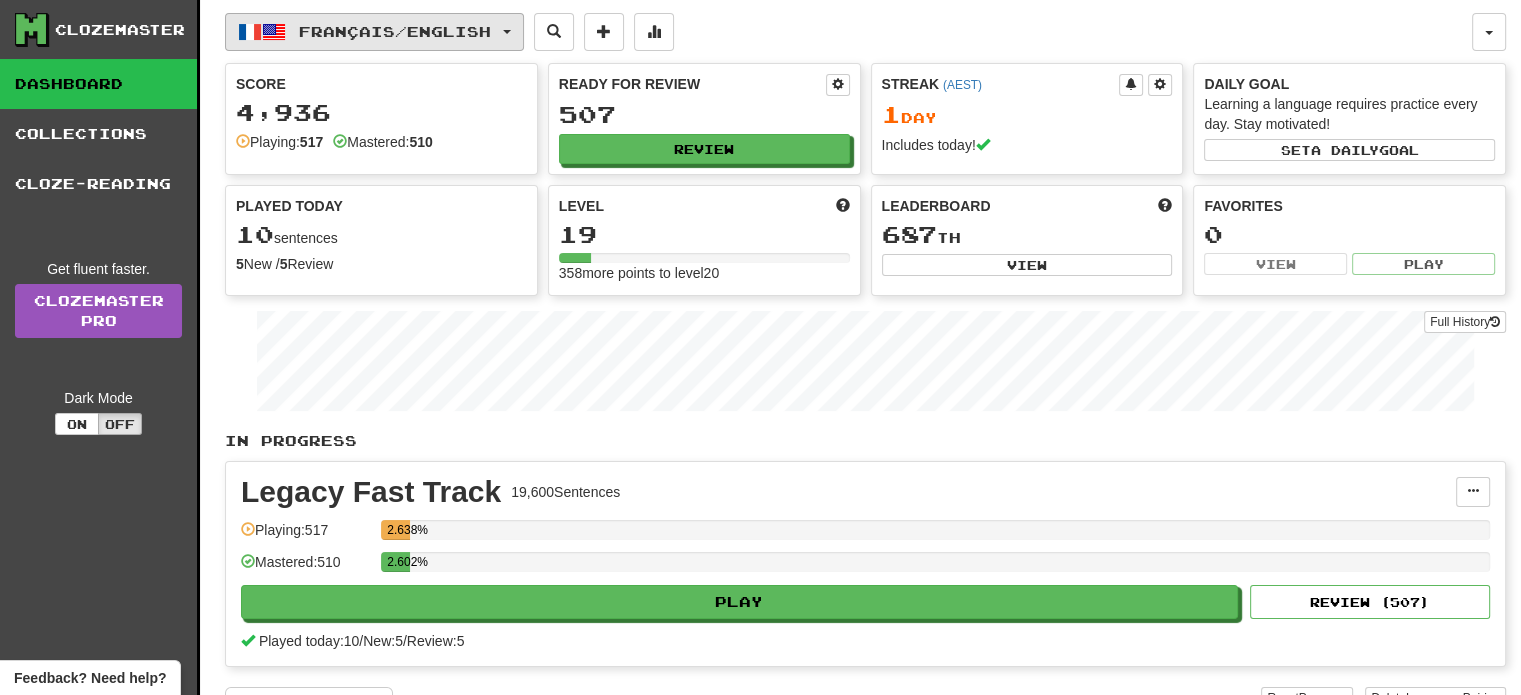 click on "Français  /  English" at bounding box center [395, 31] 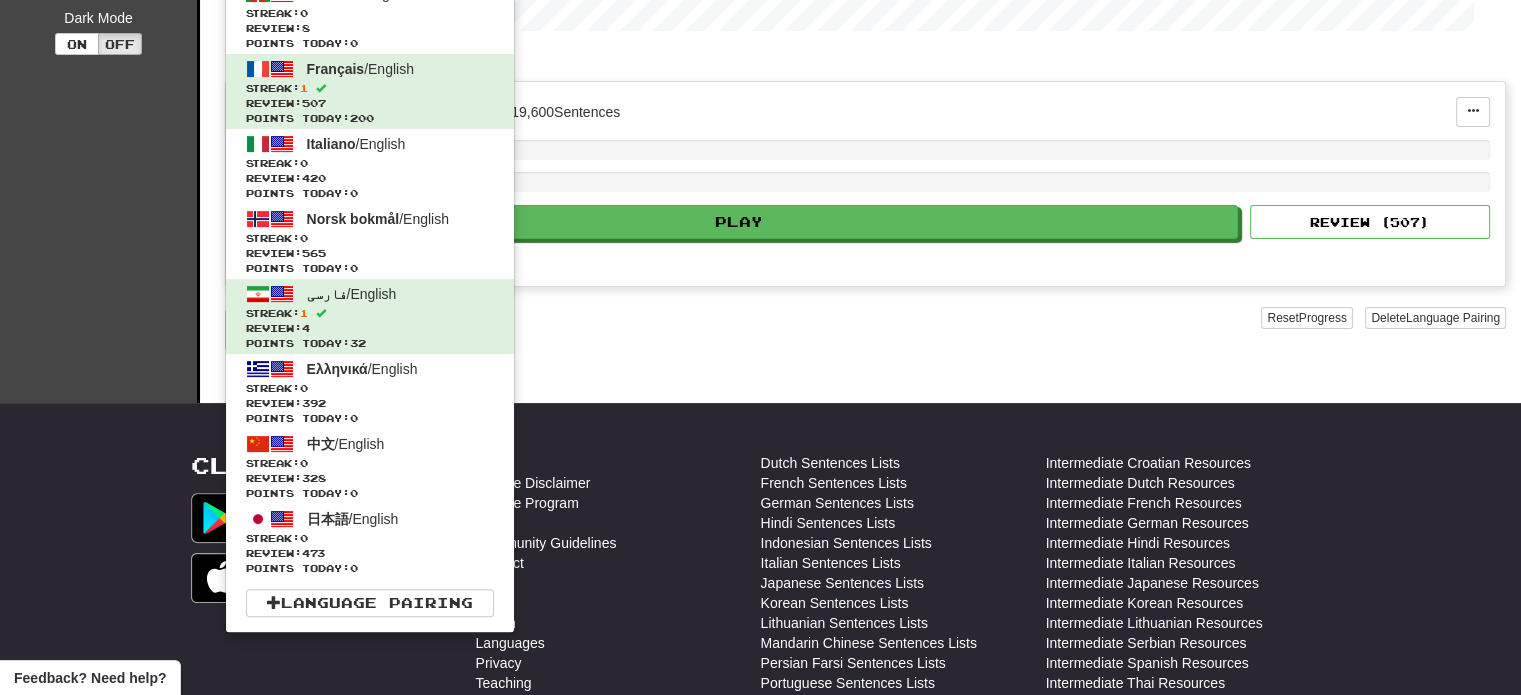 scroll, scrollTop: 516, scrollLeft: 0, axis: vertical 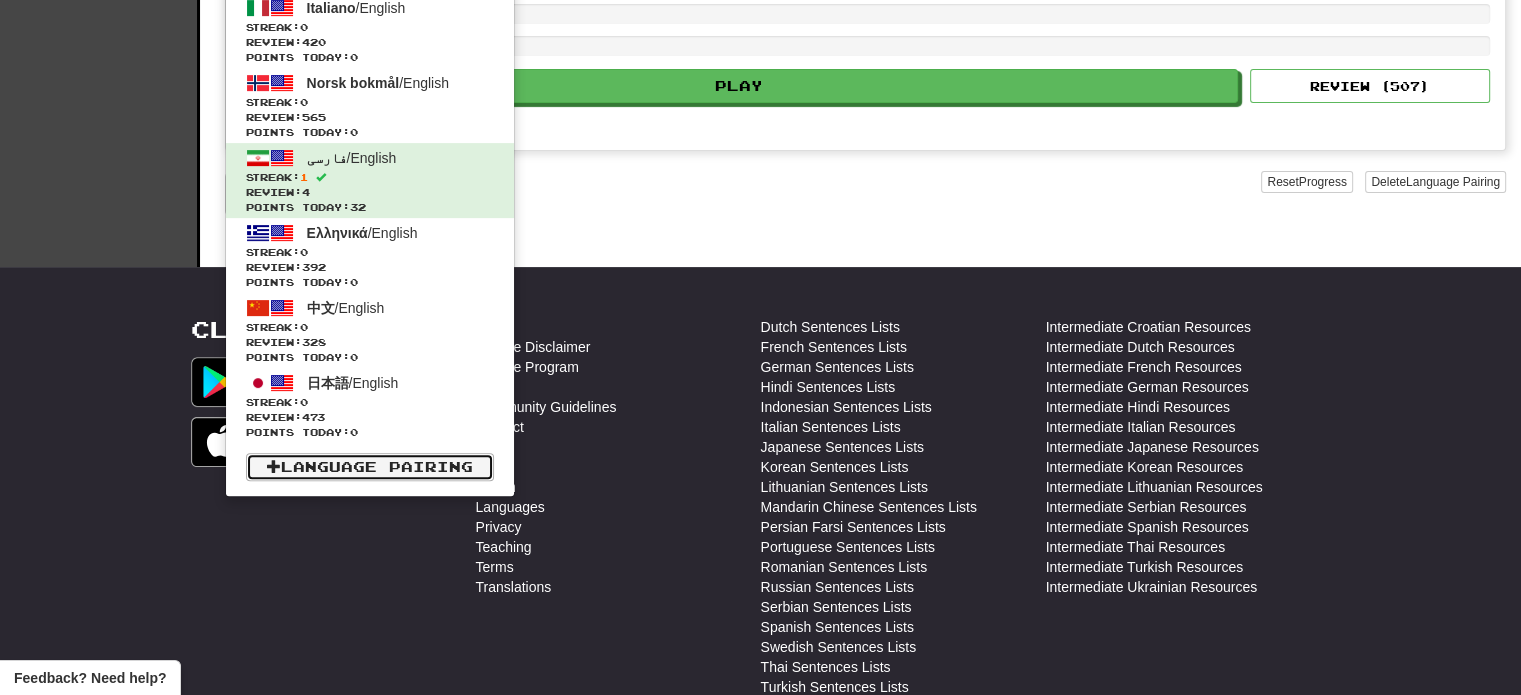 click on "Language Pairing" at bounding box center (370, 467) 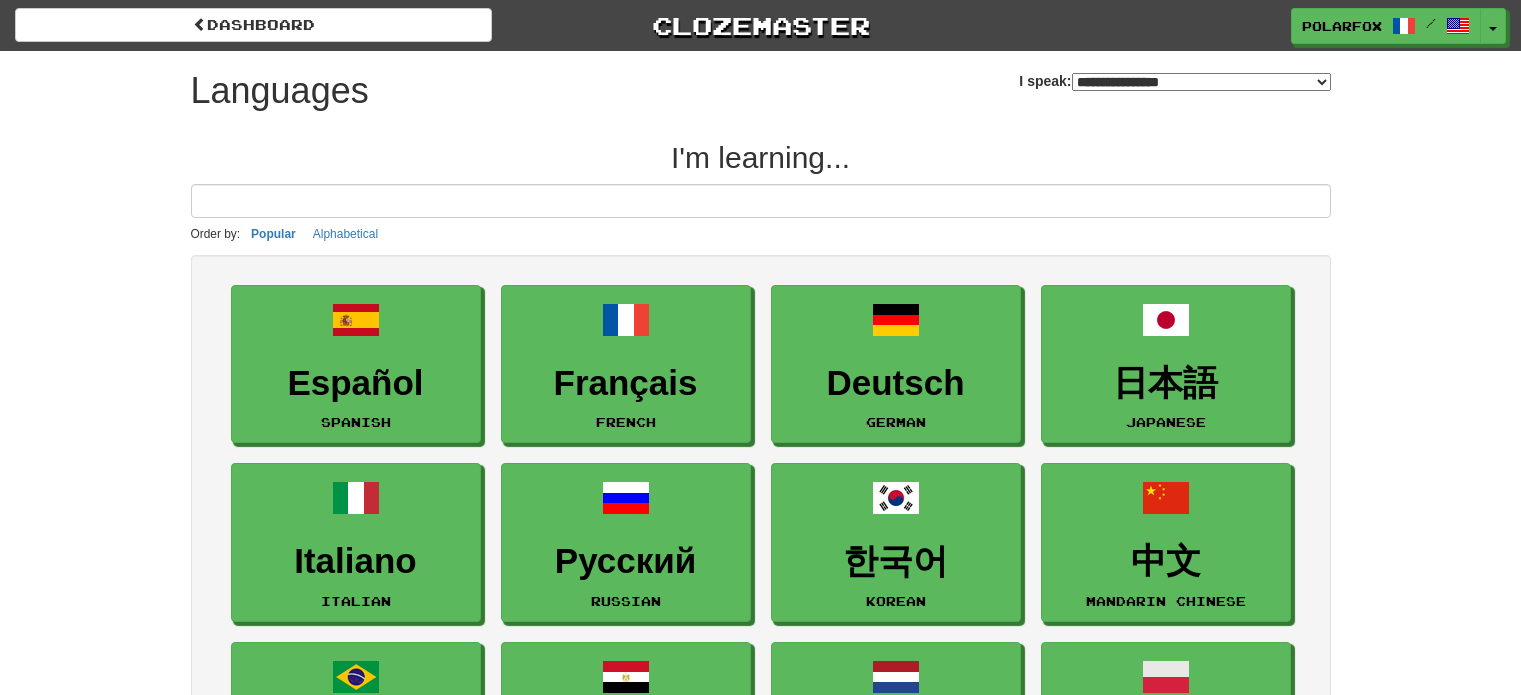 select on "*******" 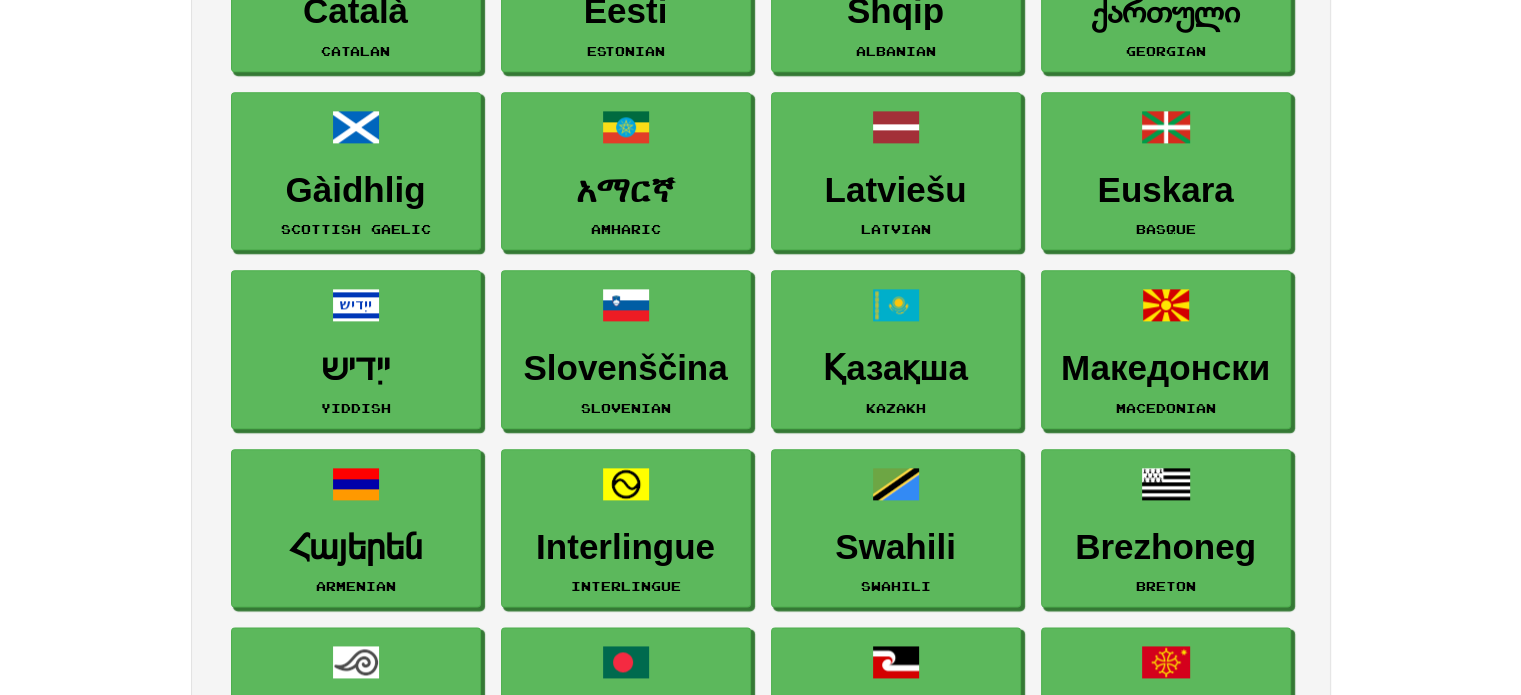 scroll, scrollTop: 2350, scrollLeft: 0, axis: vertical 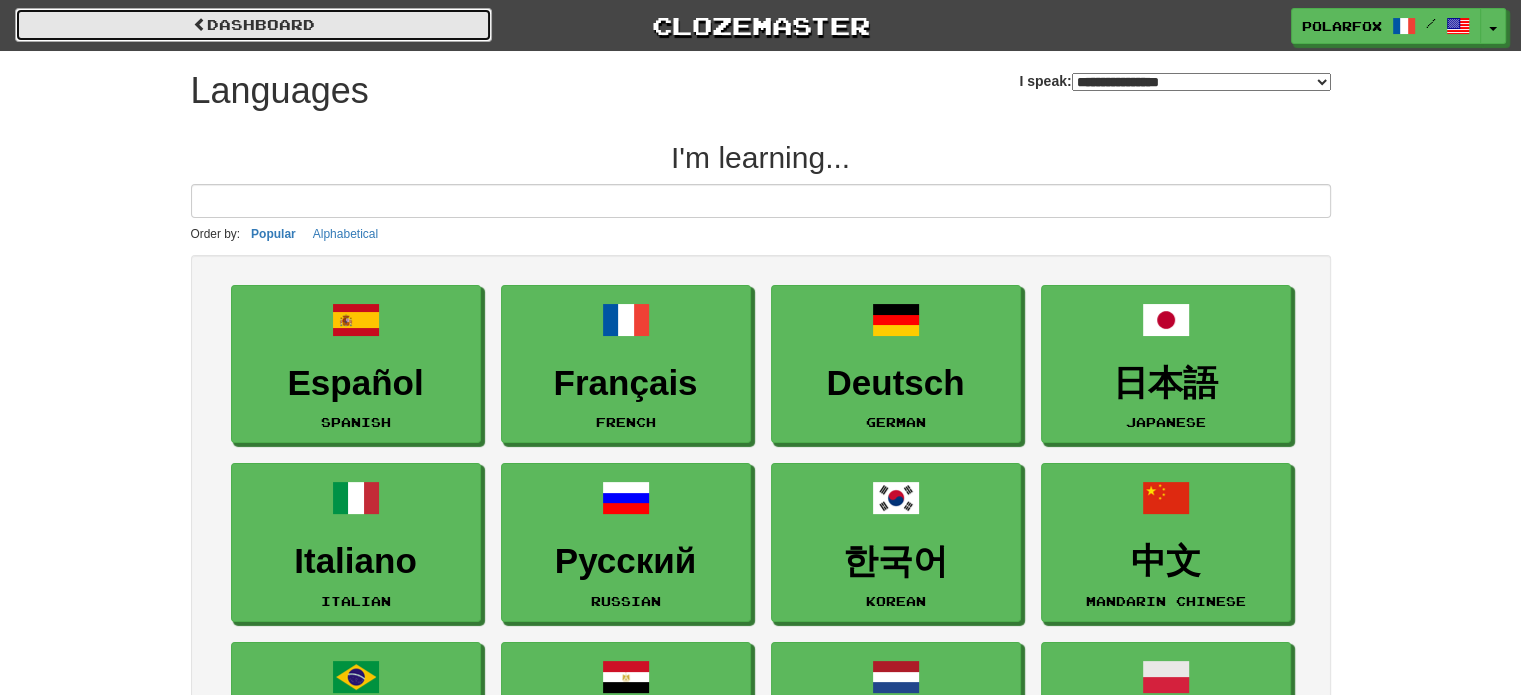 click on "dashboard" at bounding box center (253, 25) 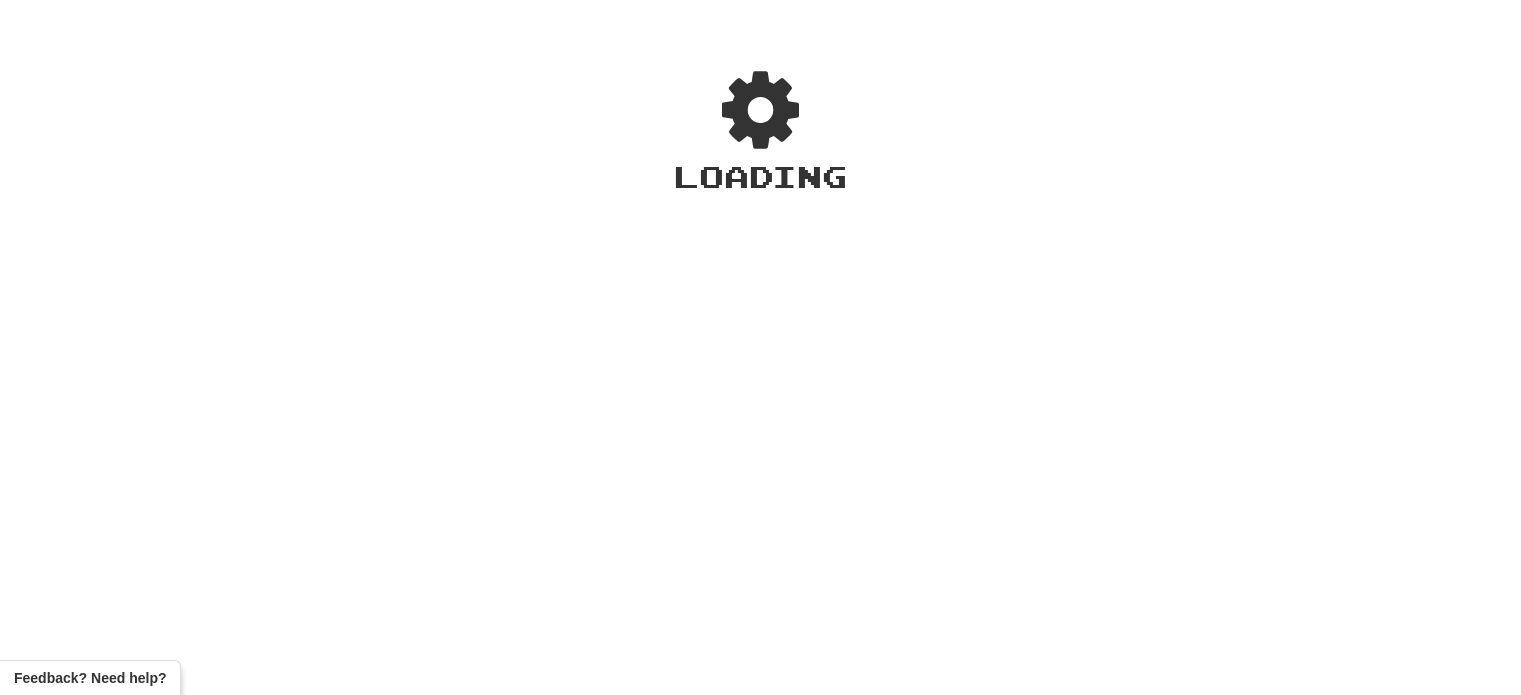 scroll, scrollTop: 0, scrollLeft: 0, axis: both 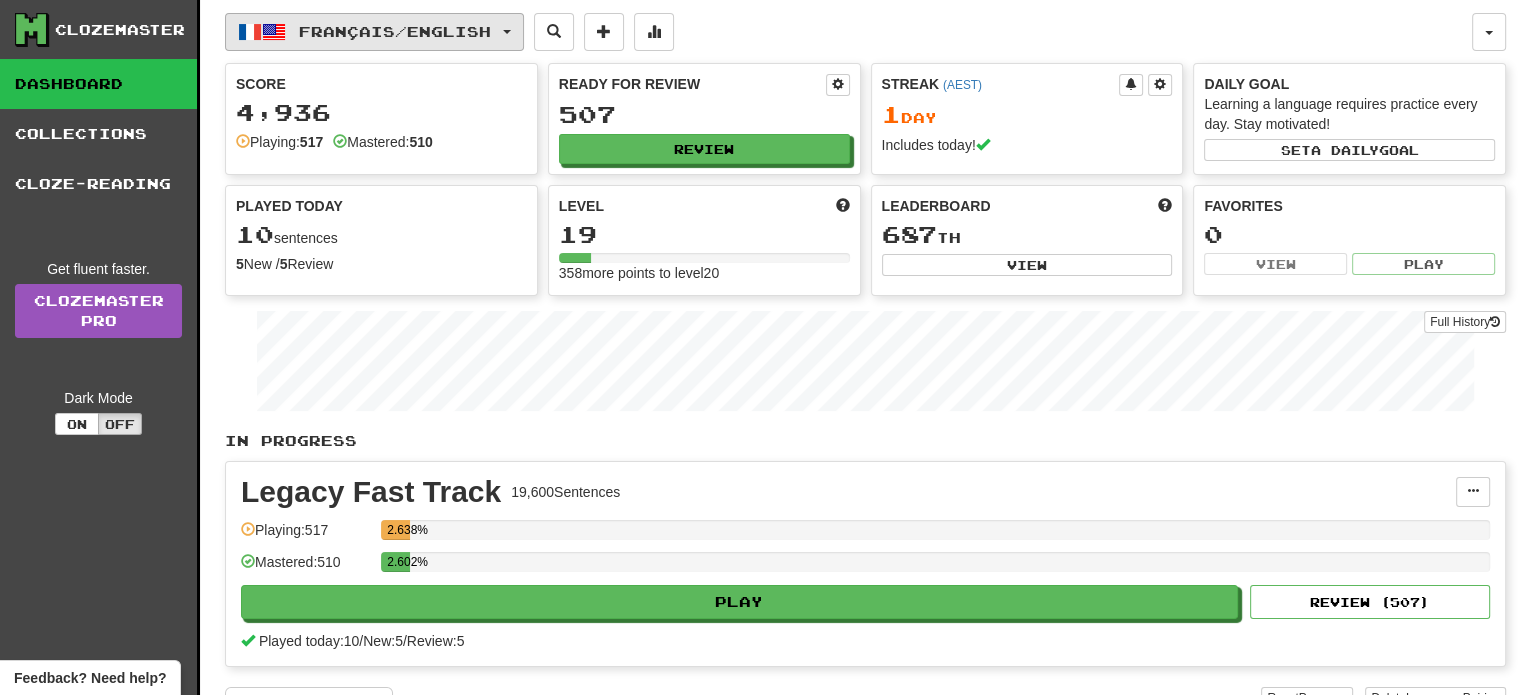 click on "Français  /  English" at bounding box center [395, 31] 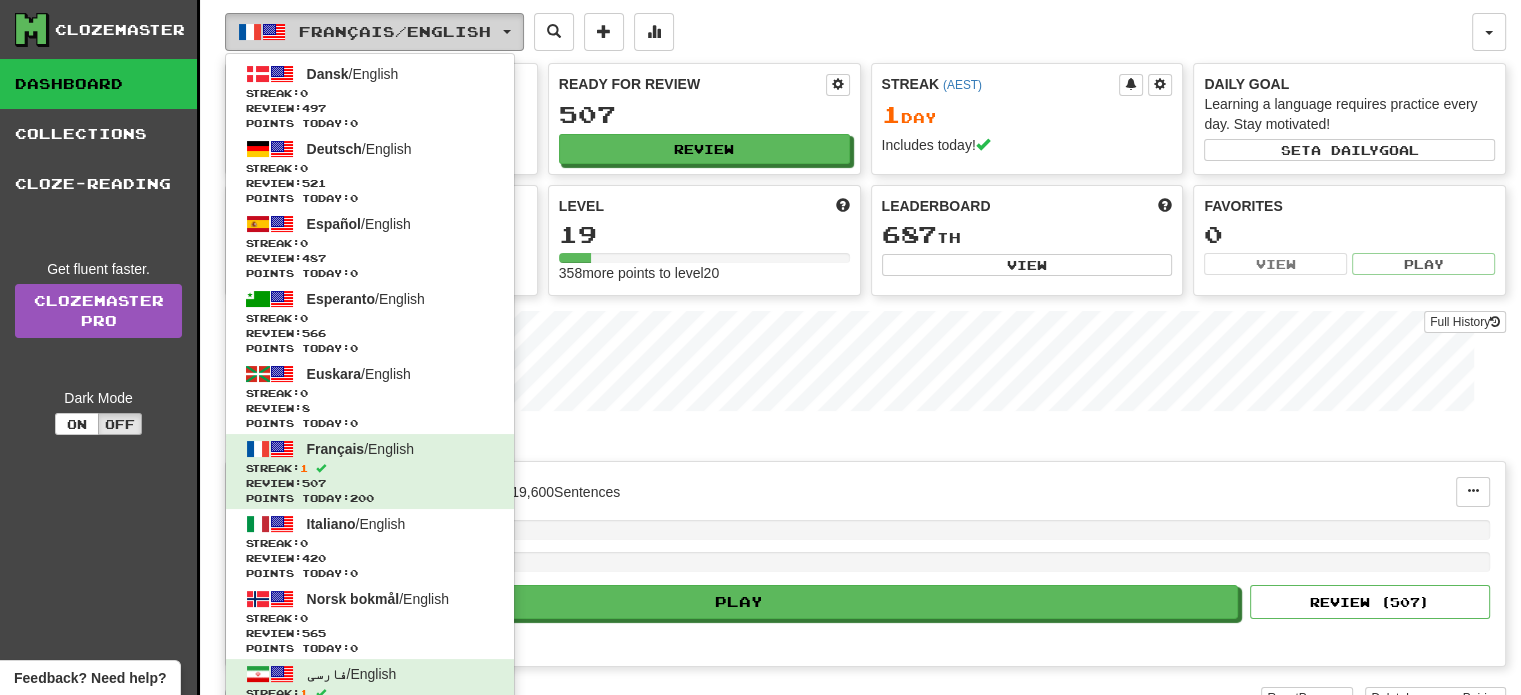 type 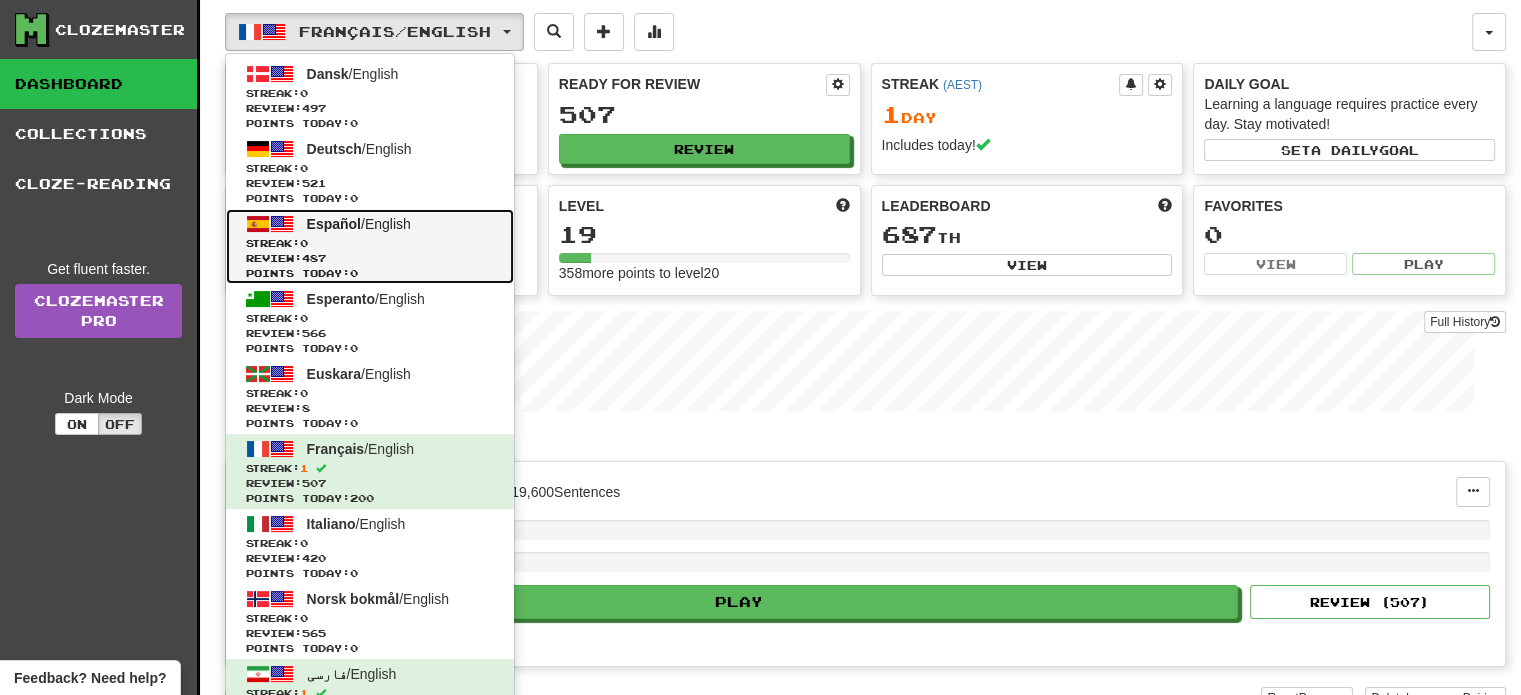 click on "Streak:  0" at bounding box center (370, 243) 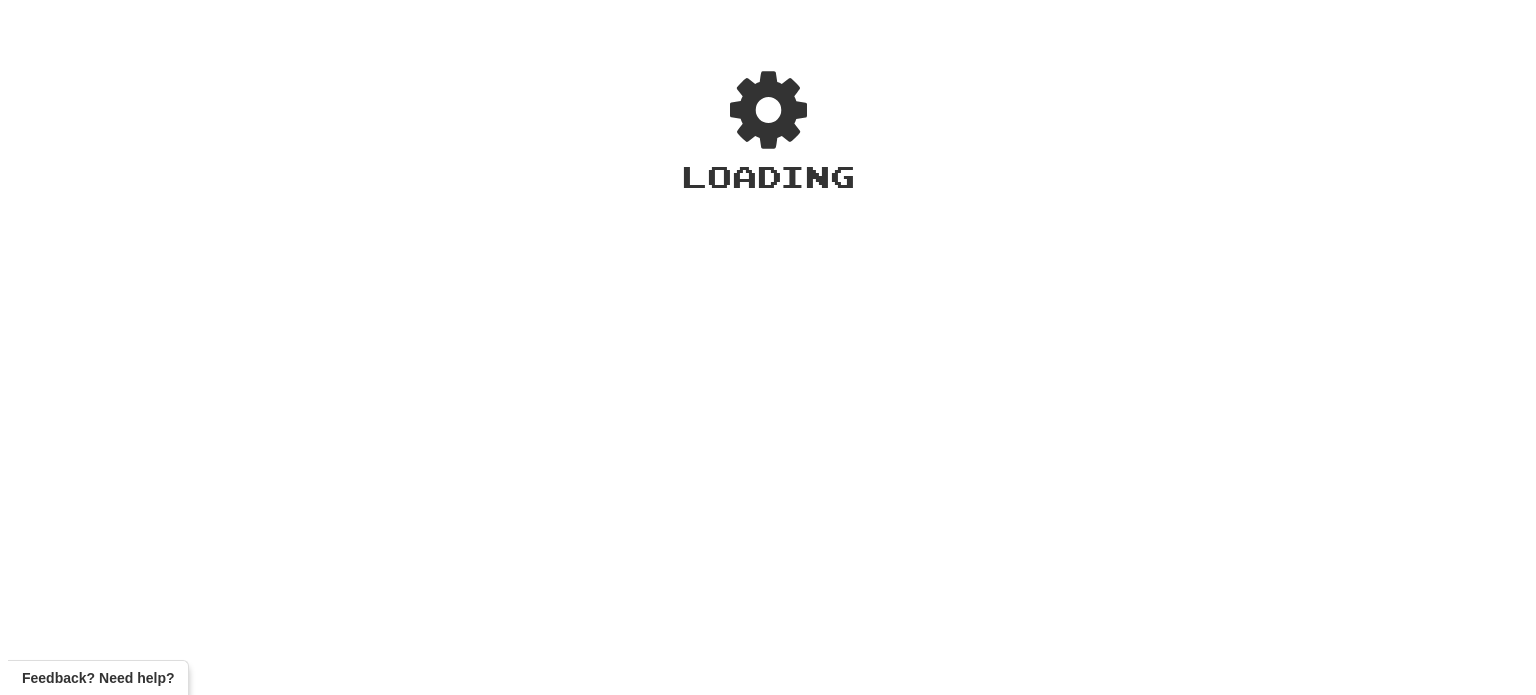 scroll, scrollTop: 0, scrollLeft: 0, axis: both 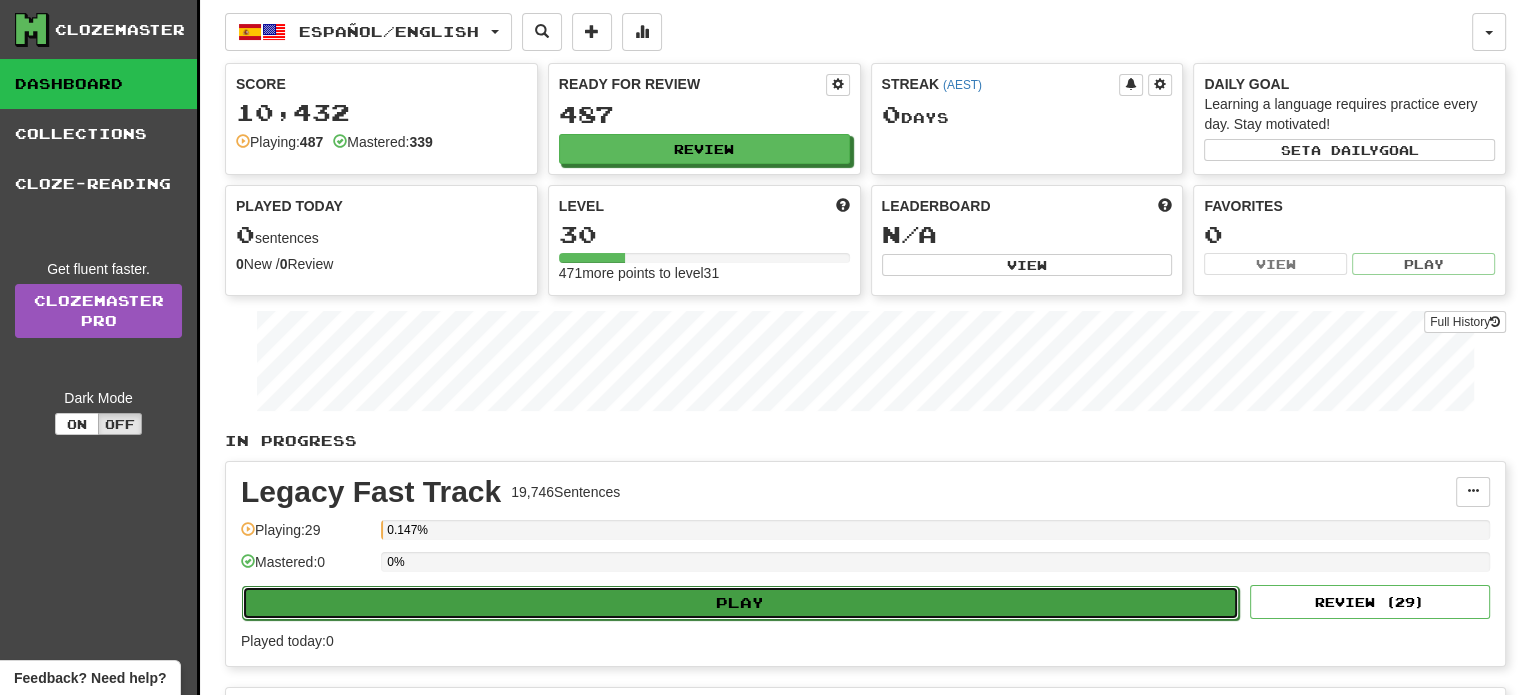click on "Play" at bounding box center [740, 603] 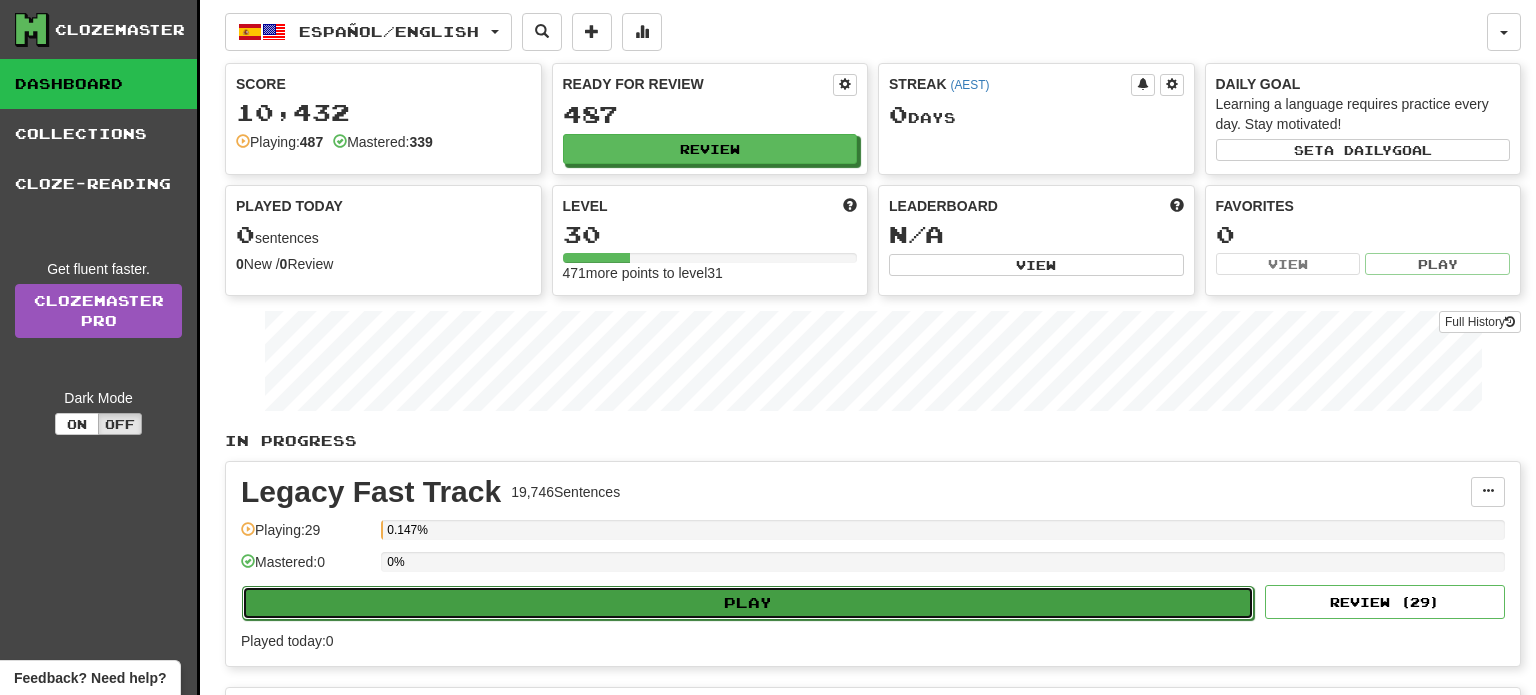 select on "**" 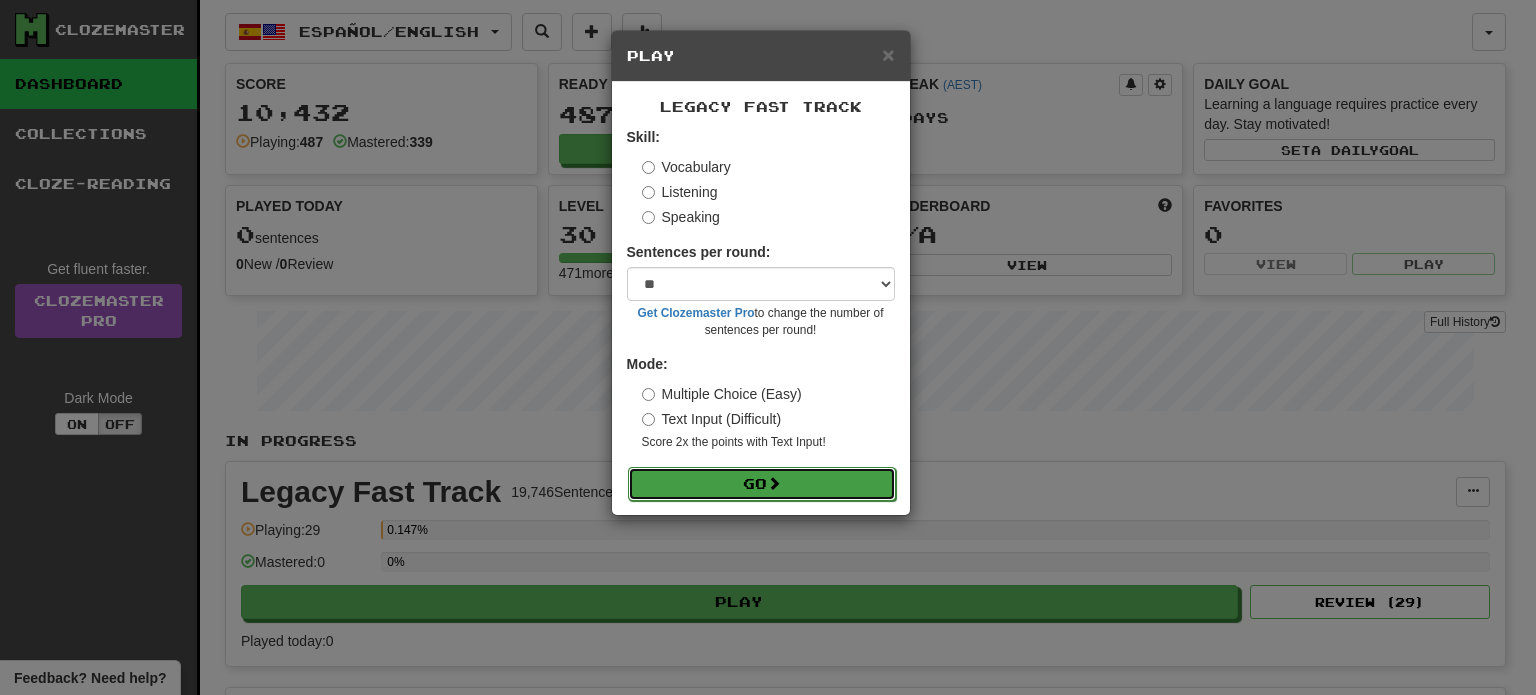 click on "Go" at bounding box center (762, 484) 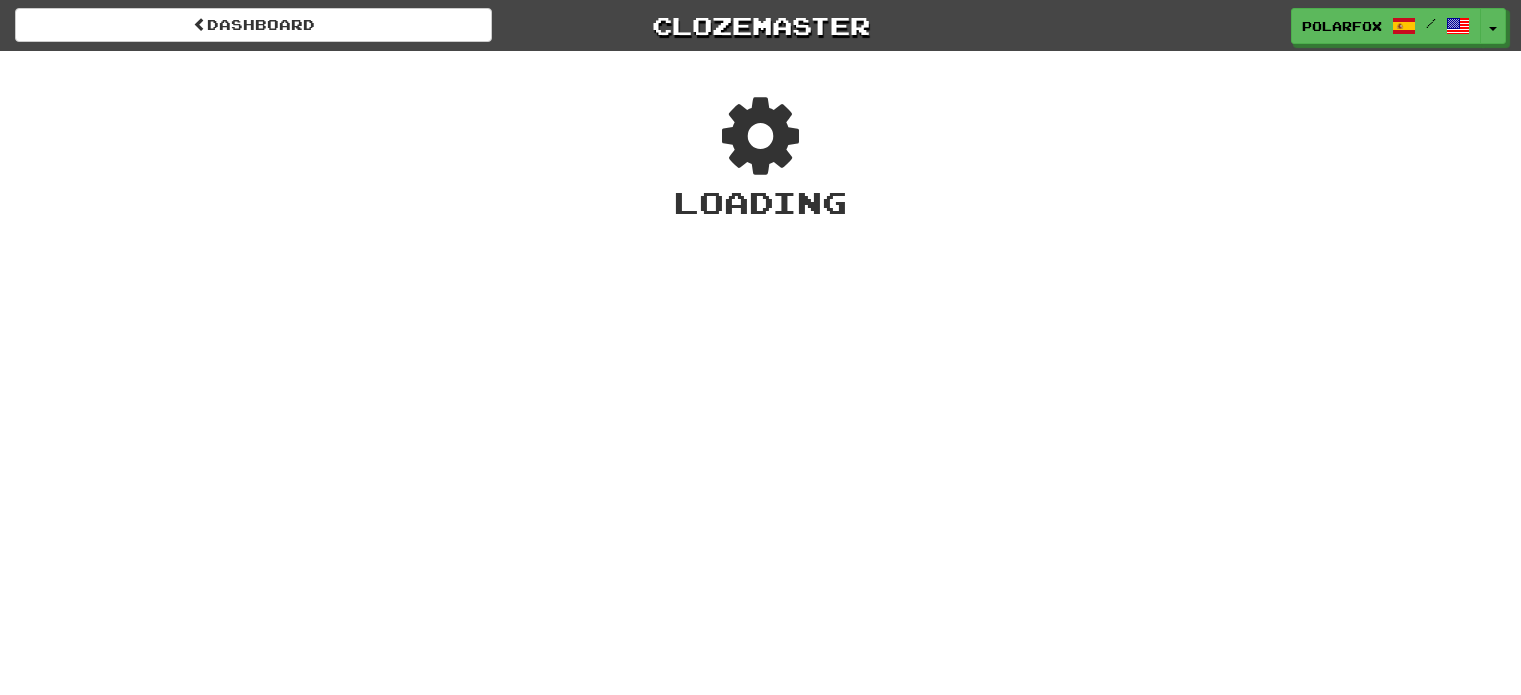 scroll, scrollTop: 0, scrollLeft: 0, axis: both 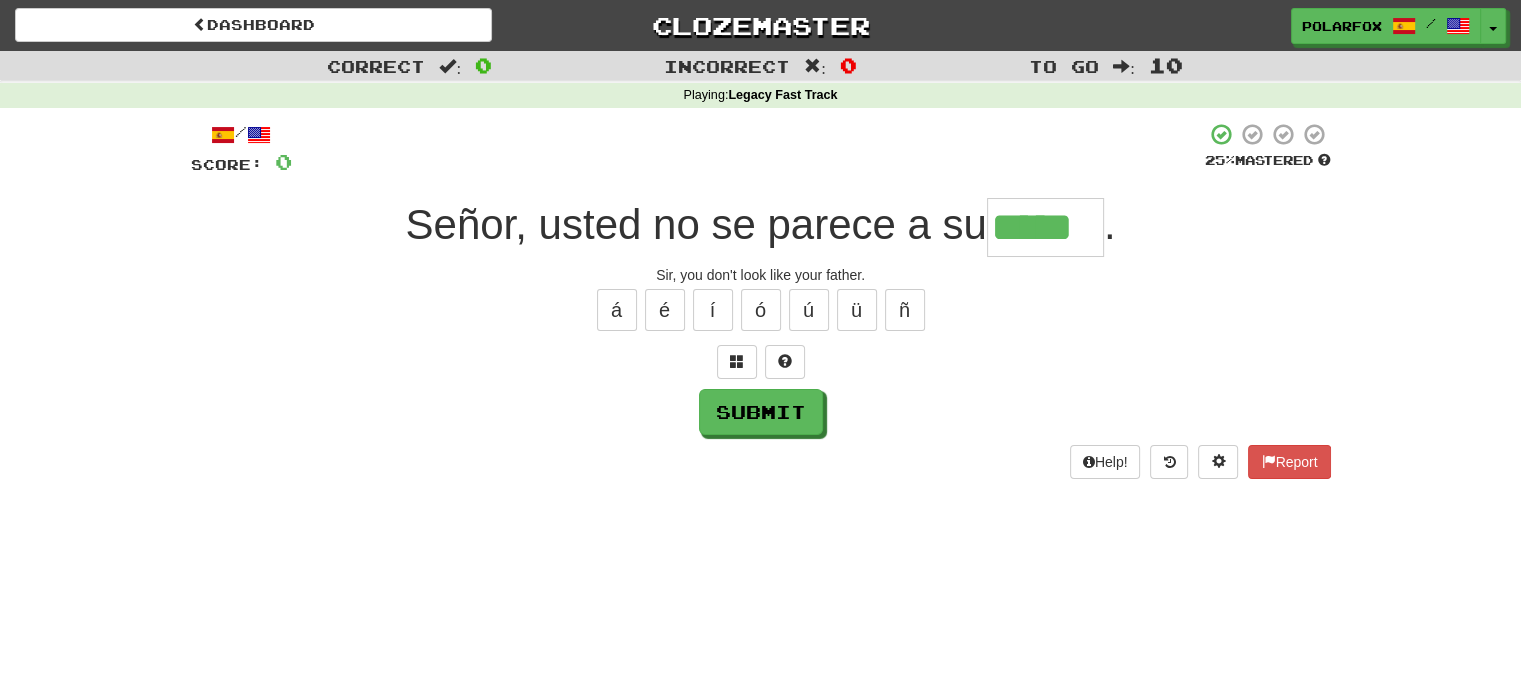 type on "*****" 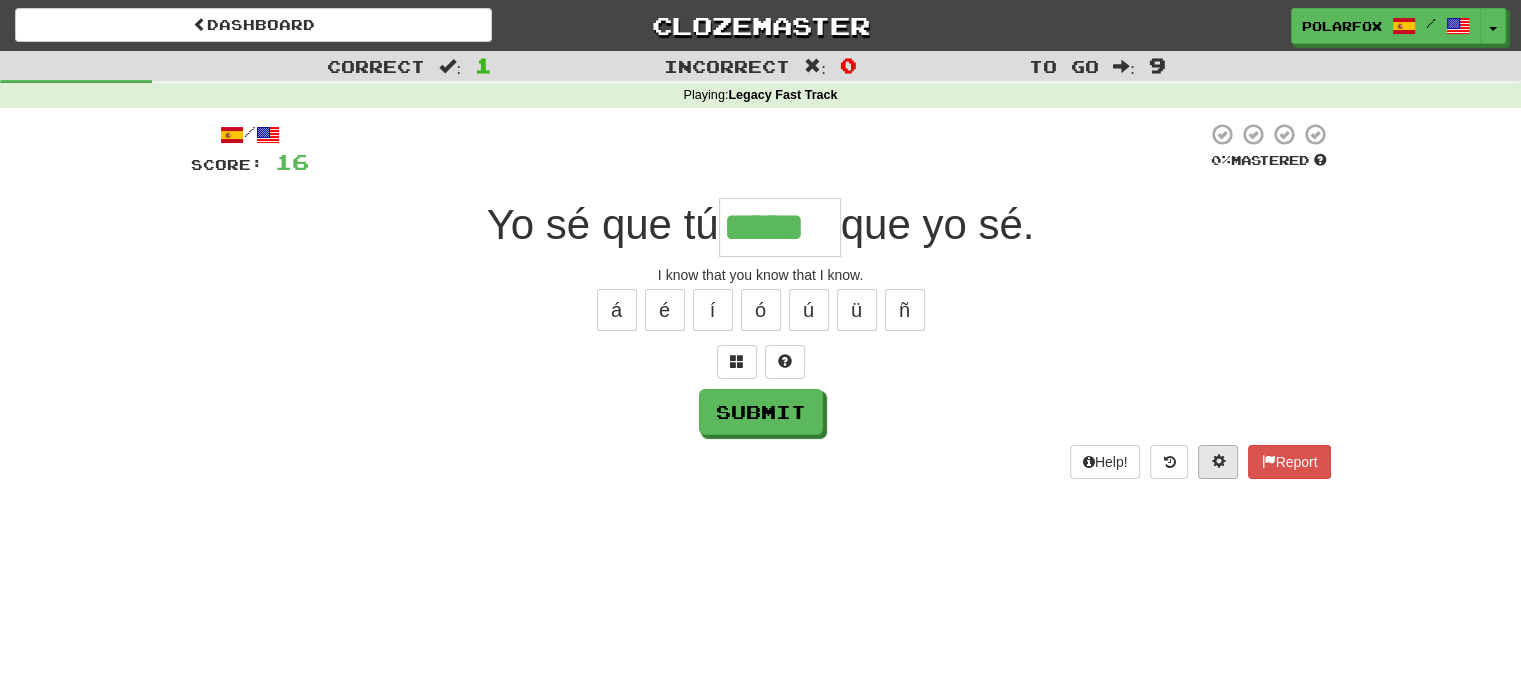 type on "*****" 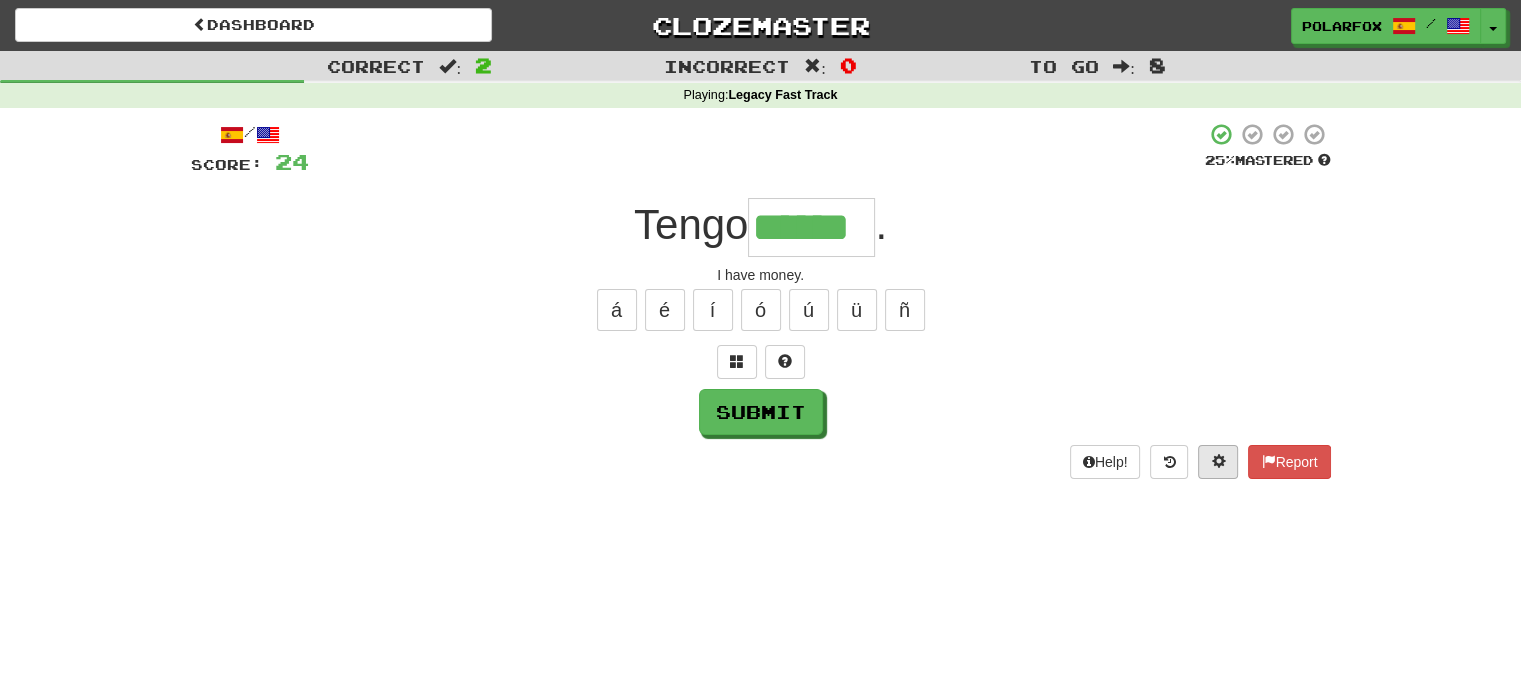 type on "******" 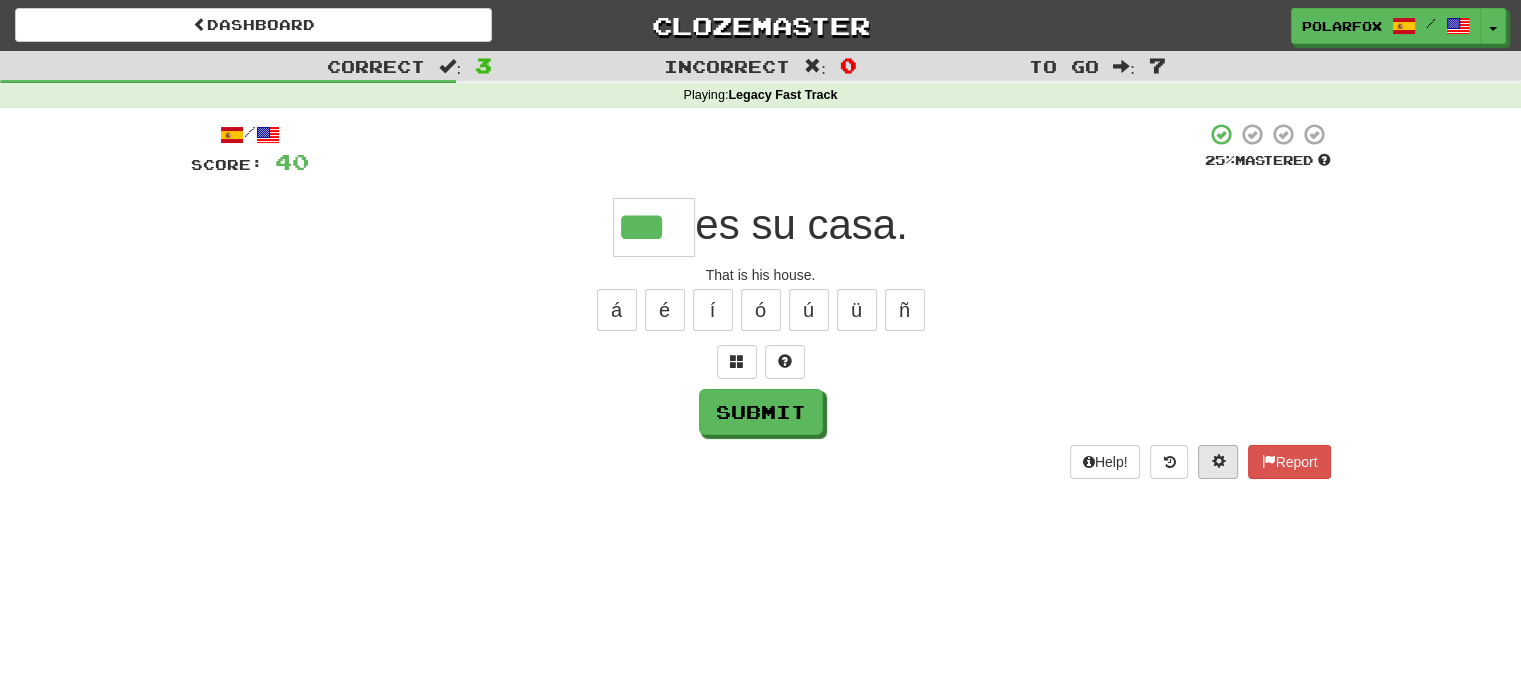 type on "***" 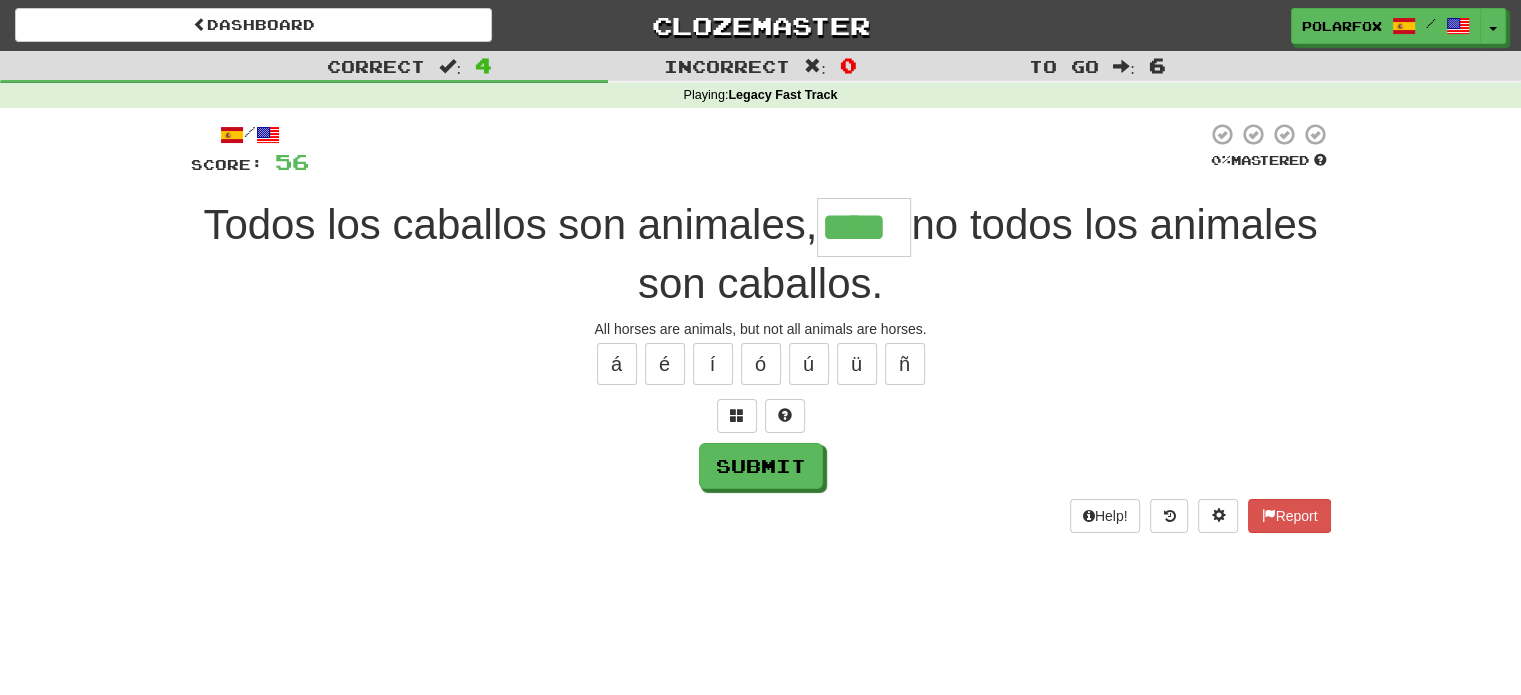 type on "****" 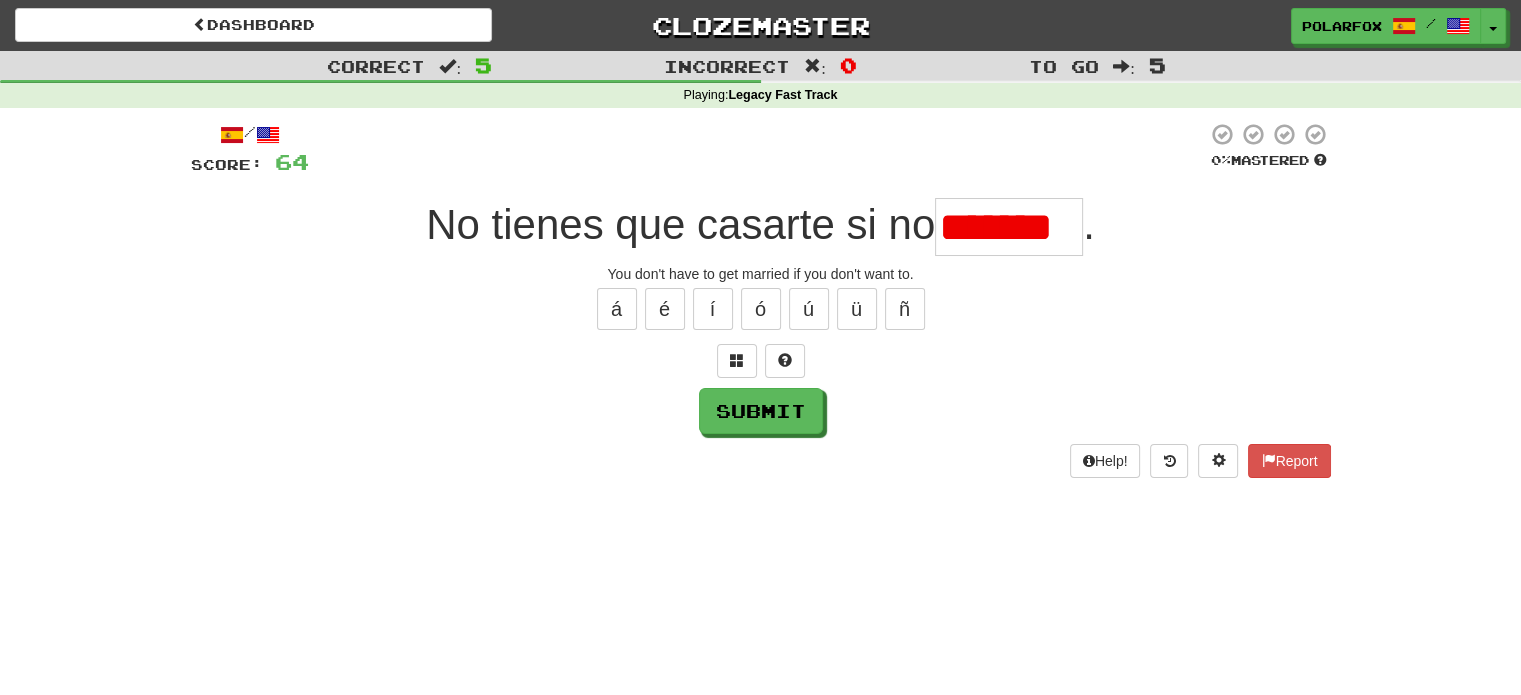scroll, scrollTop: 0, scrollLeft: 0, axis: both 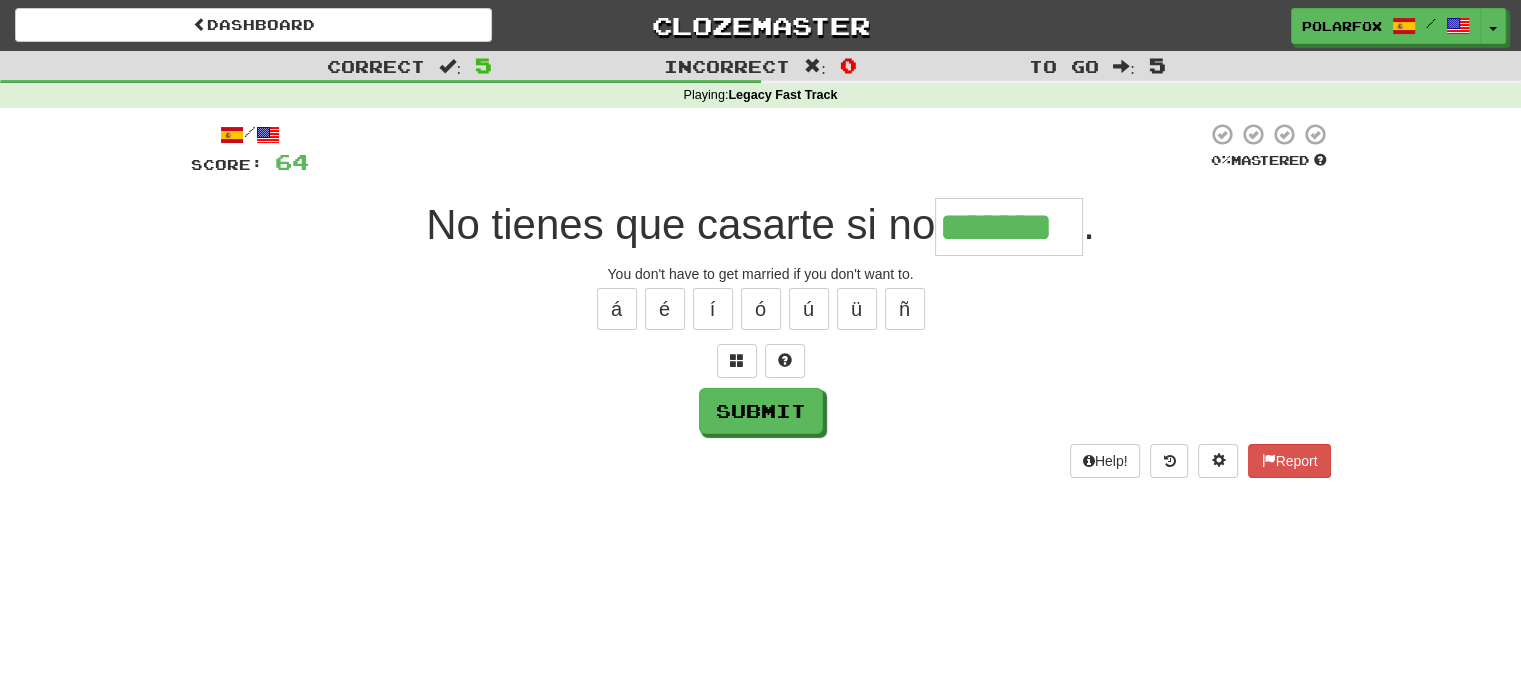 type on "*******" 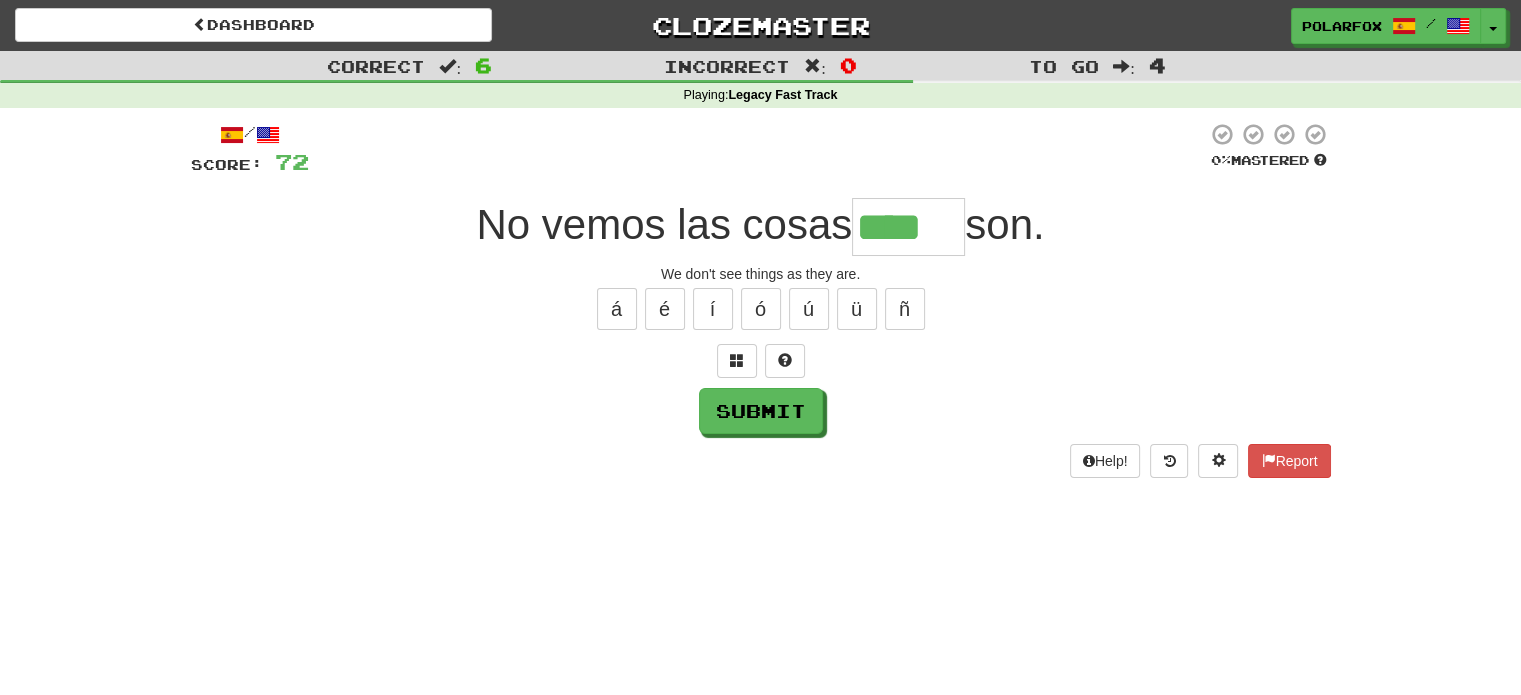 type on "****" 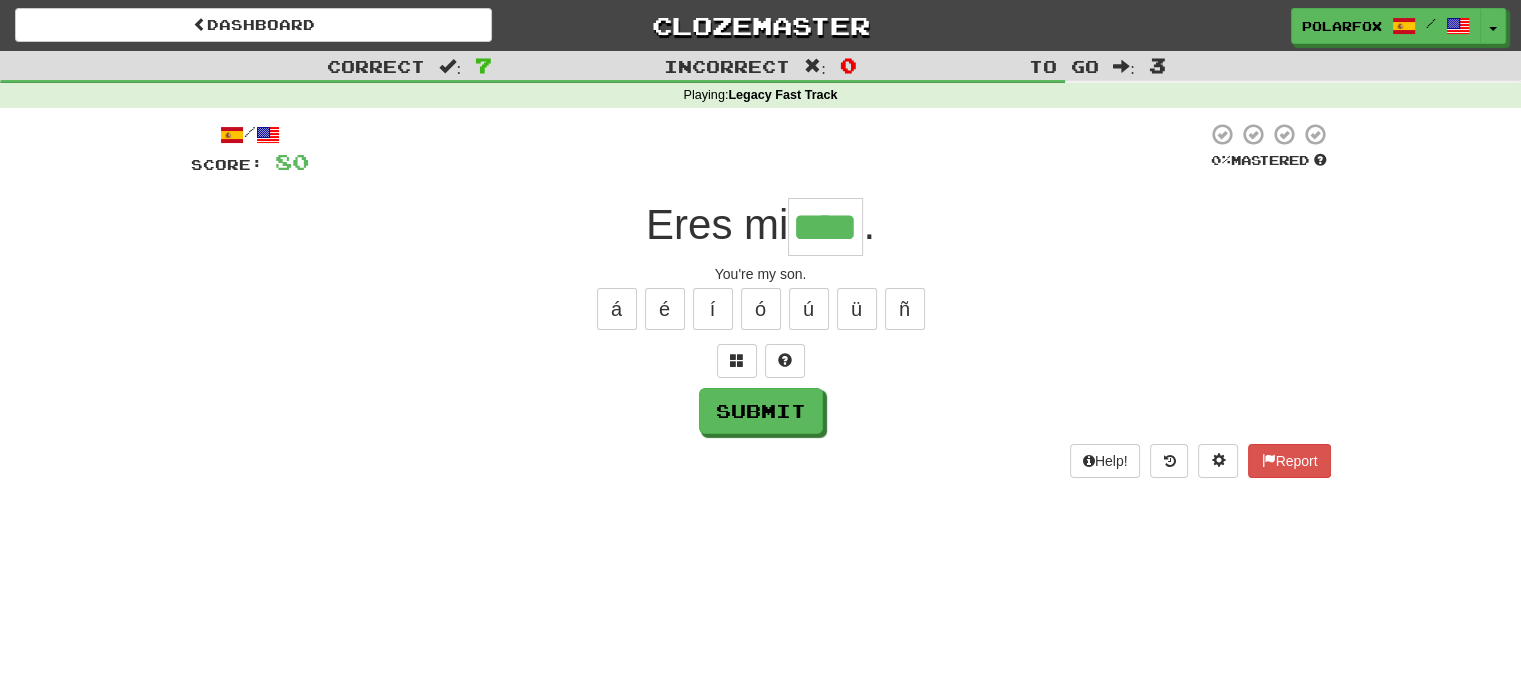 type on "****" 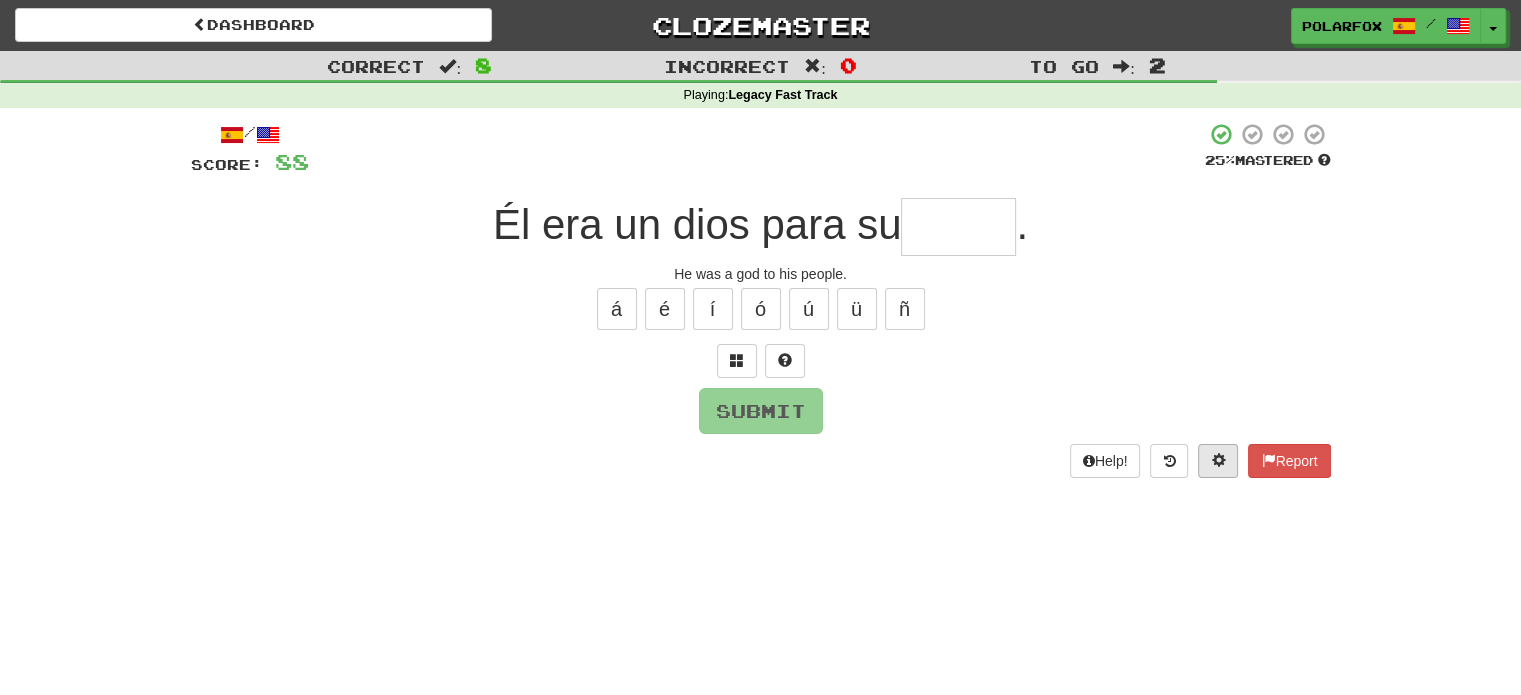 type on "*" 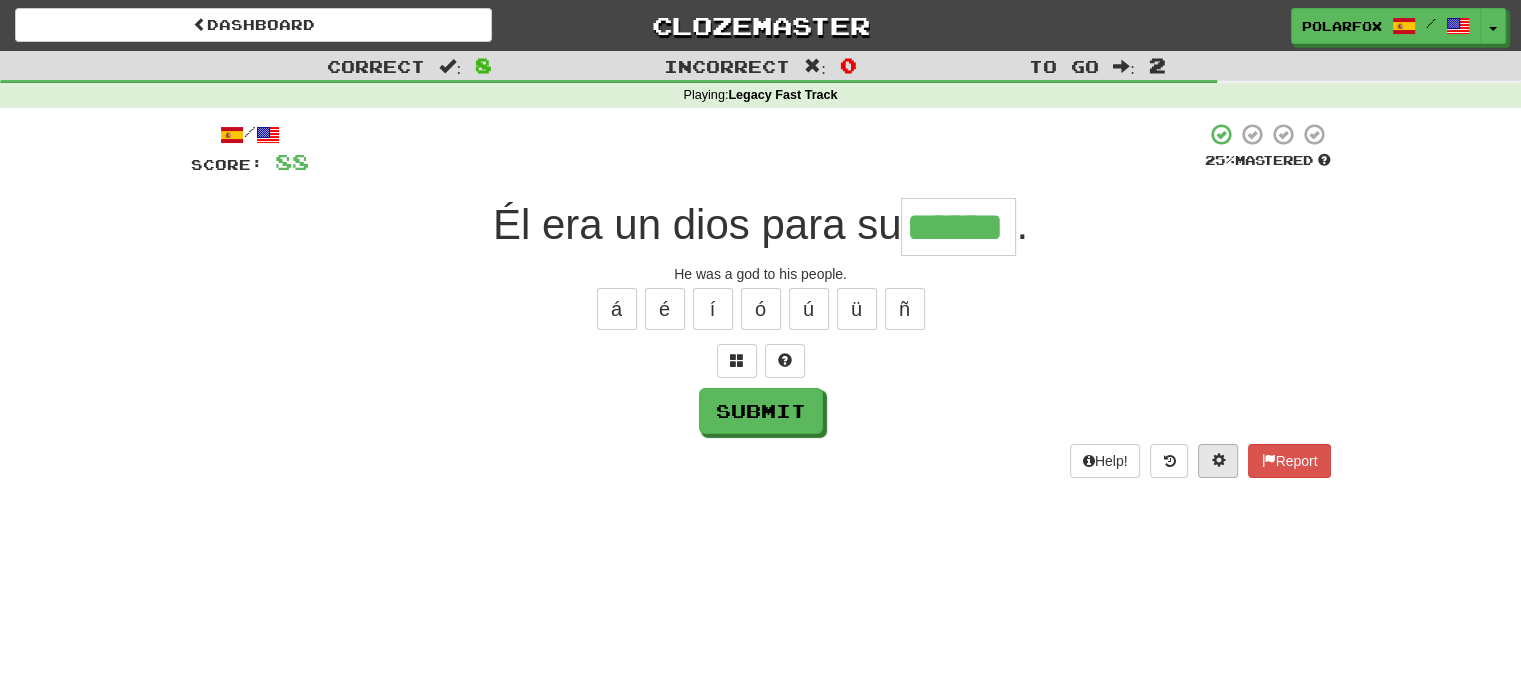 scroll, scrollTop: 0, scrollLeft: 18, axis: horizontal 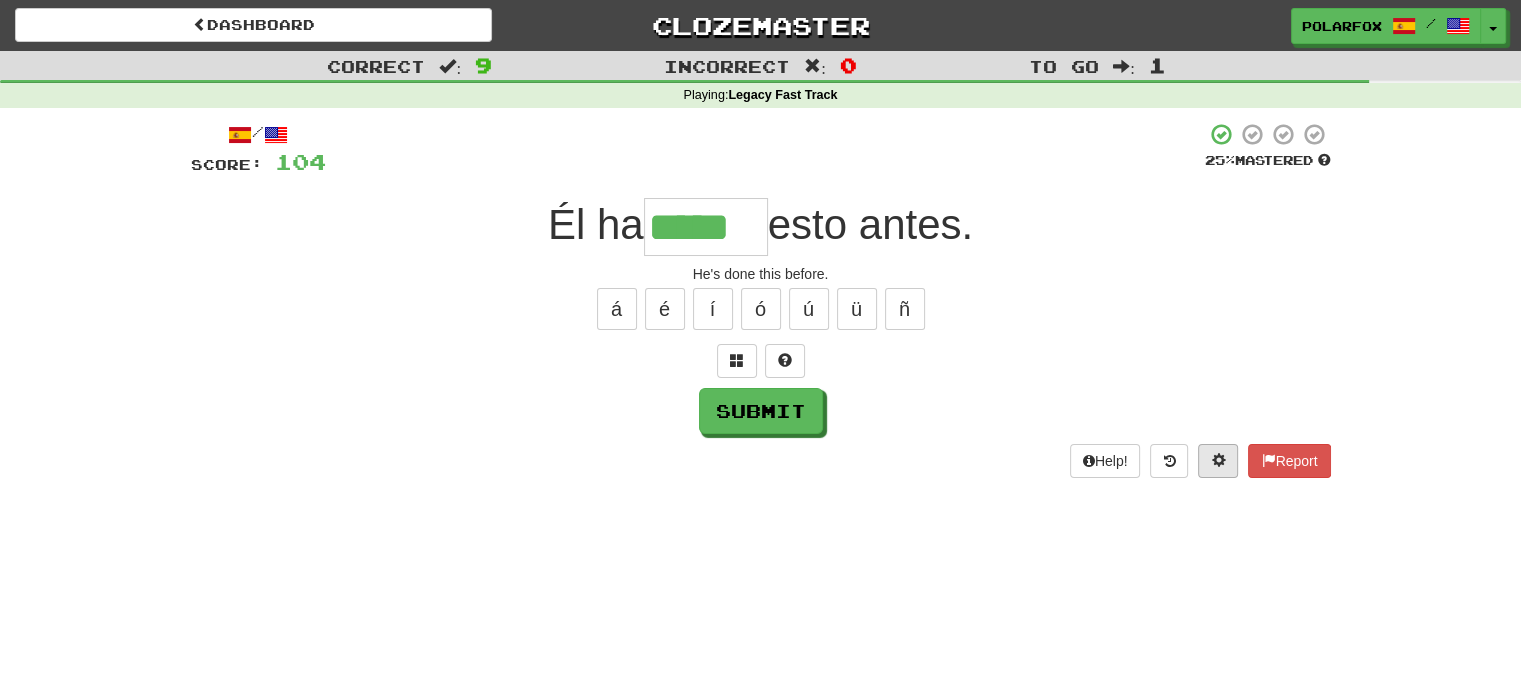 type on "*****" 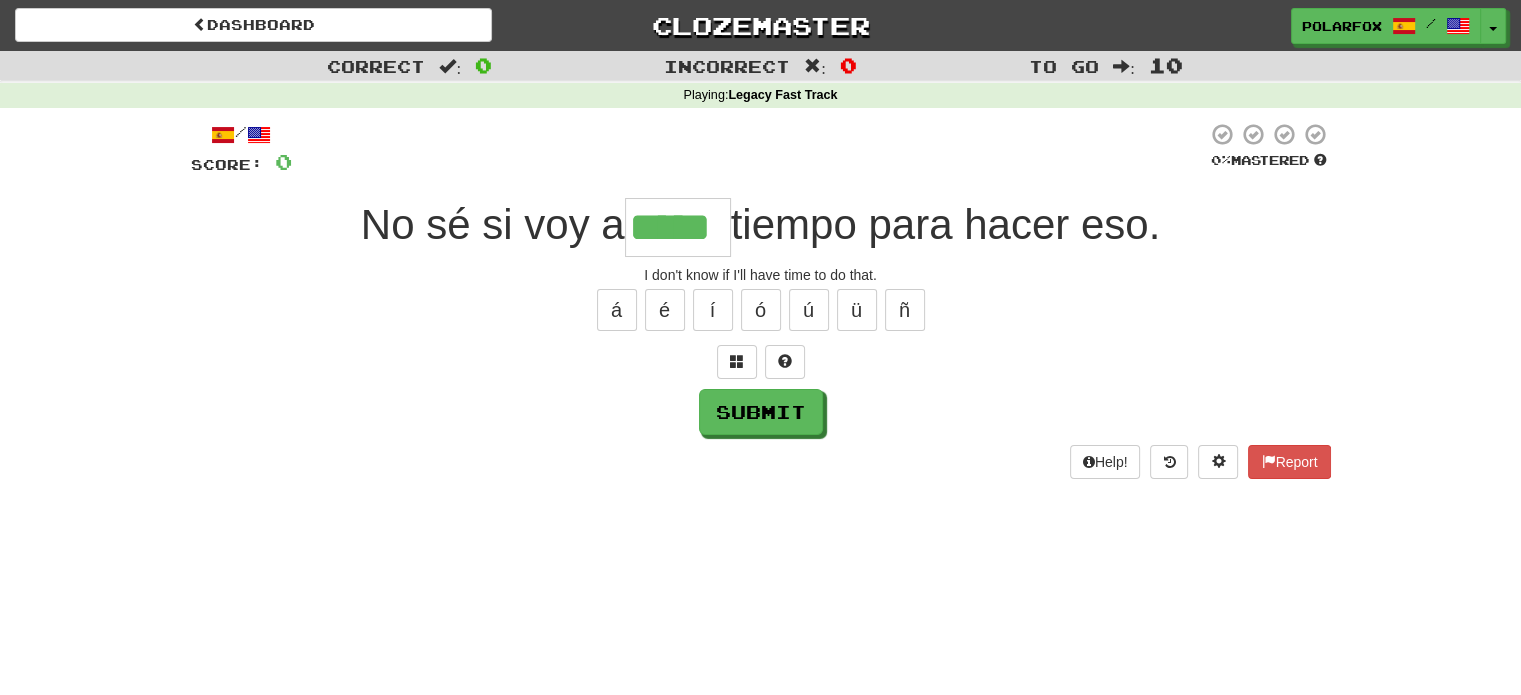 type on "*****" 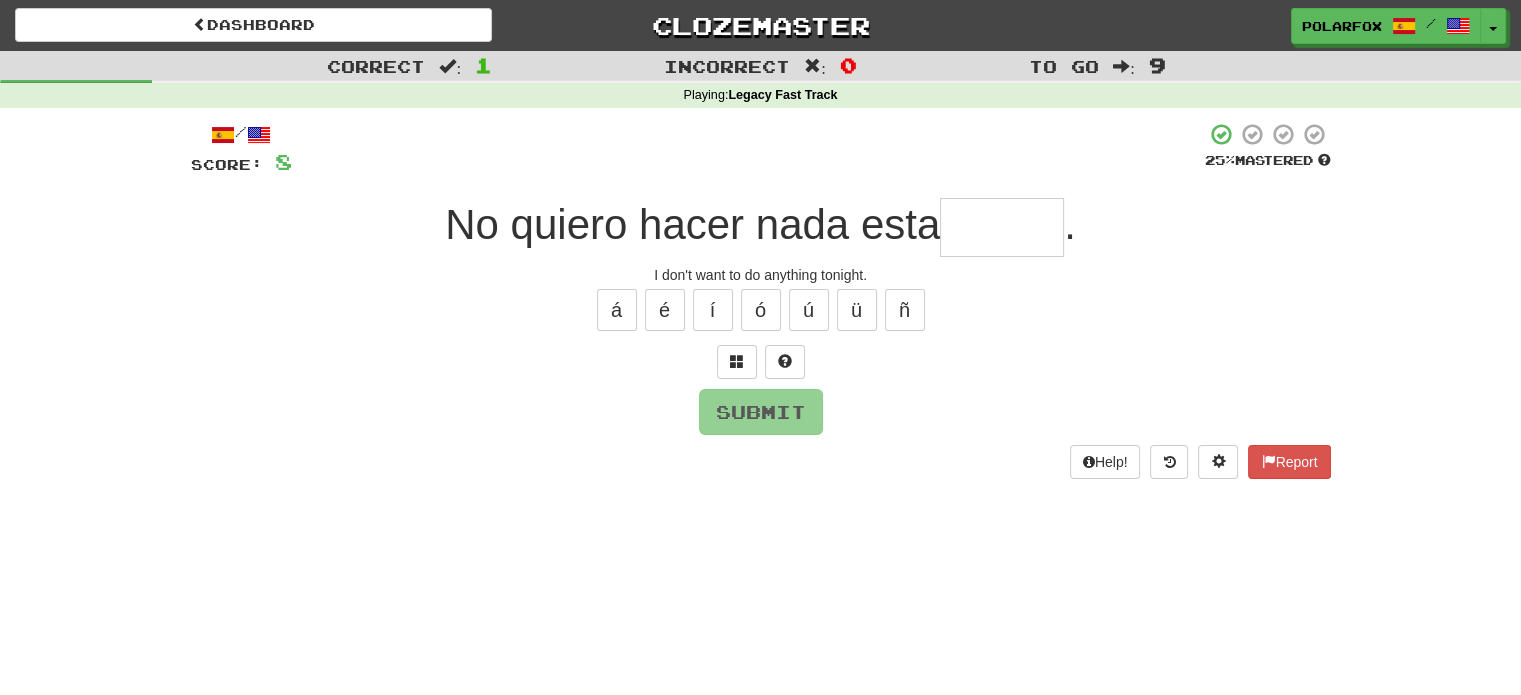 type on "*" 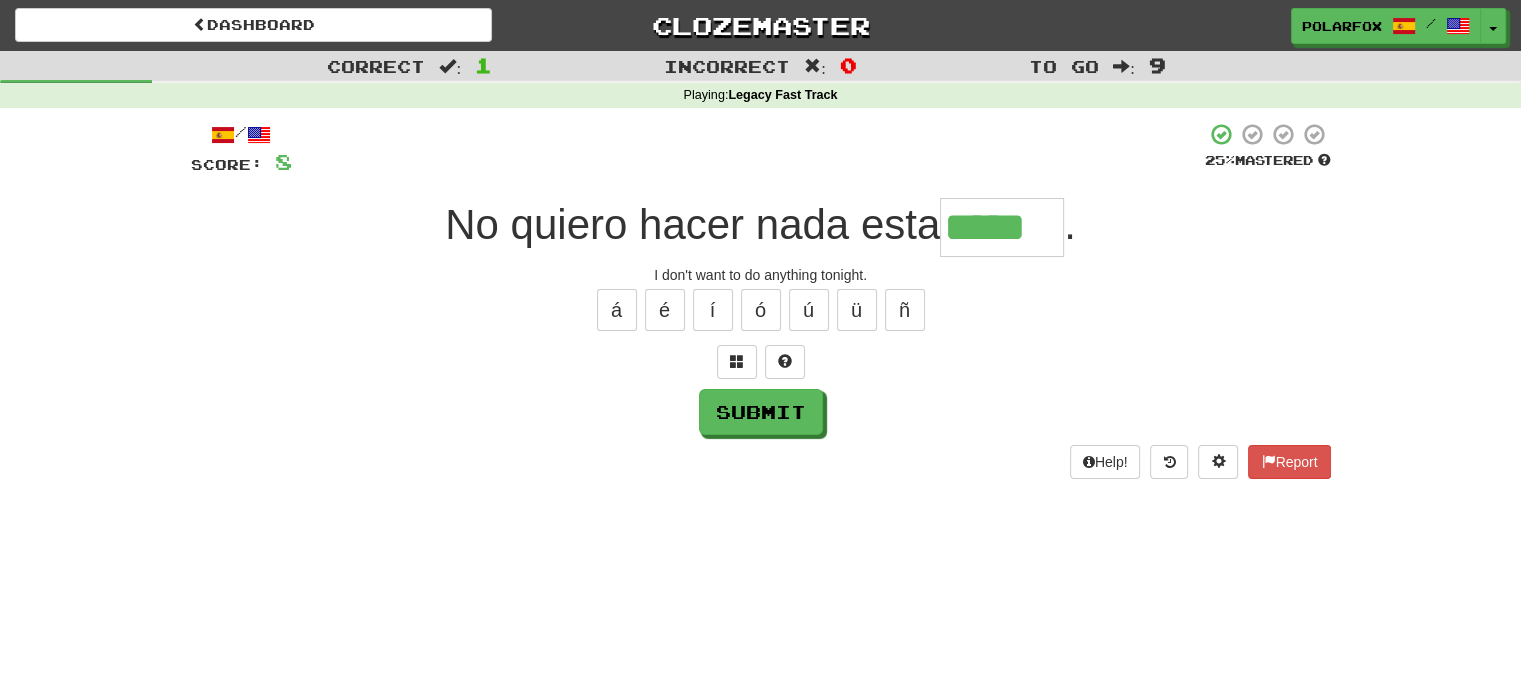 type on "*****" 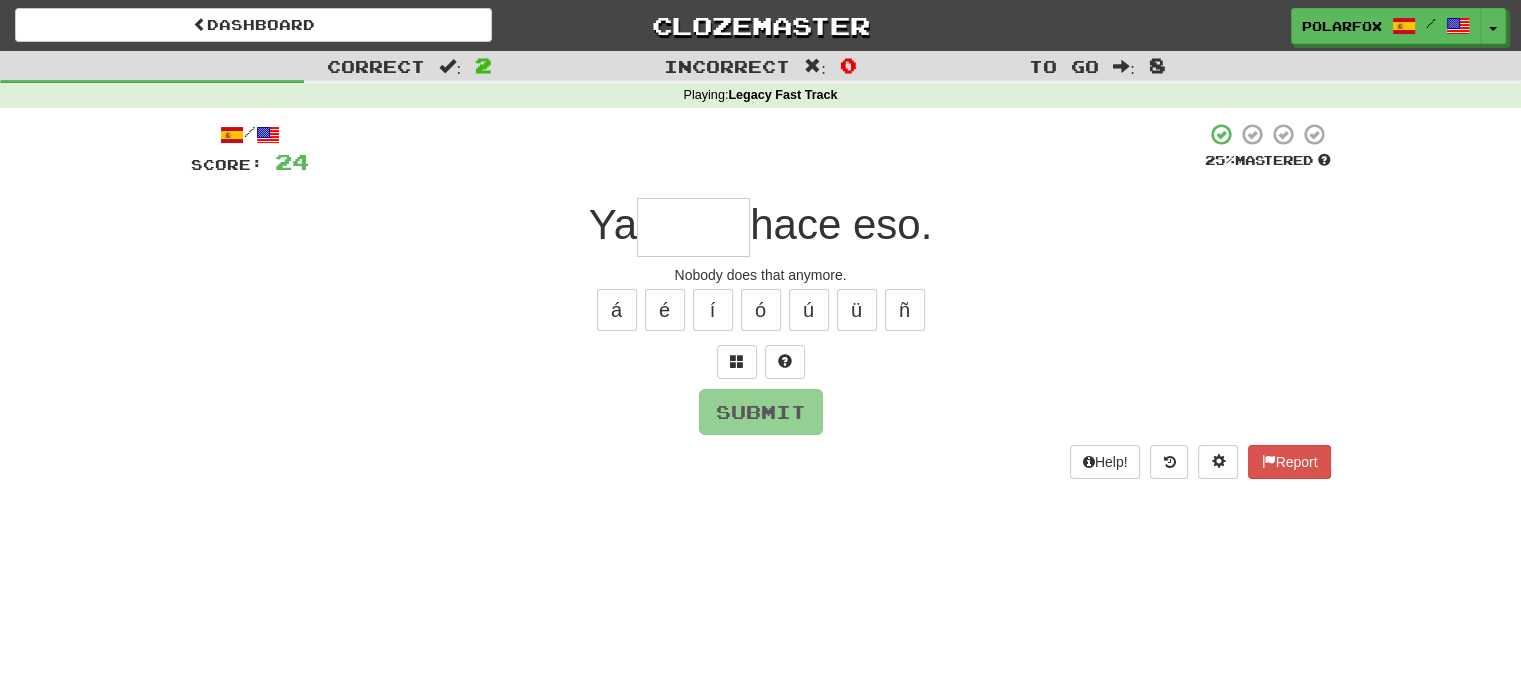 type on "*" 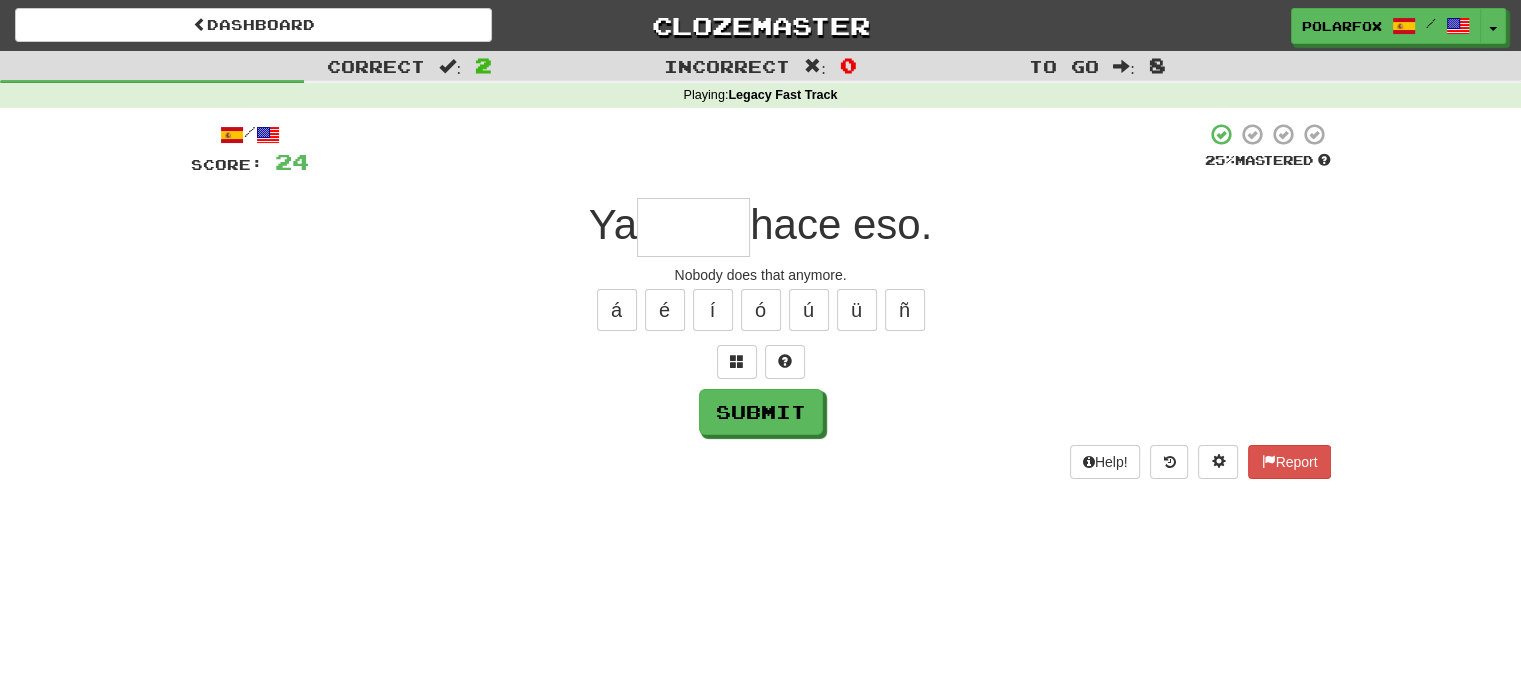 type on "*" 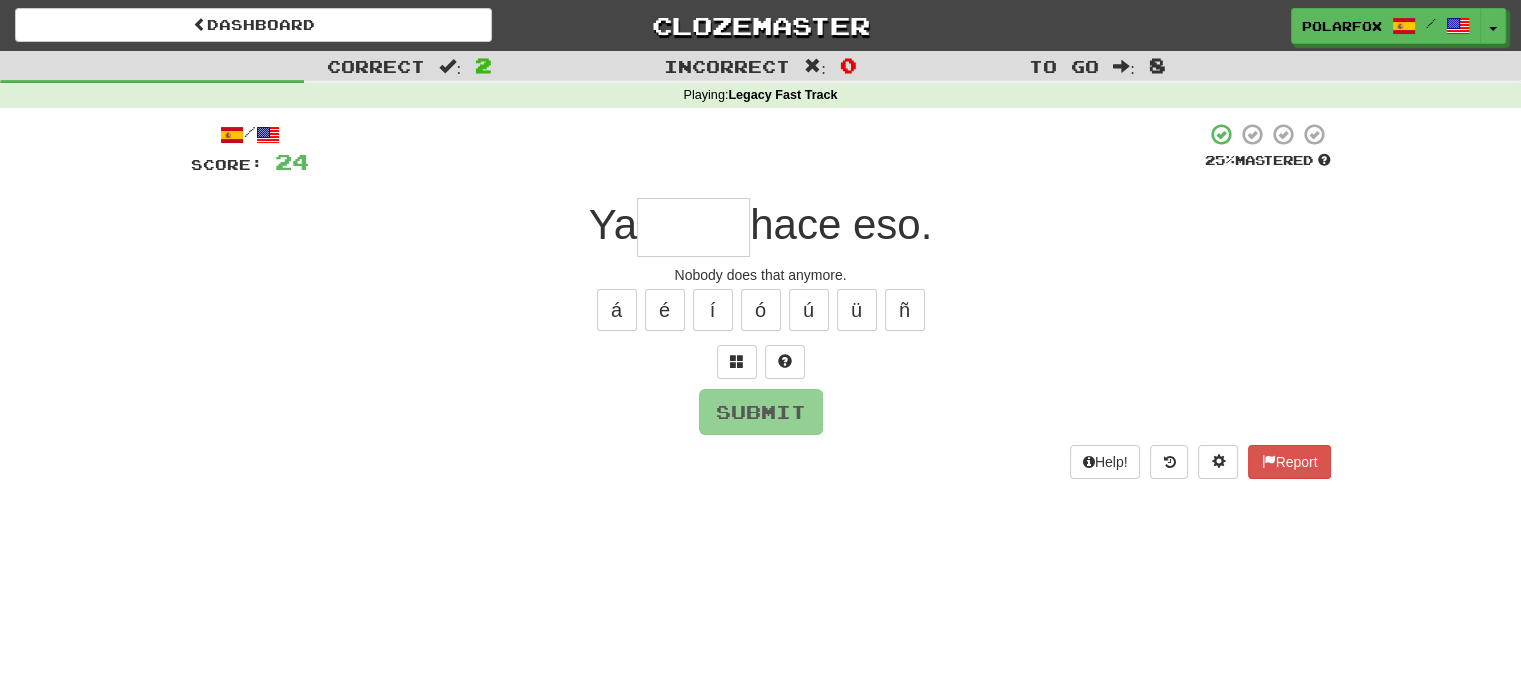 type on "*" 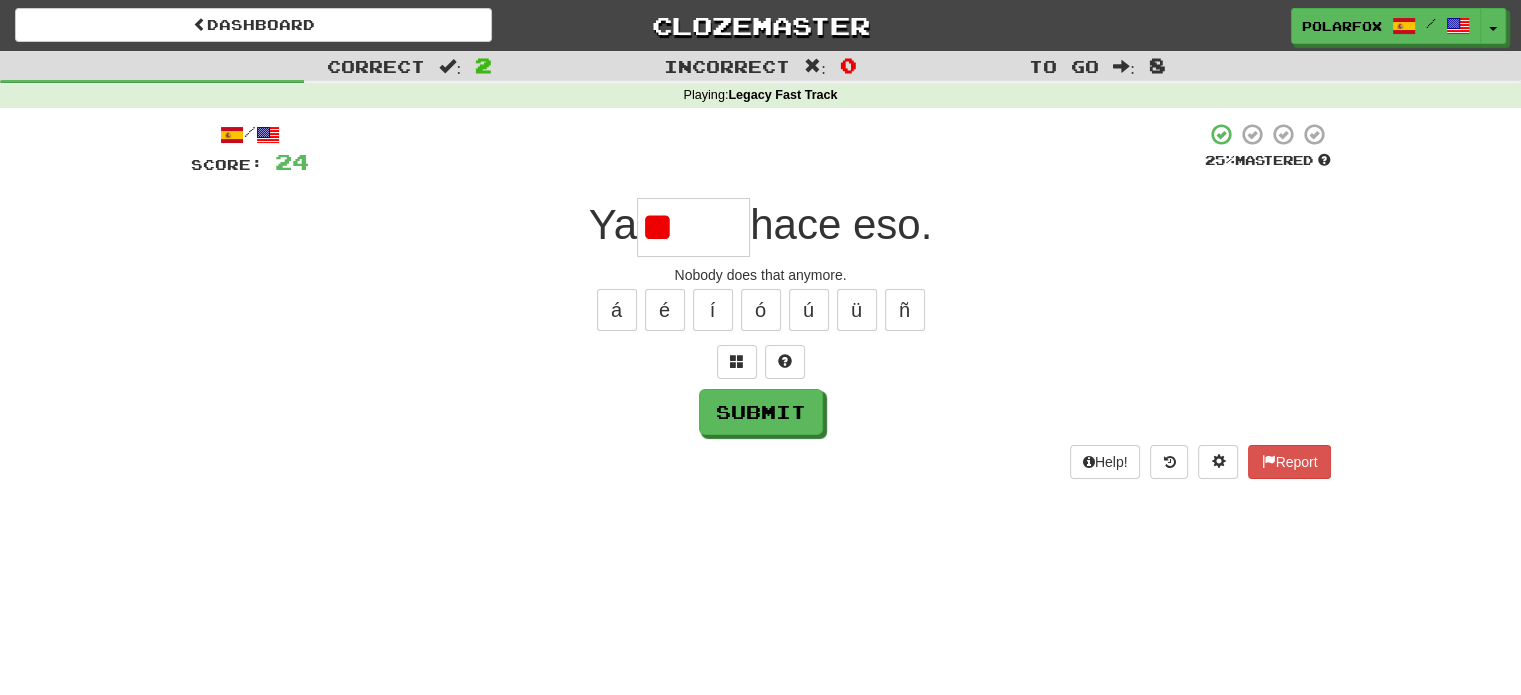 type on "*" 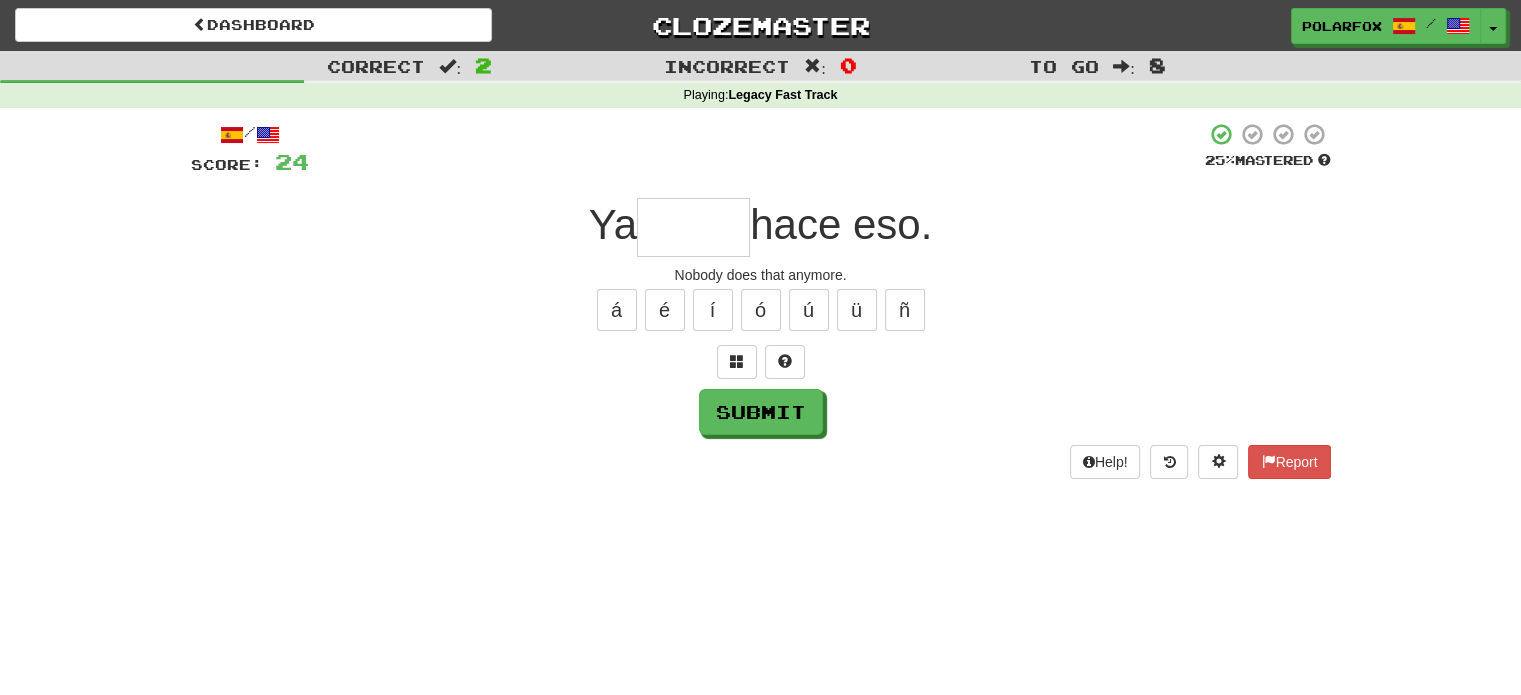 type on "*" 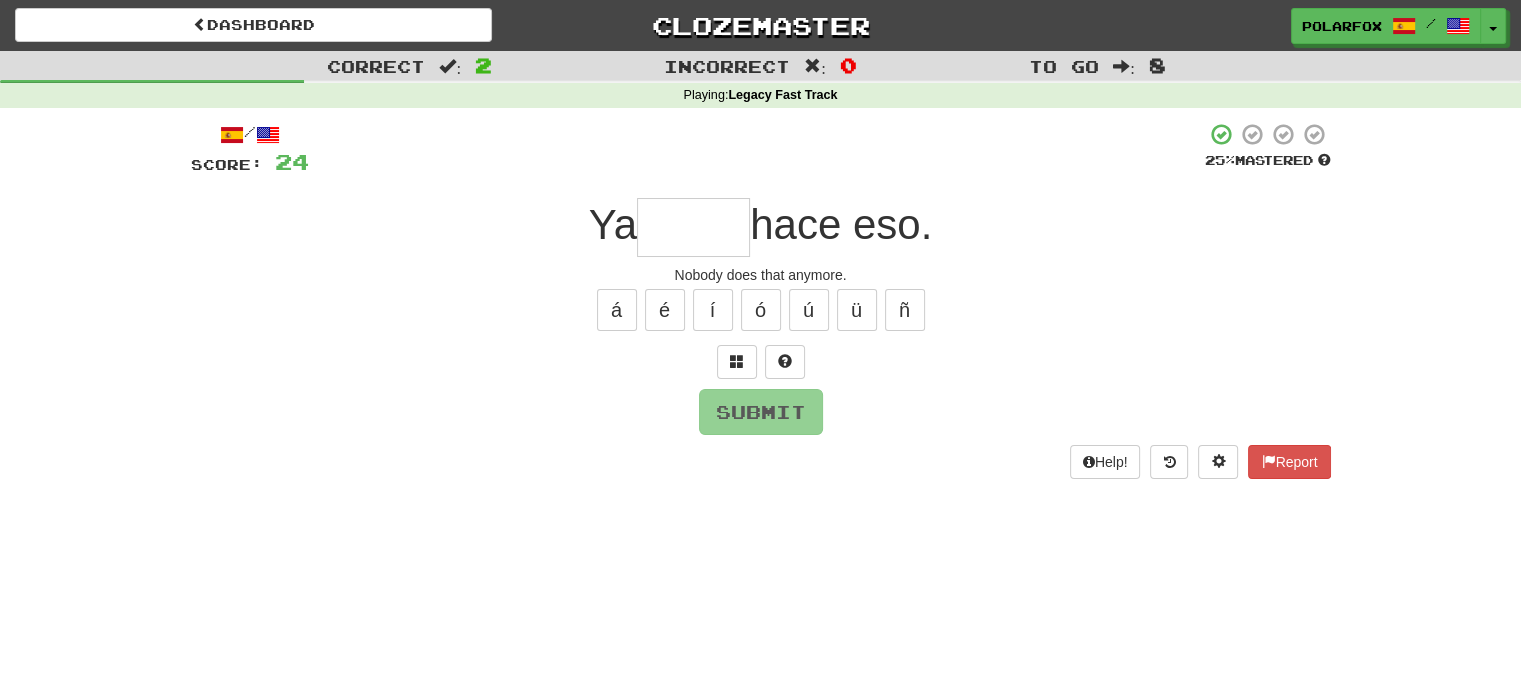 type on "*" 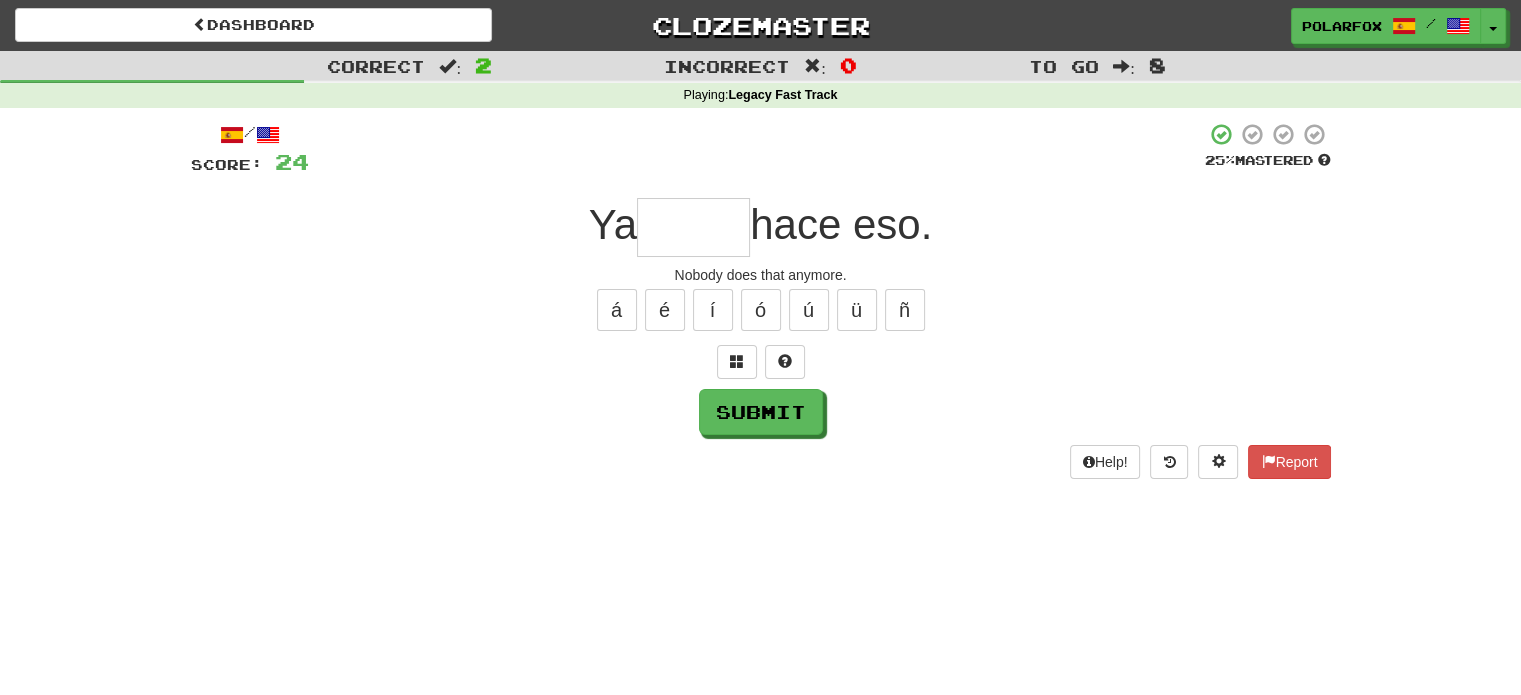 type on "*" 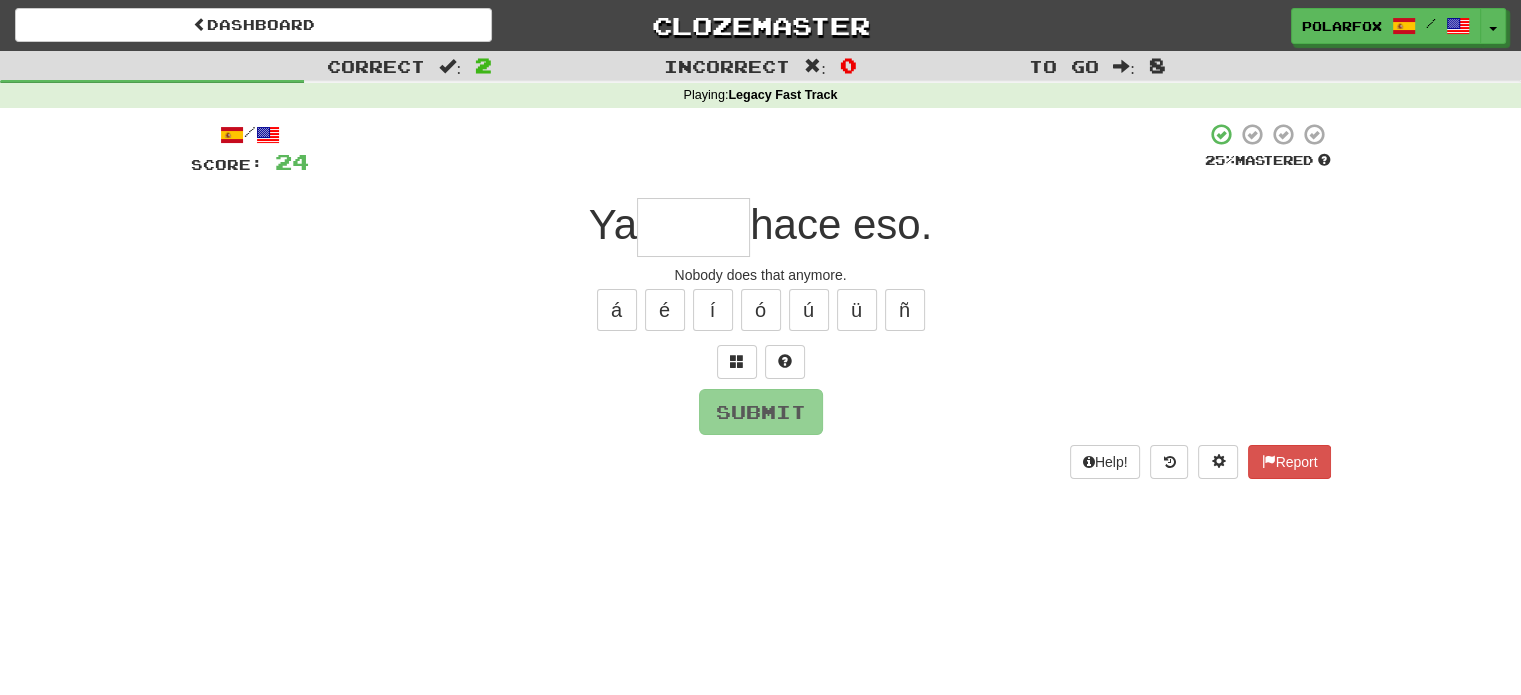 type on "*" 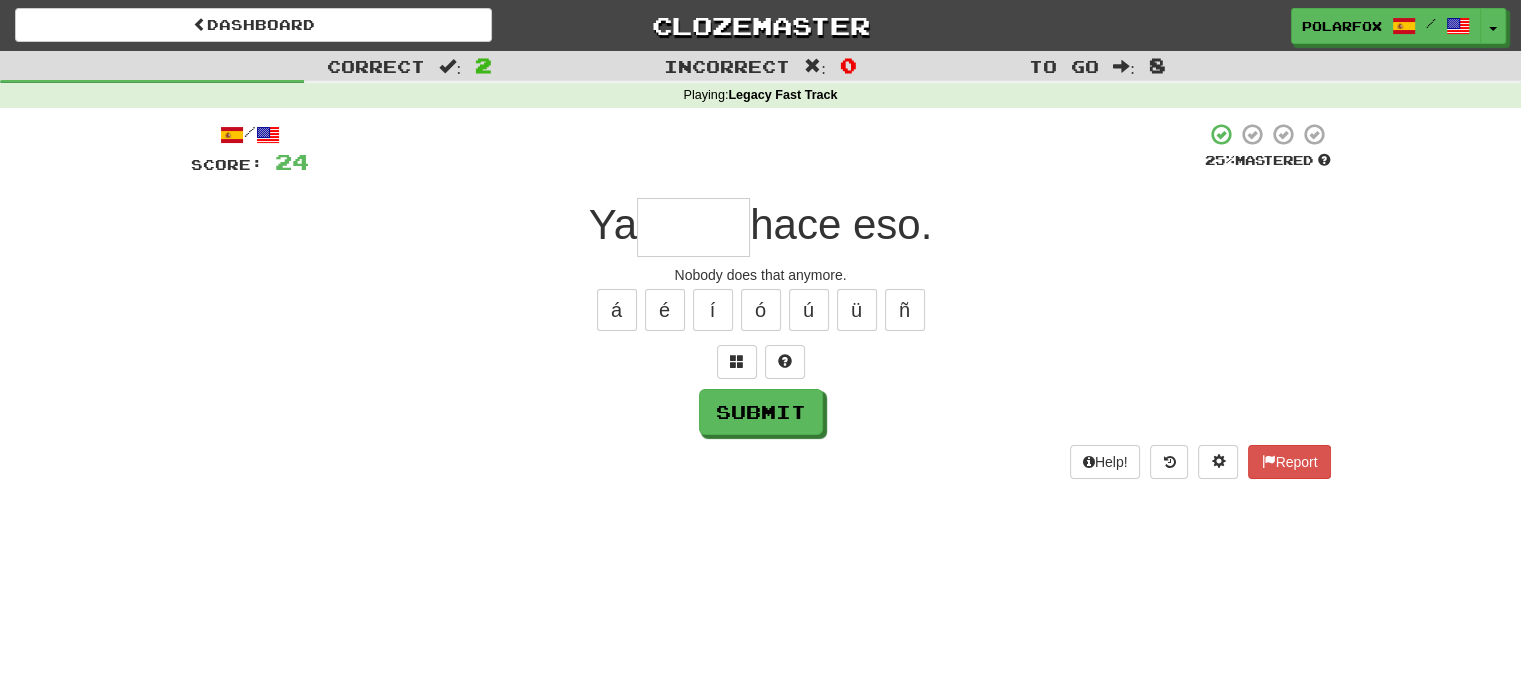 type on "*" 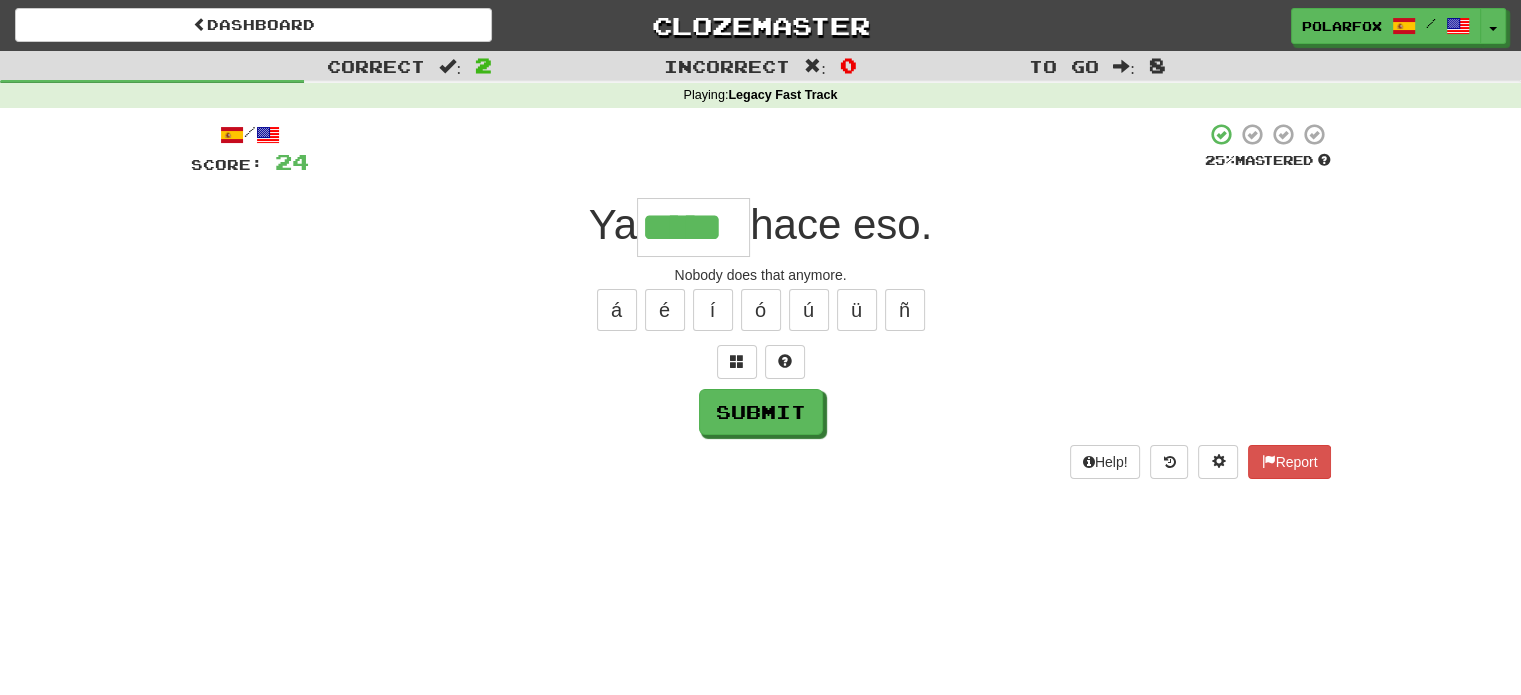 type on "*****" 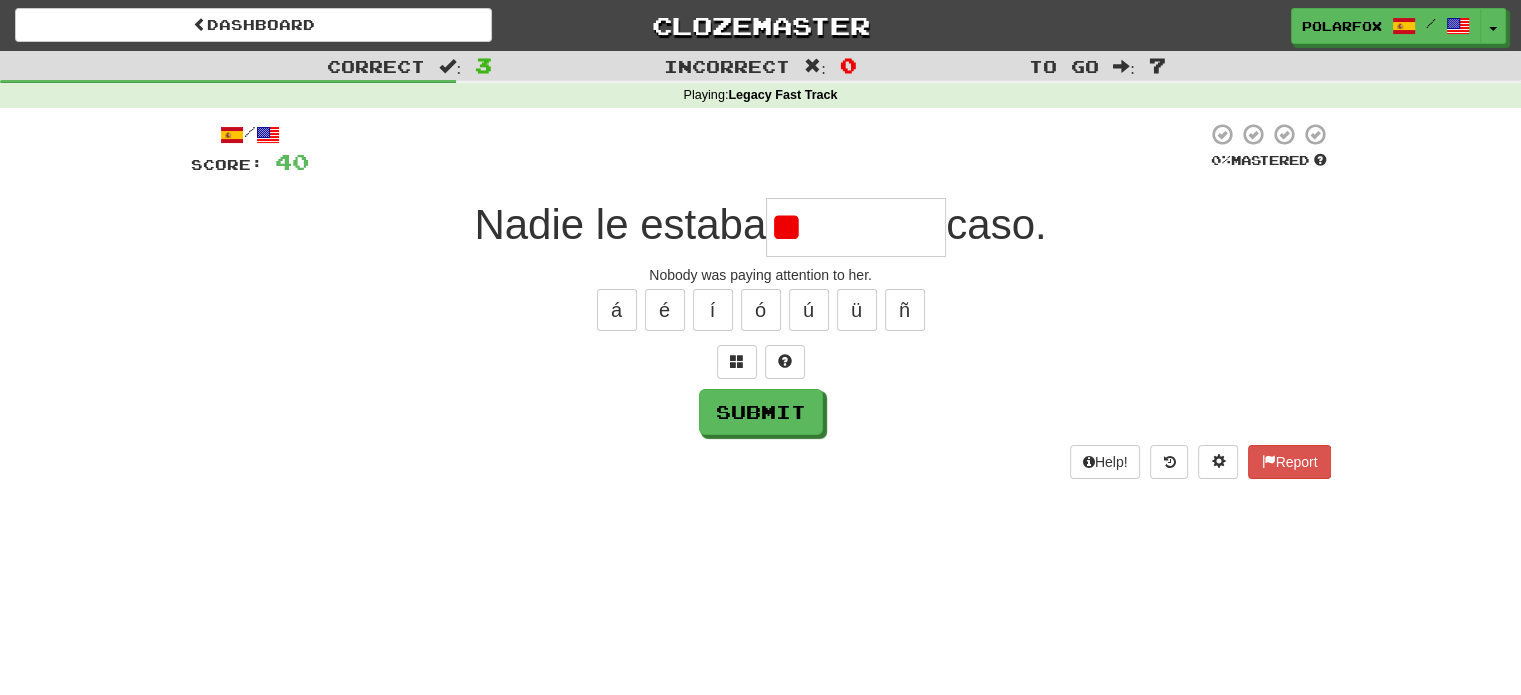 type on "*" 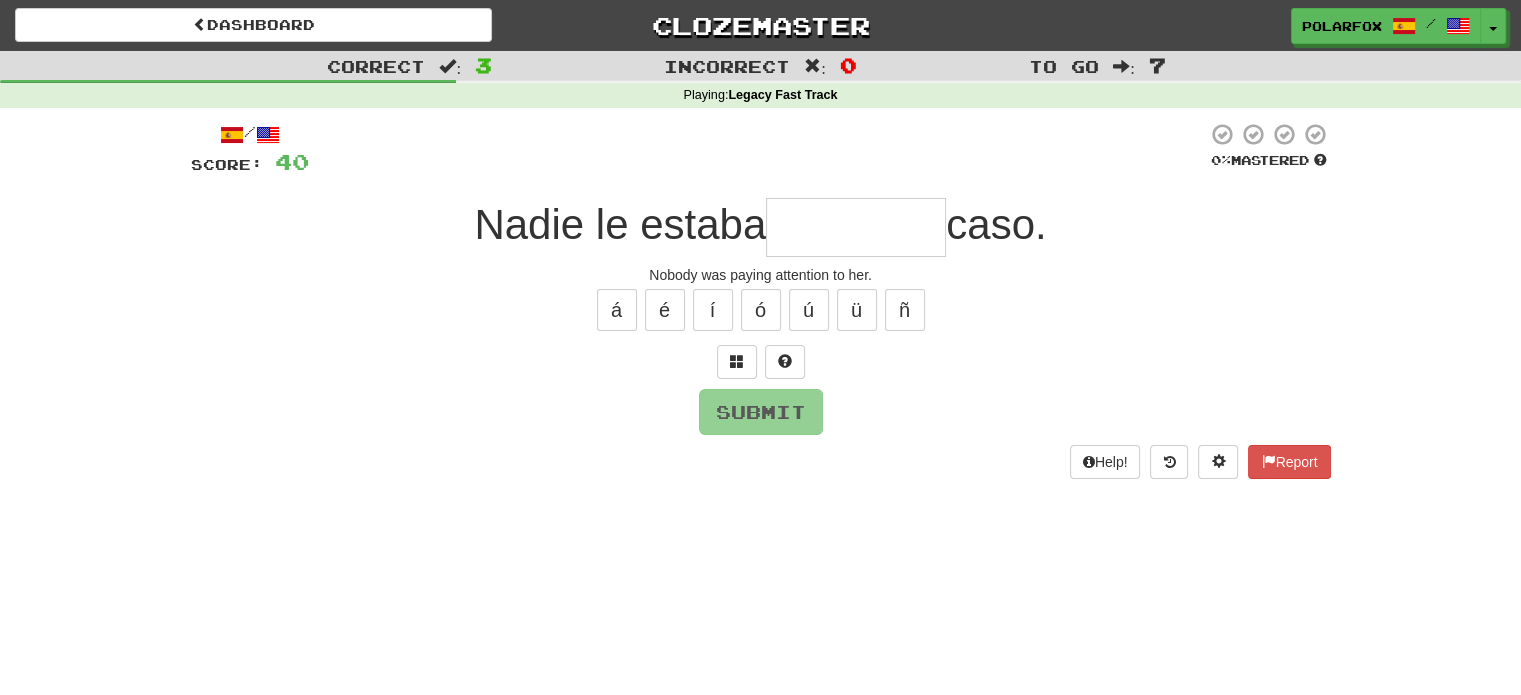 type on "********" 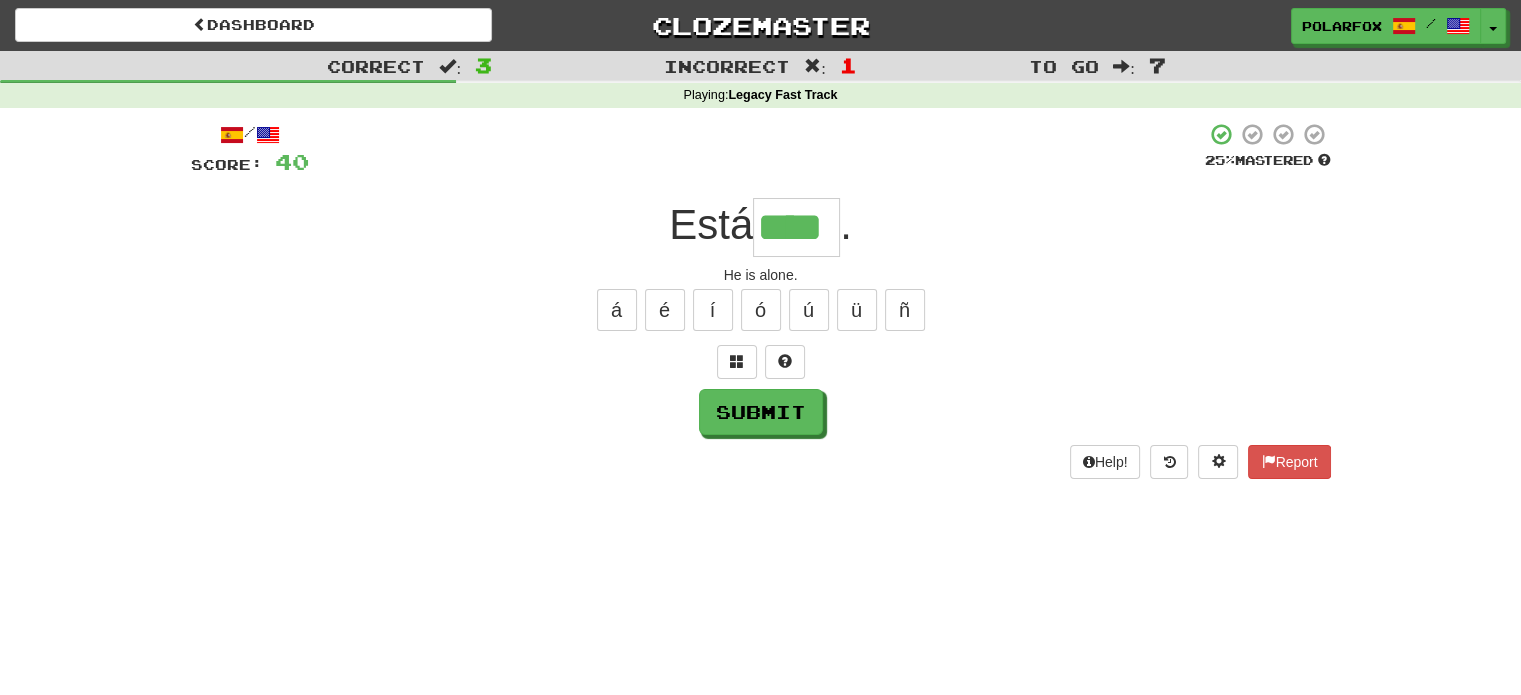 type on "****" 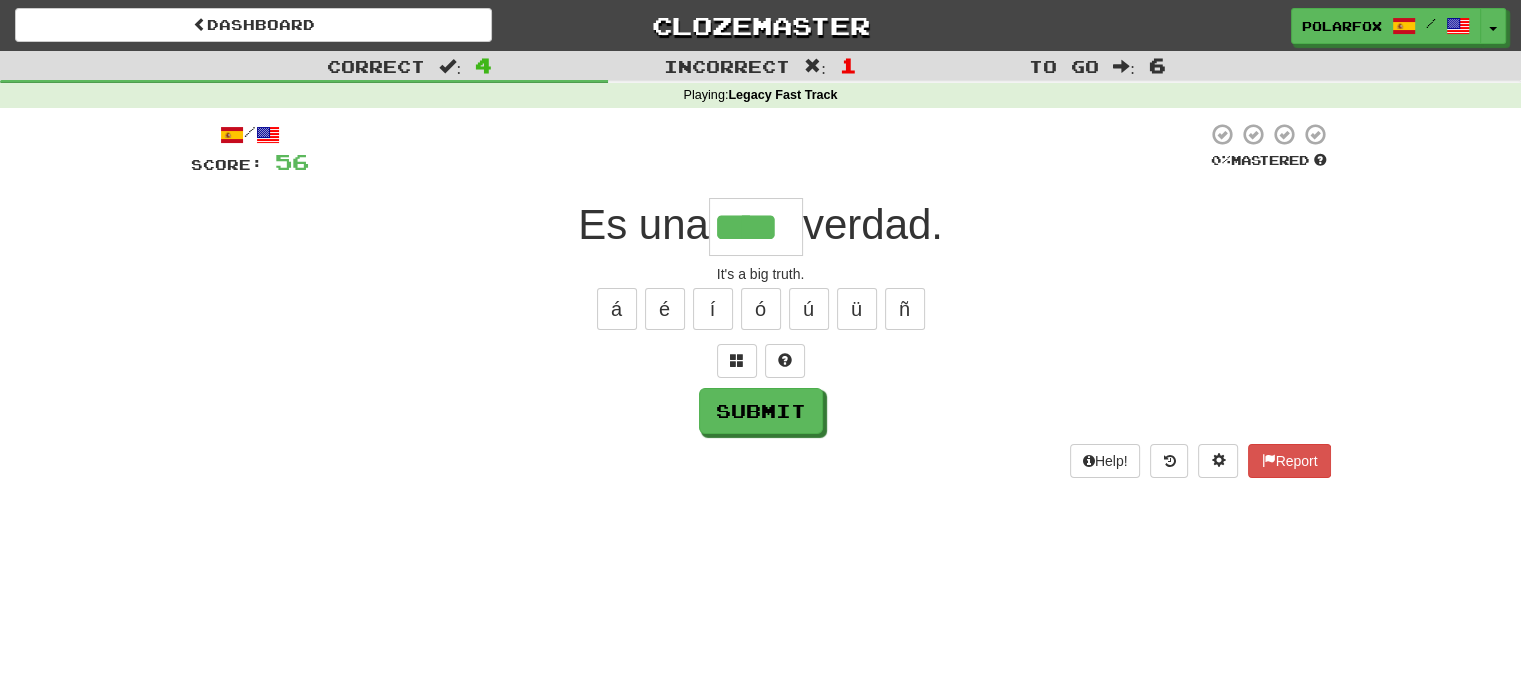 scroll, scrollTop: 0, scrollLeft: 0, axis: both 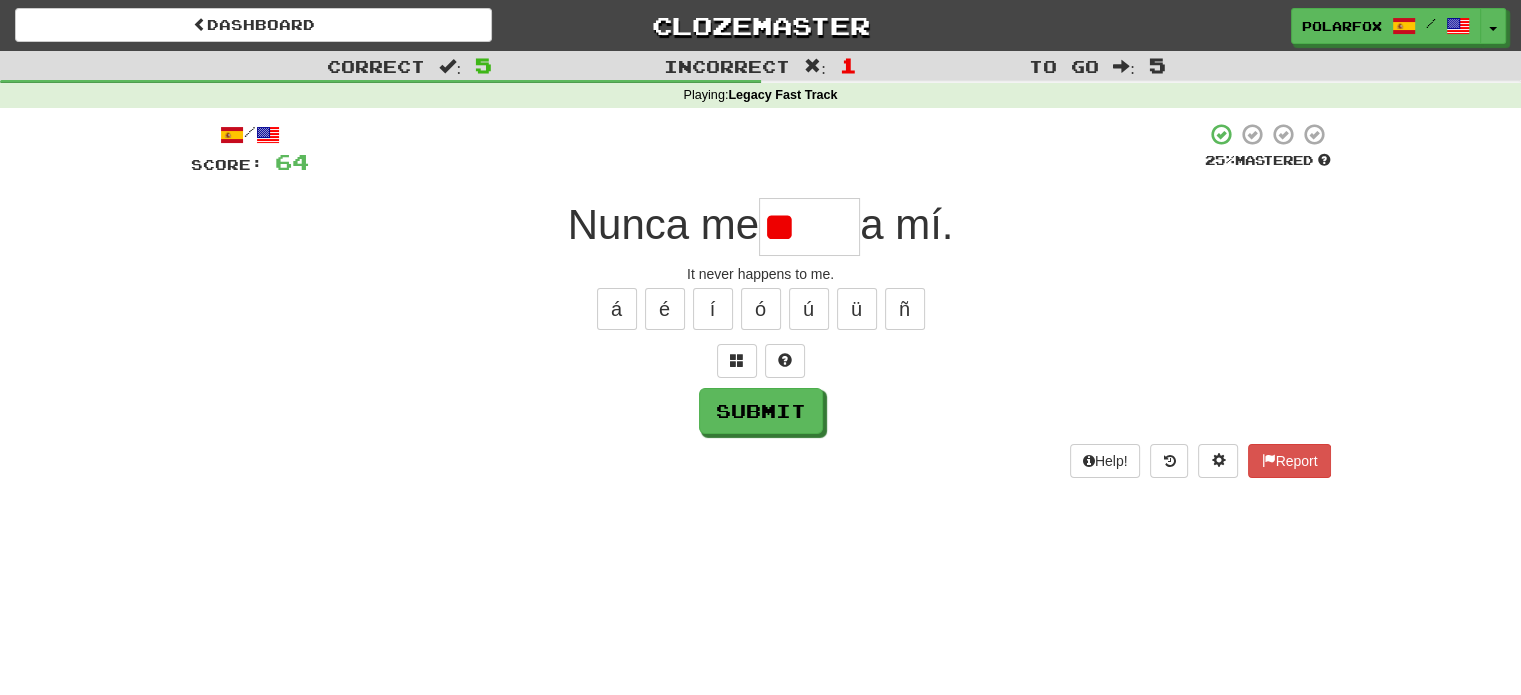 type on "*" 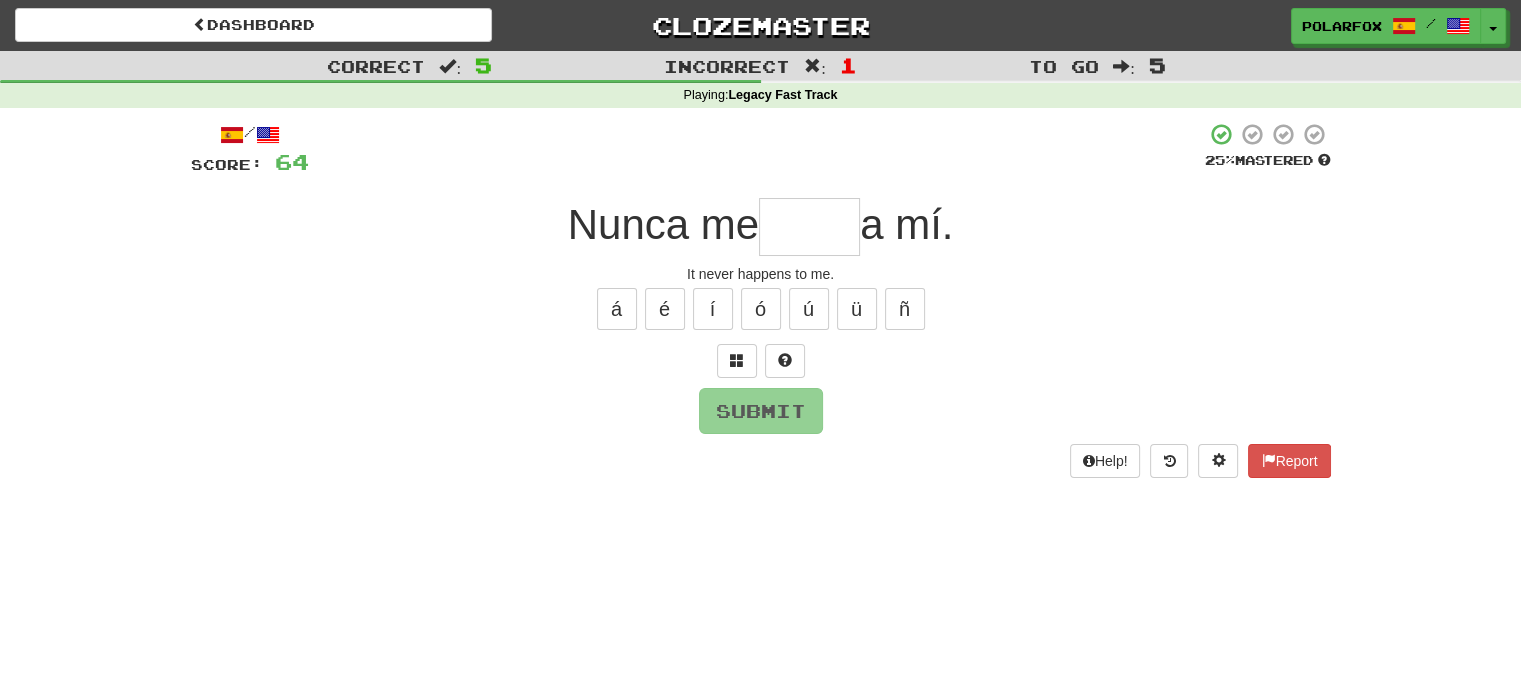 type on "*" 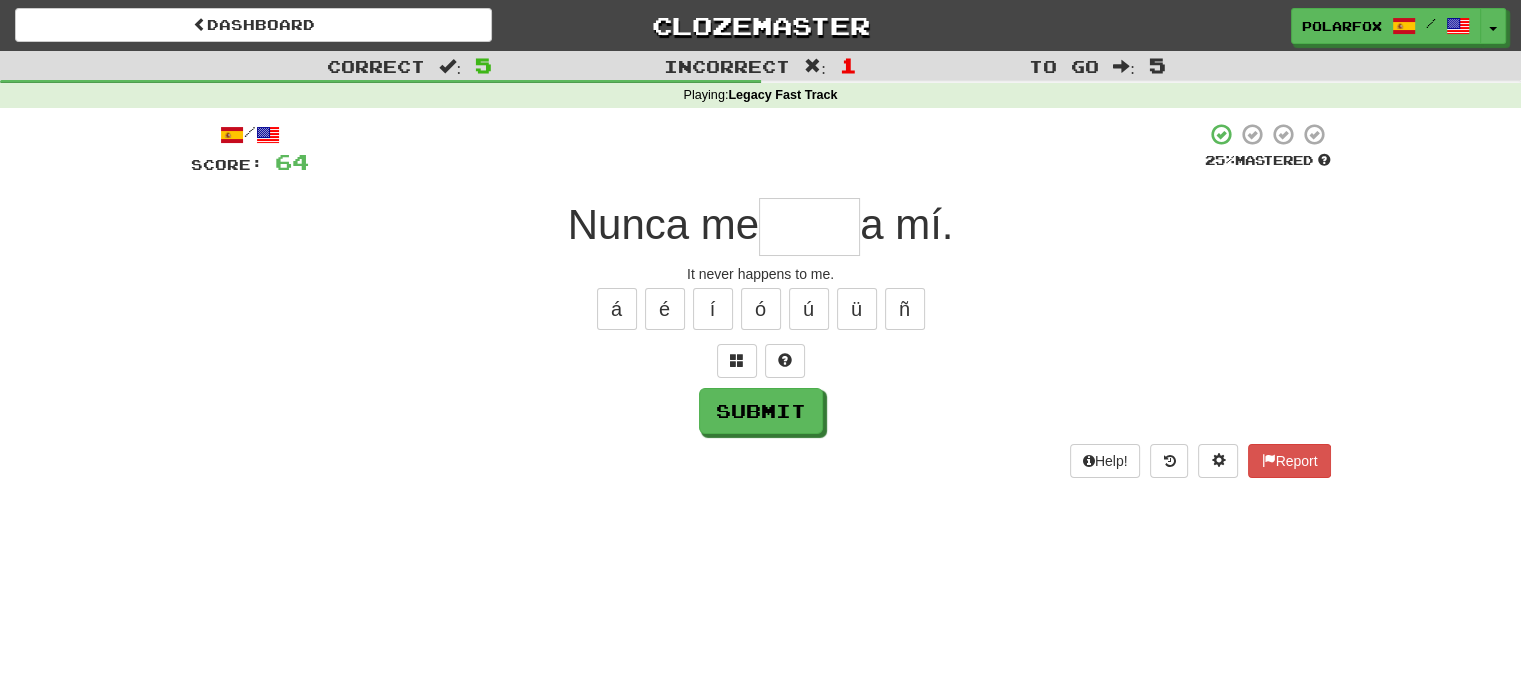 type on "*" 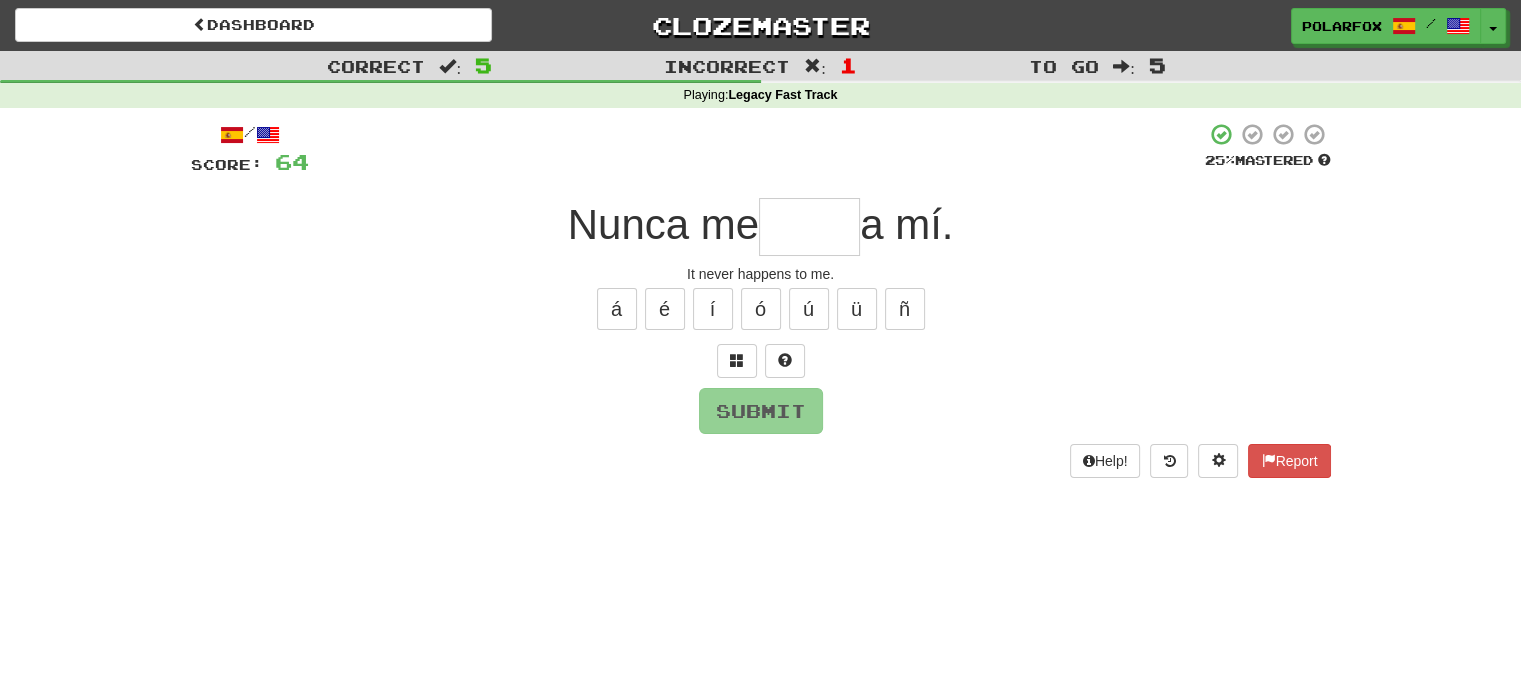 type on "****" 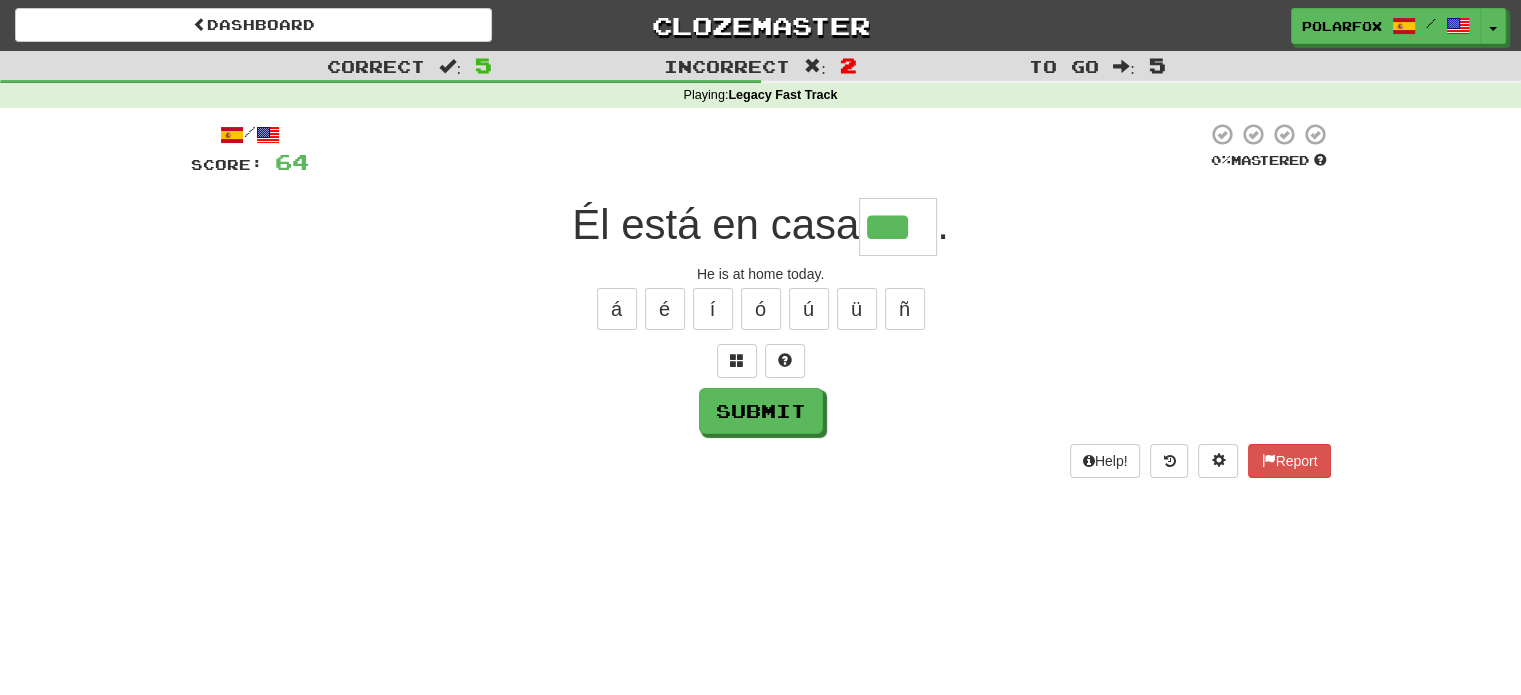 type on "***" 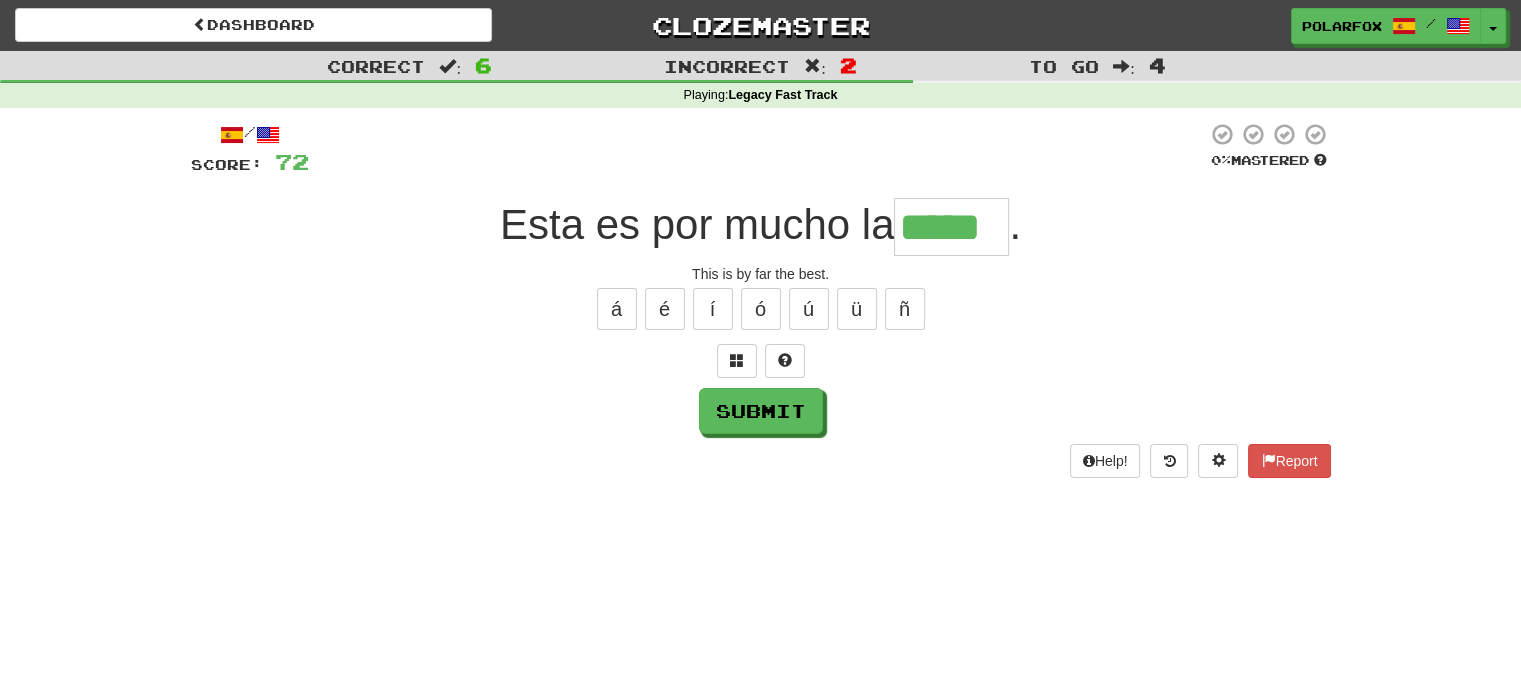 type on "*****" 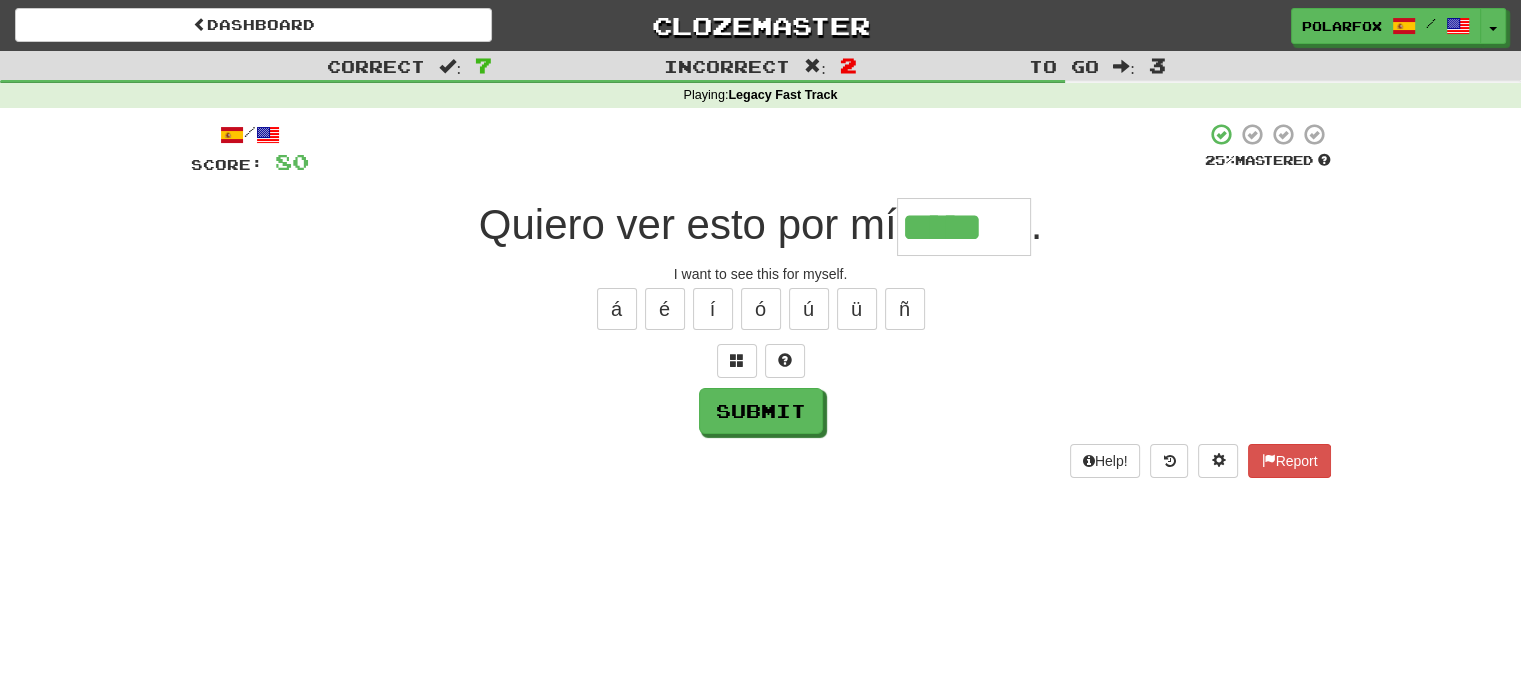 type on "*****" 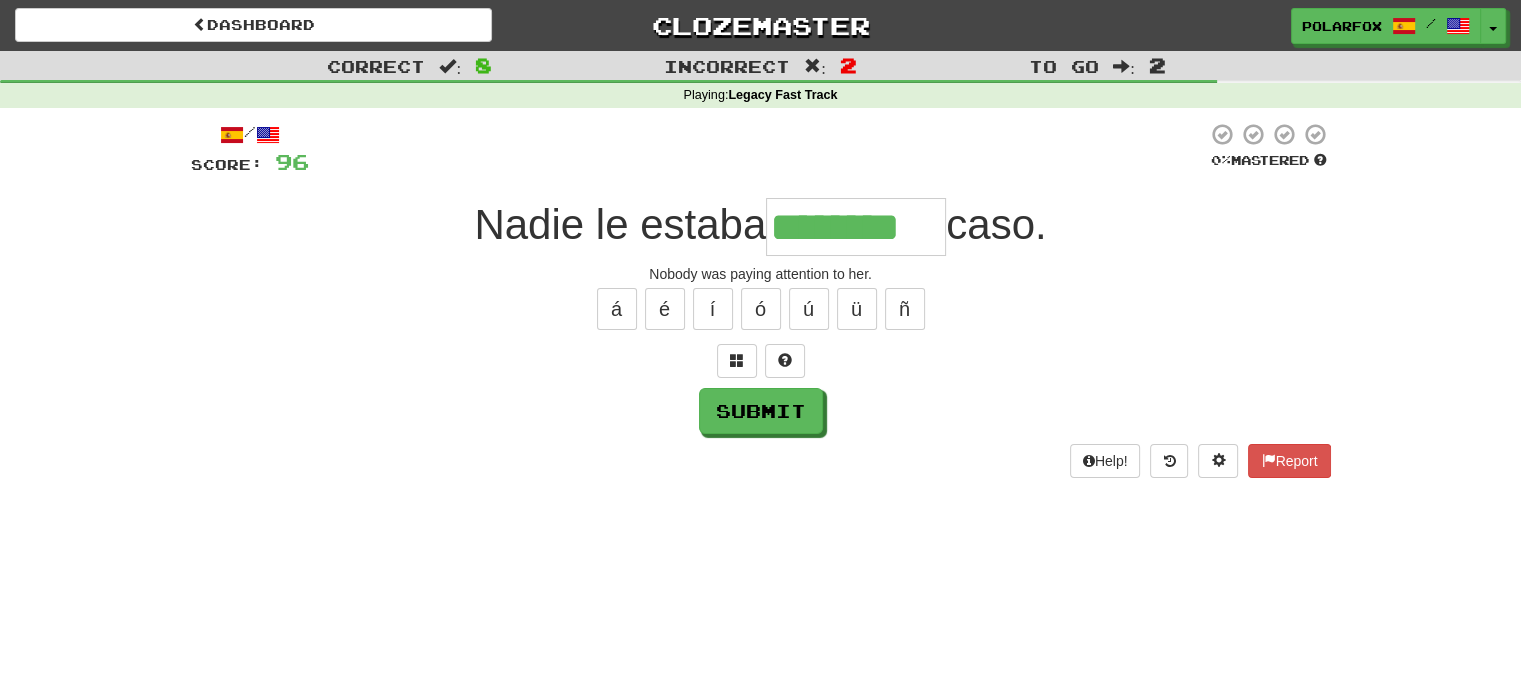 type on "********" 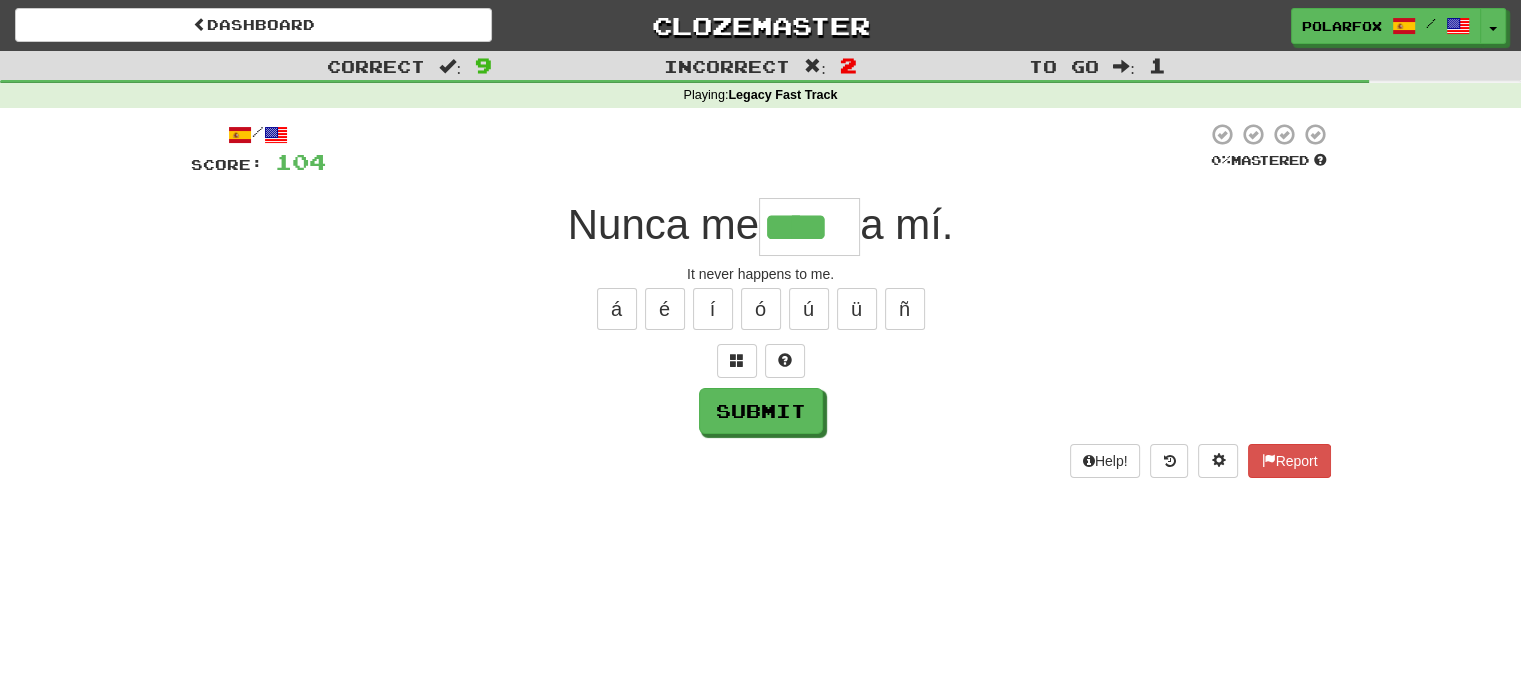 type on "****" 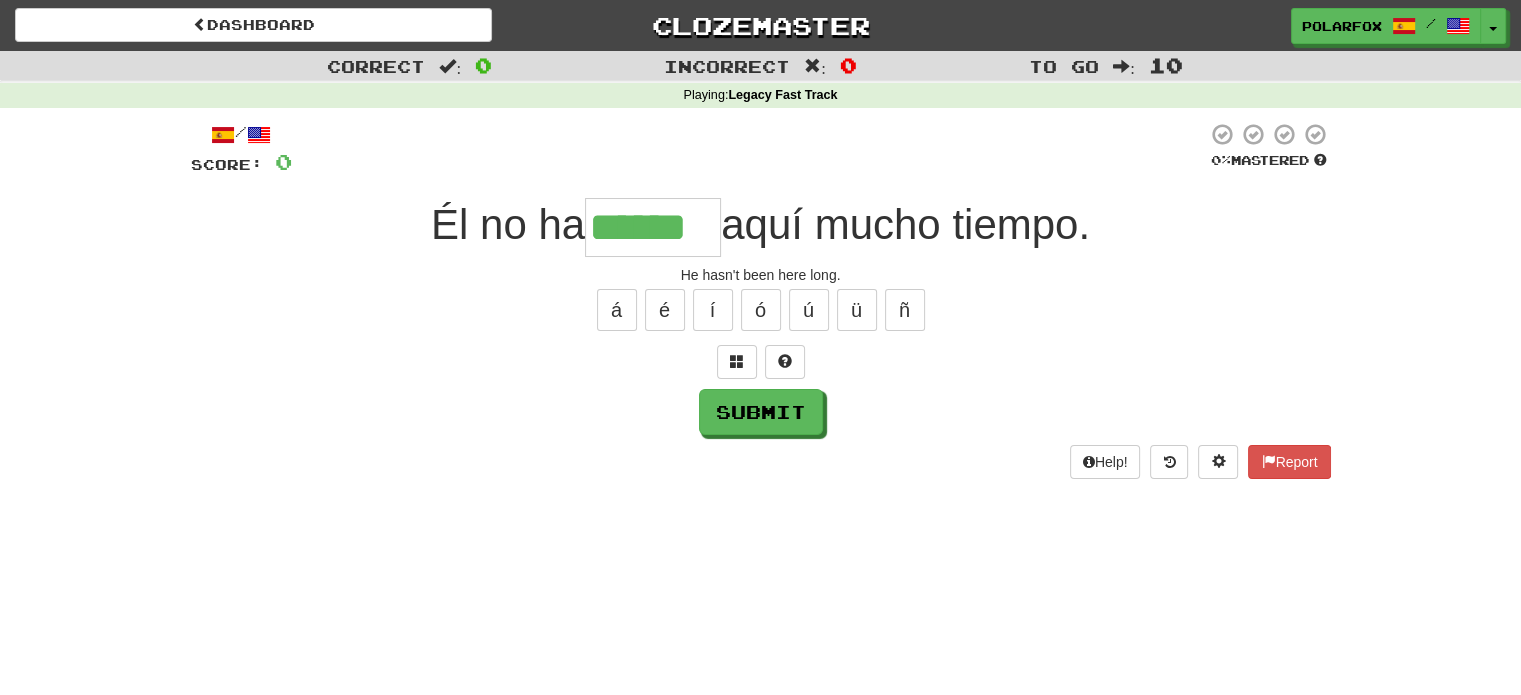 type on "******" 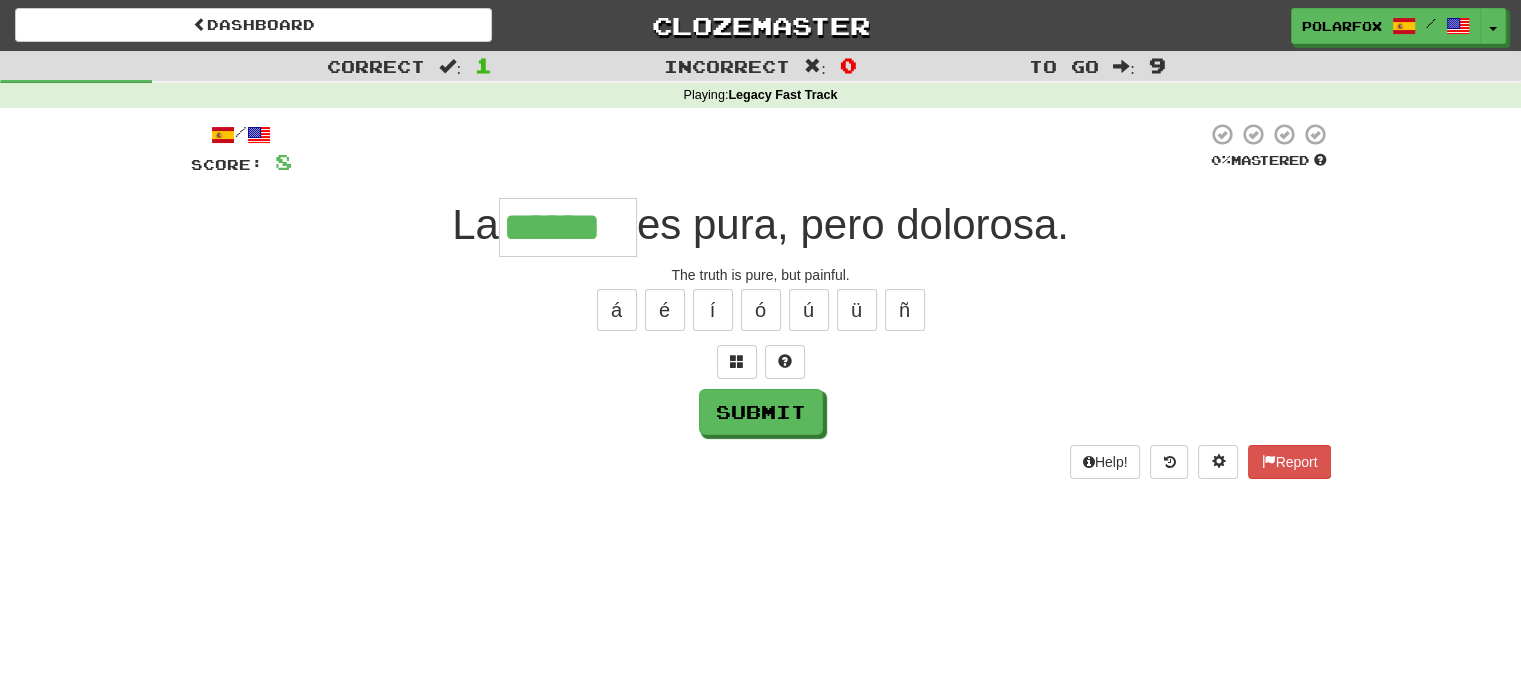 type on "******" 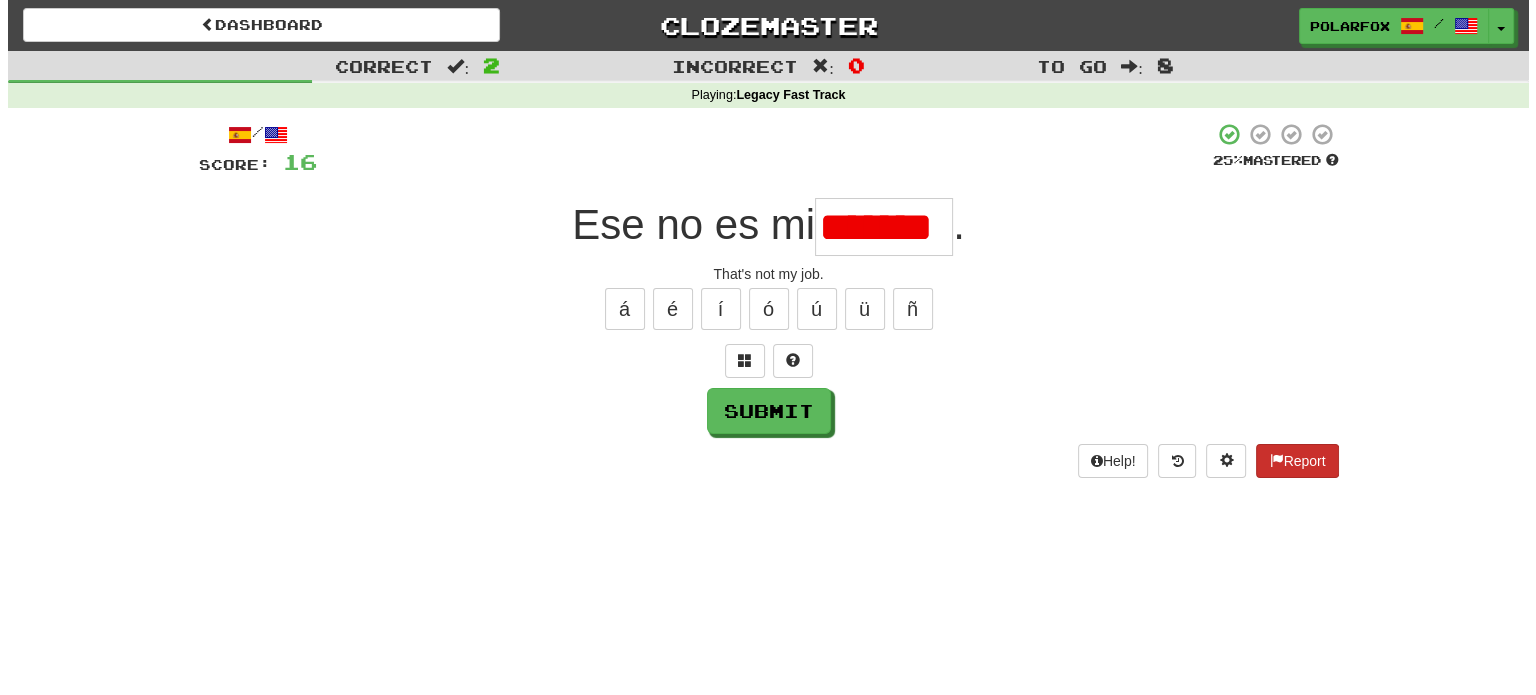 scroll, scrollTop: 0, scrollLeft: 0, axis: both 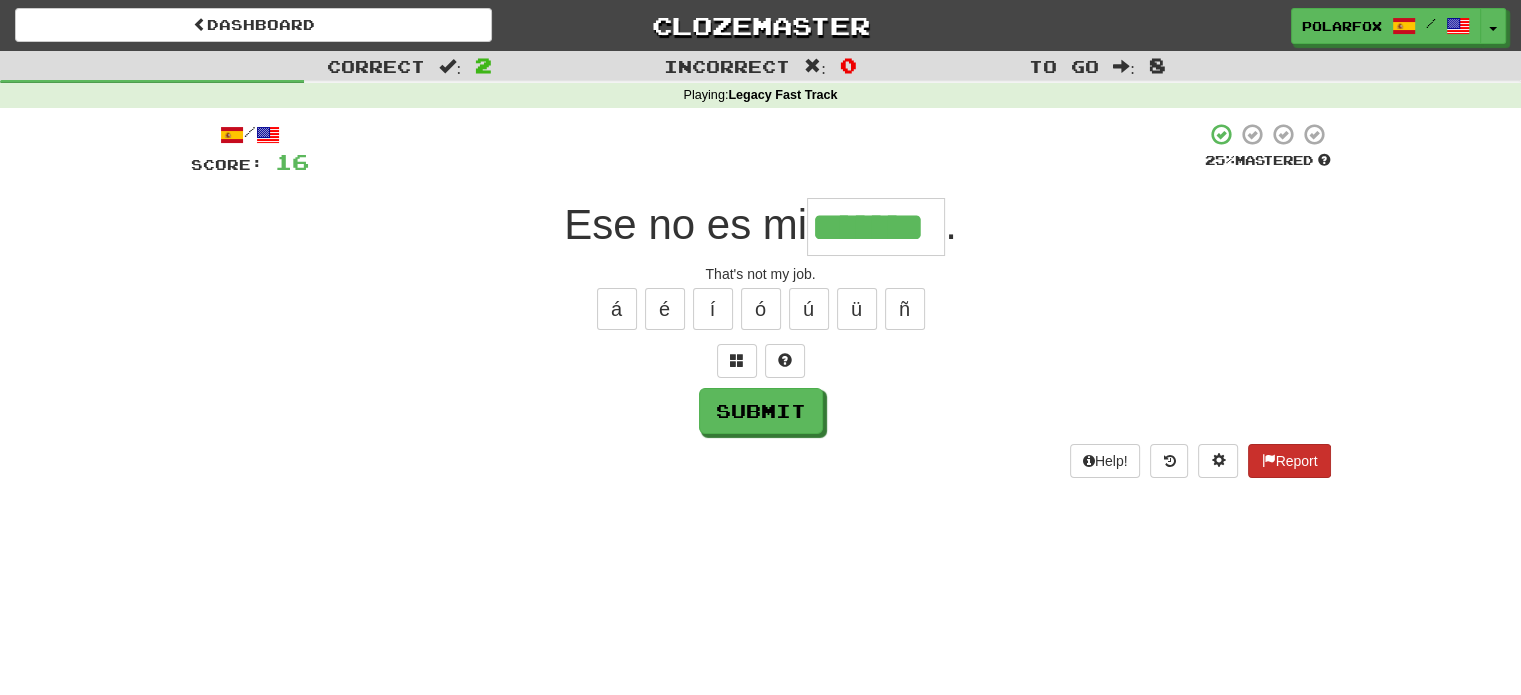 type on "*******" 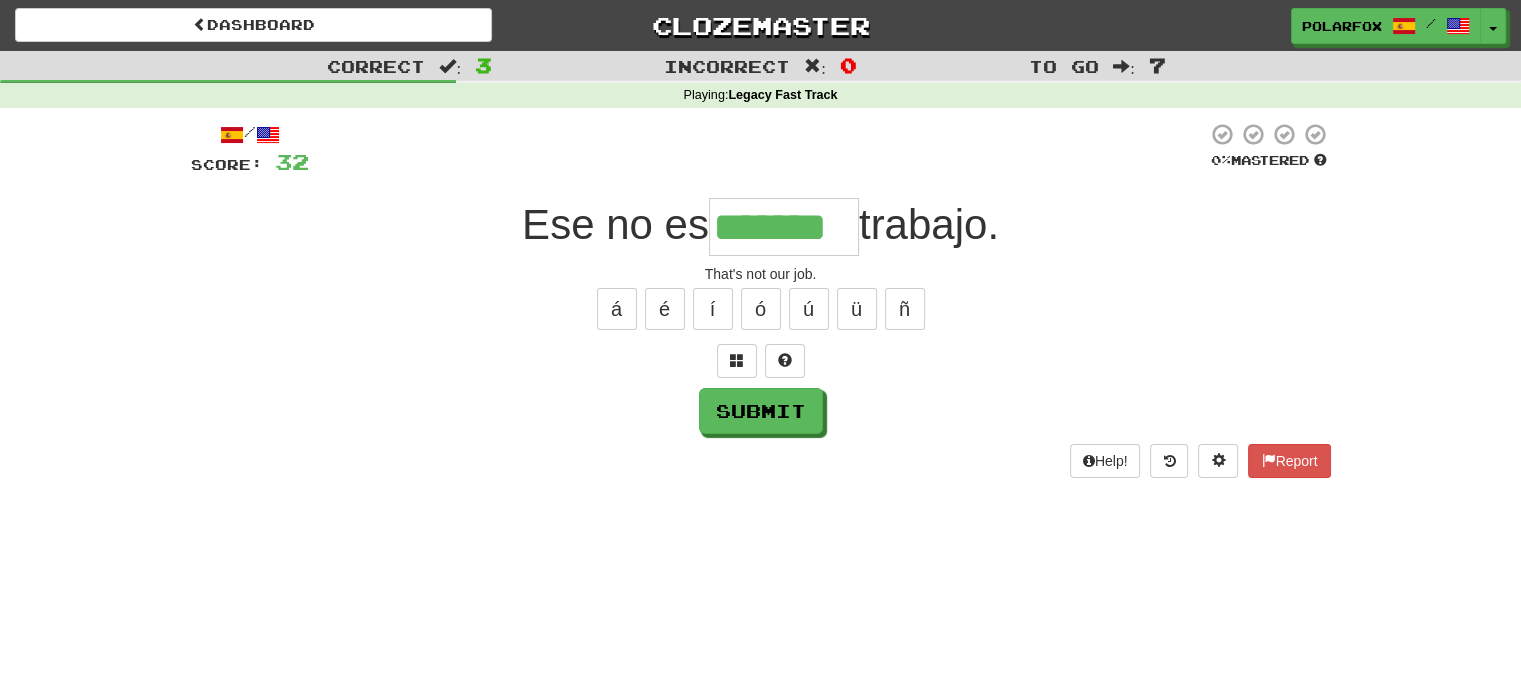 type on "*******" 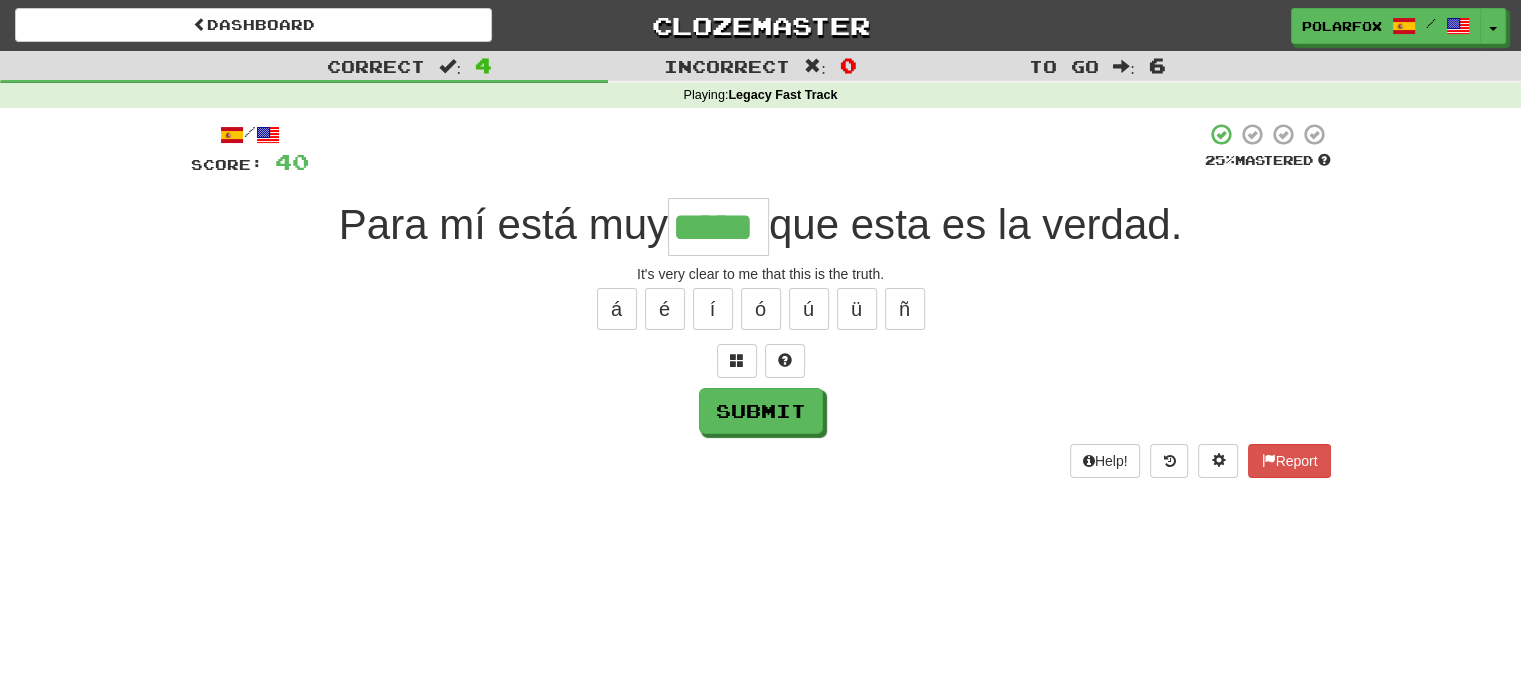 type on "*****" 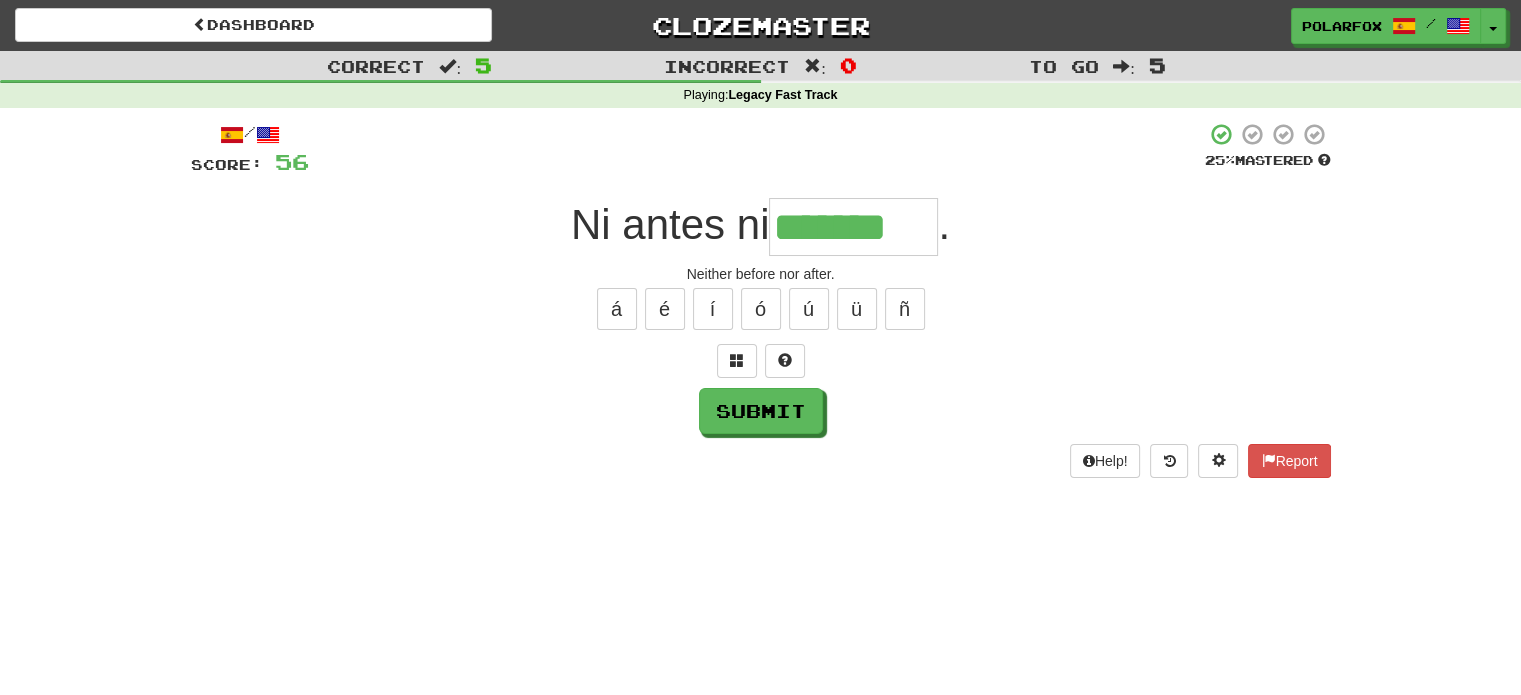 type on "*******" 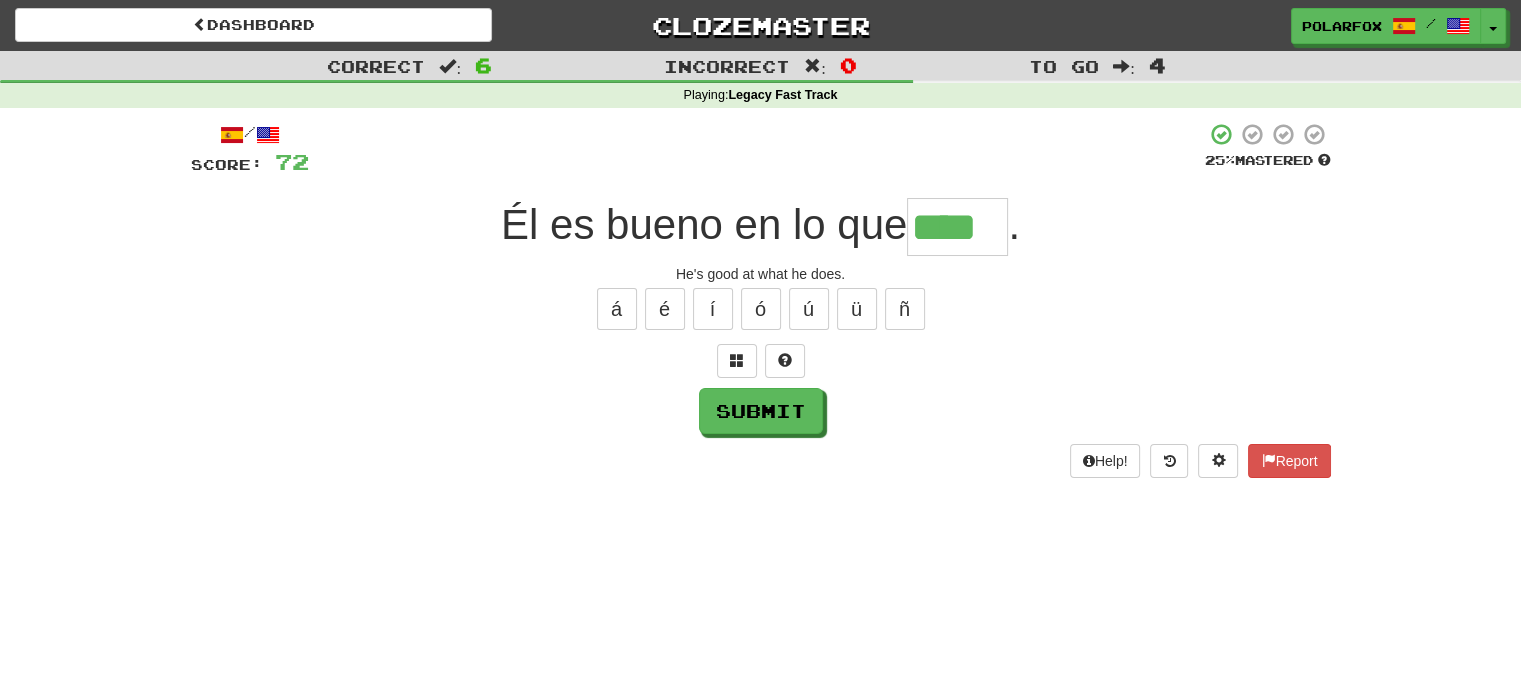 type on "****" 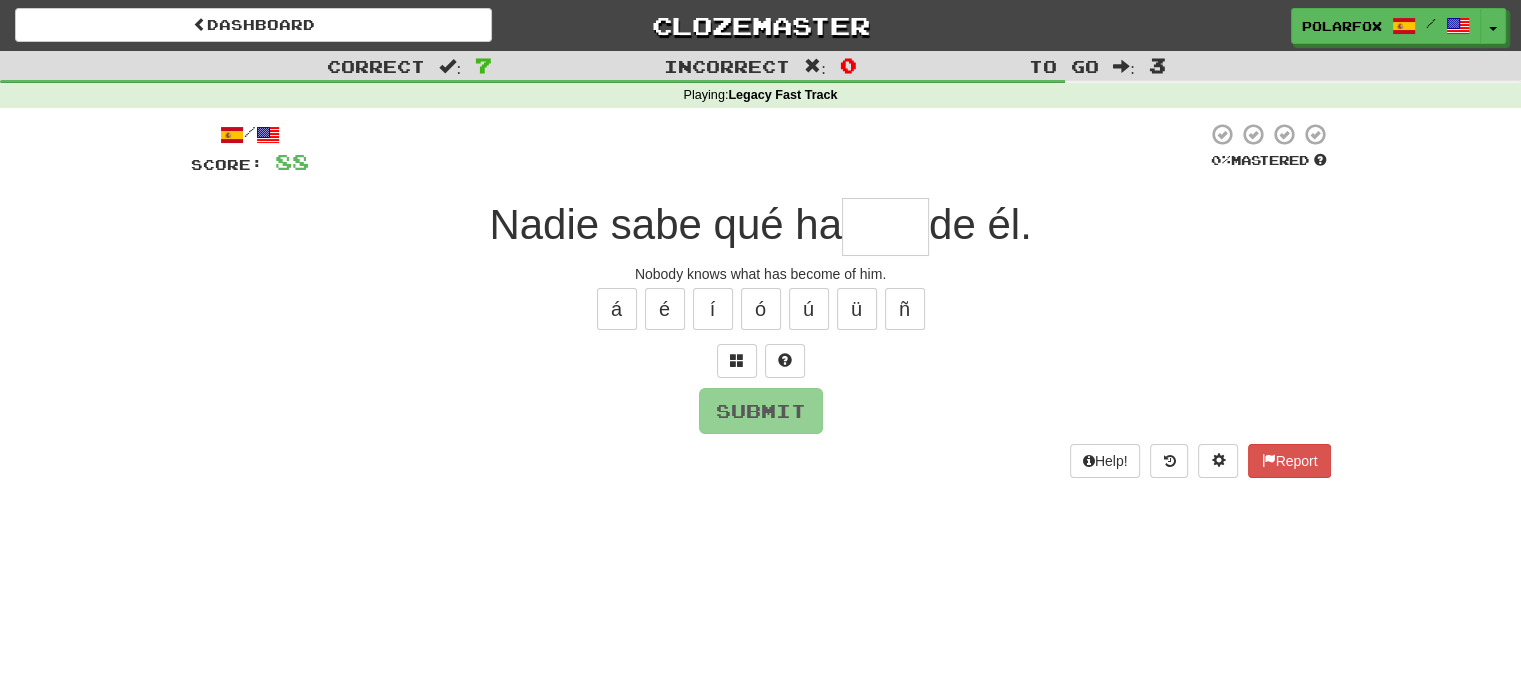 type on "*" 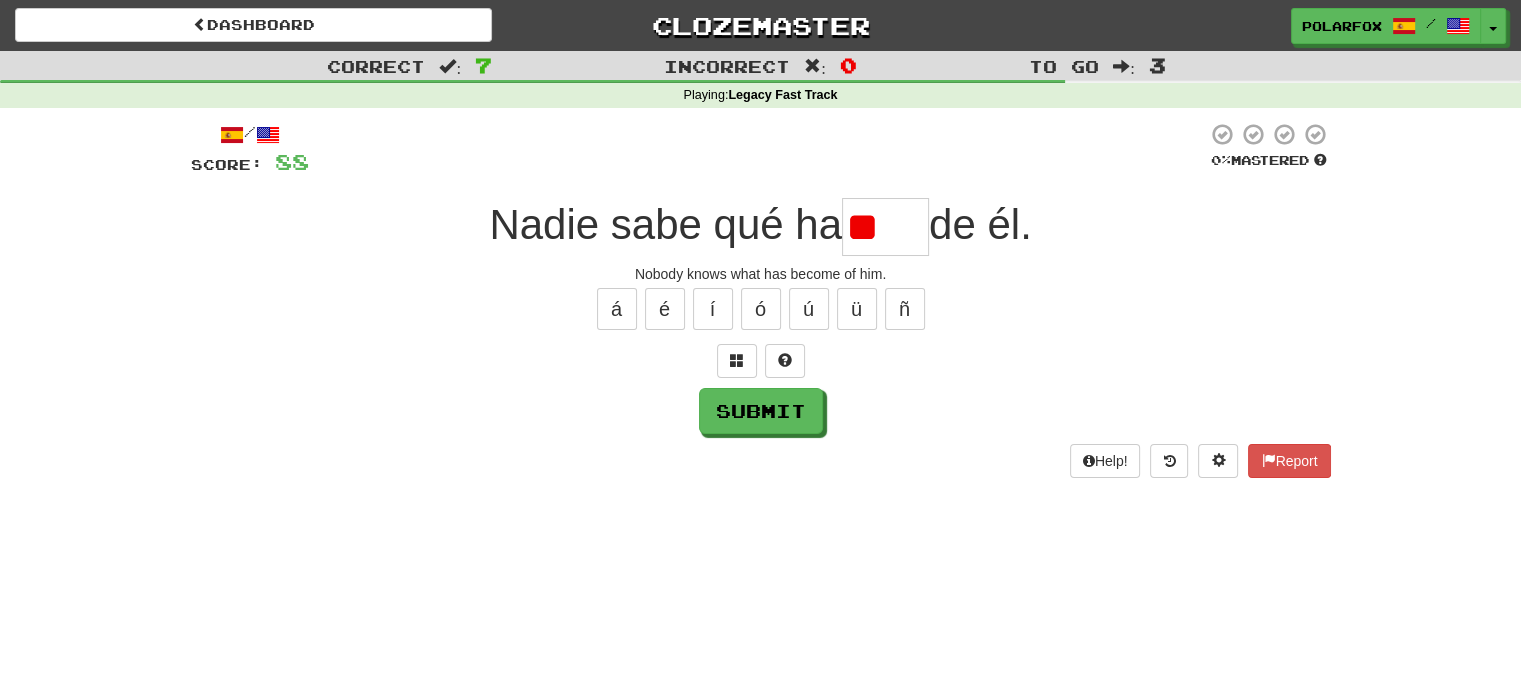 type on "*" 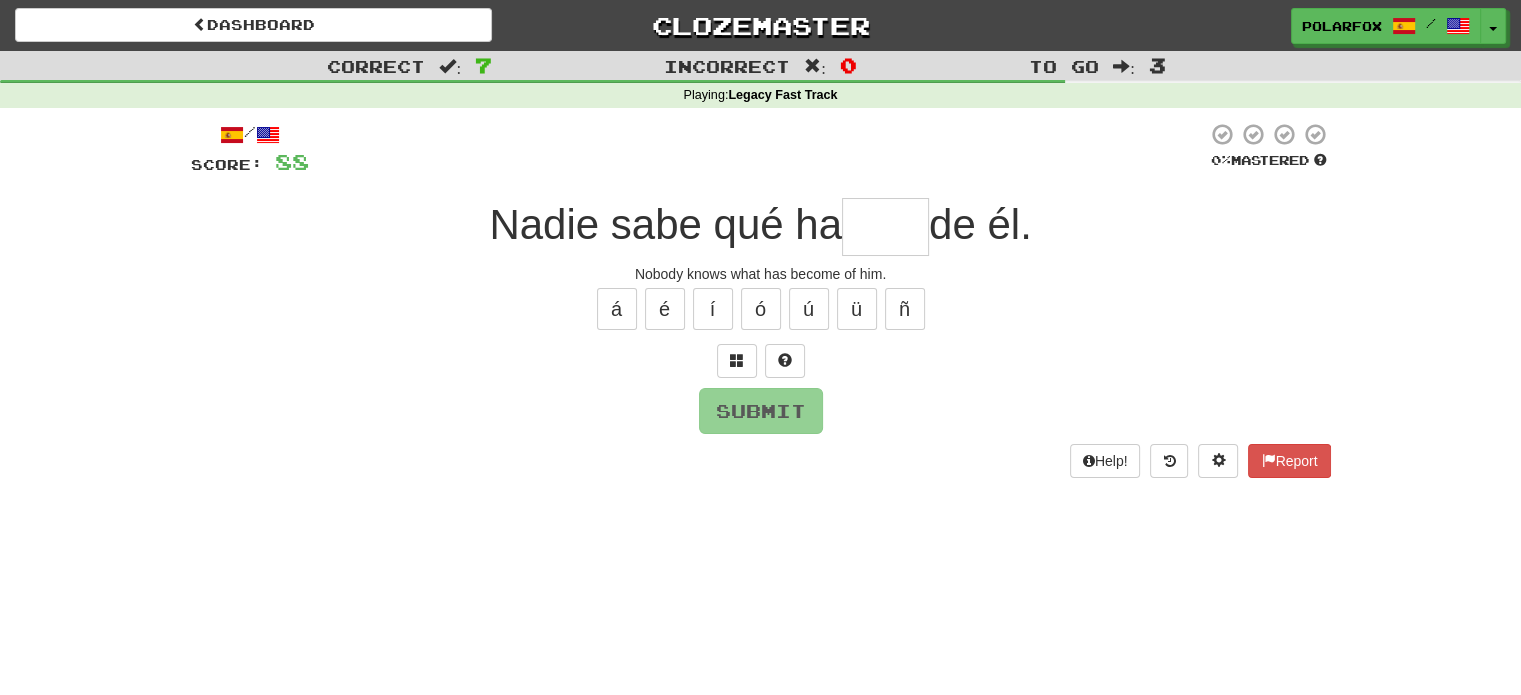 type on "*" 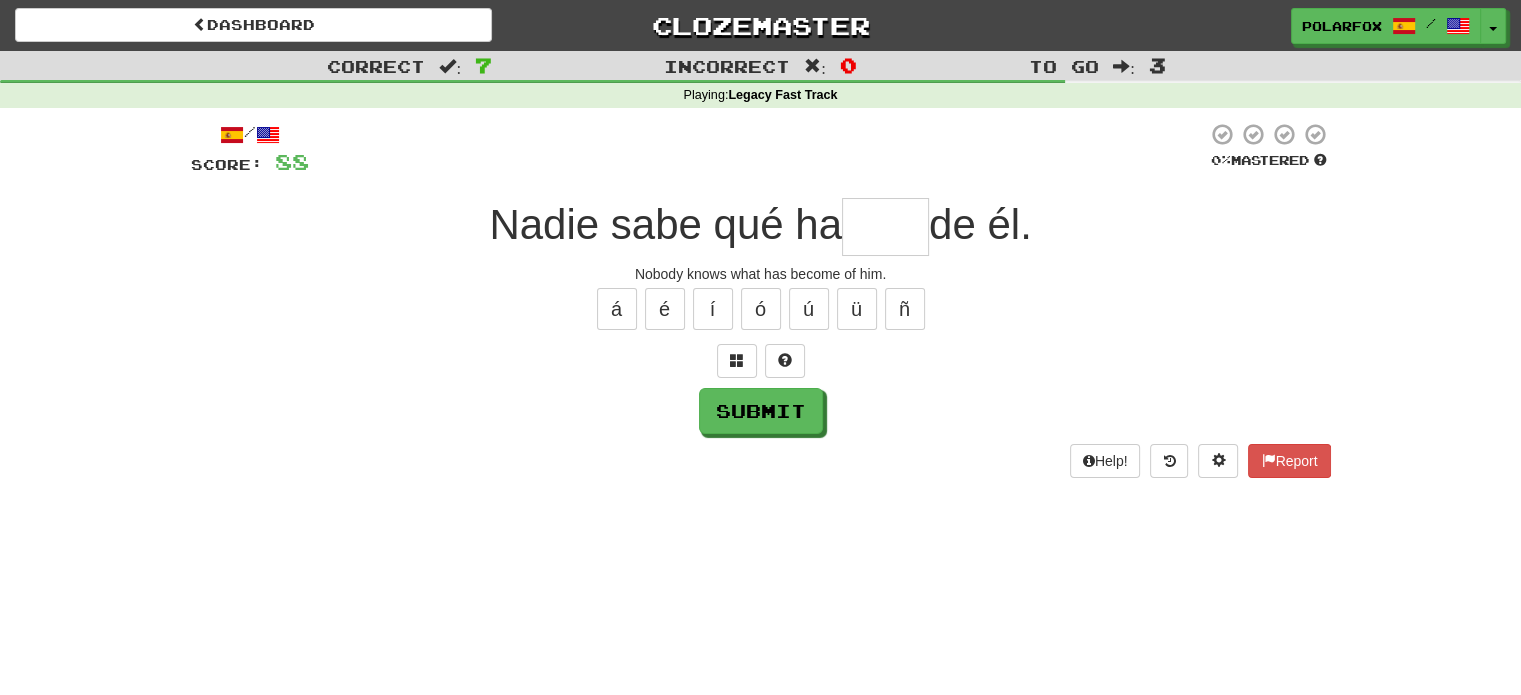 type on "*" 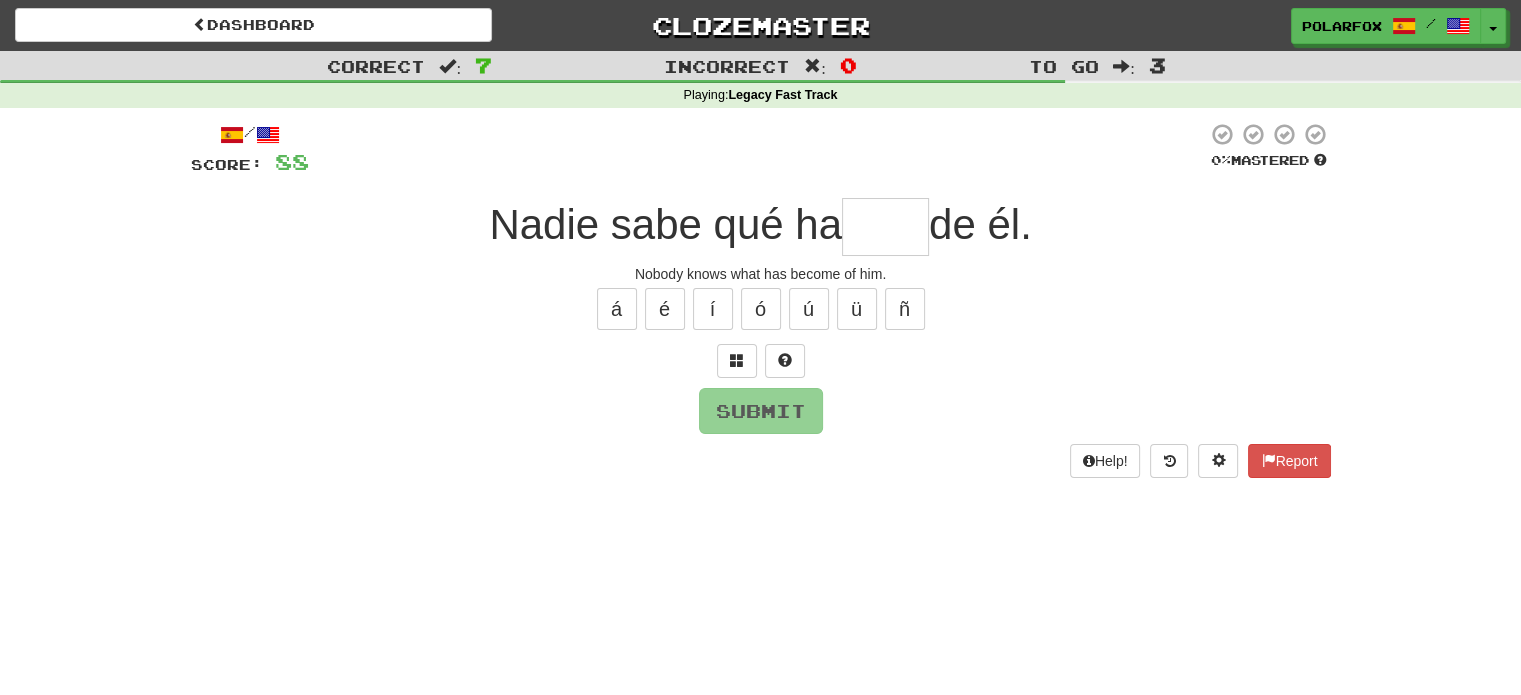 type on "*" 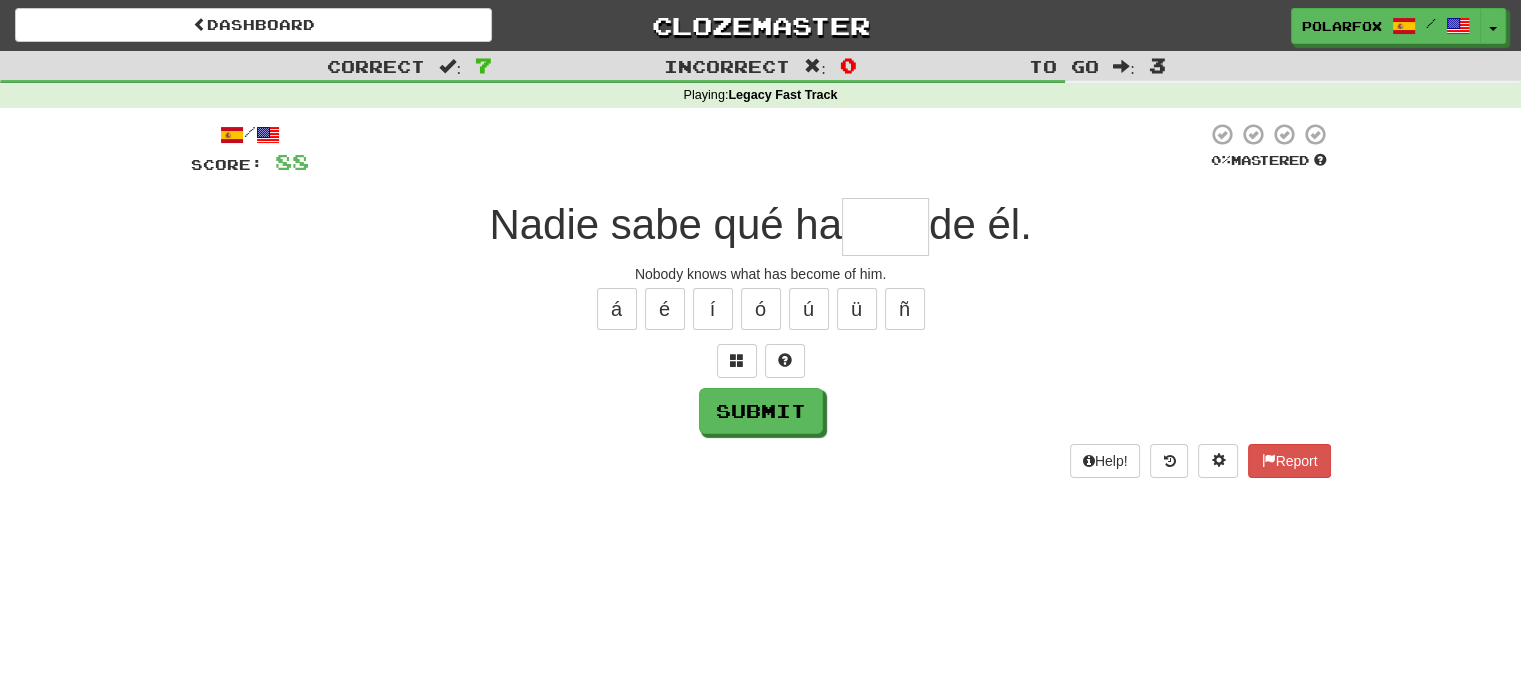 type on "*" 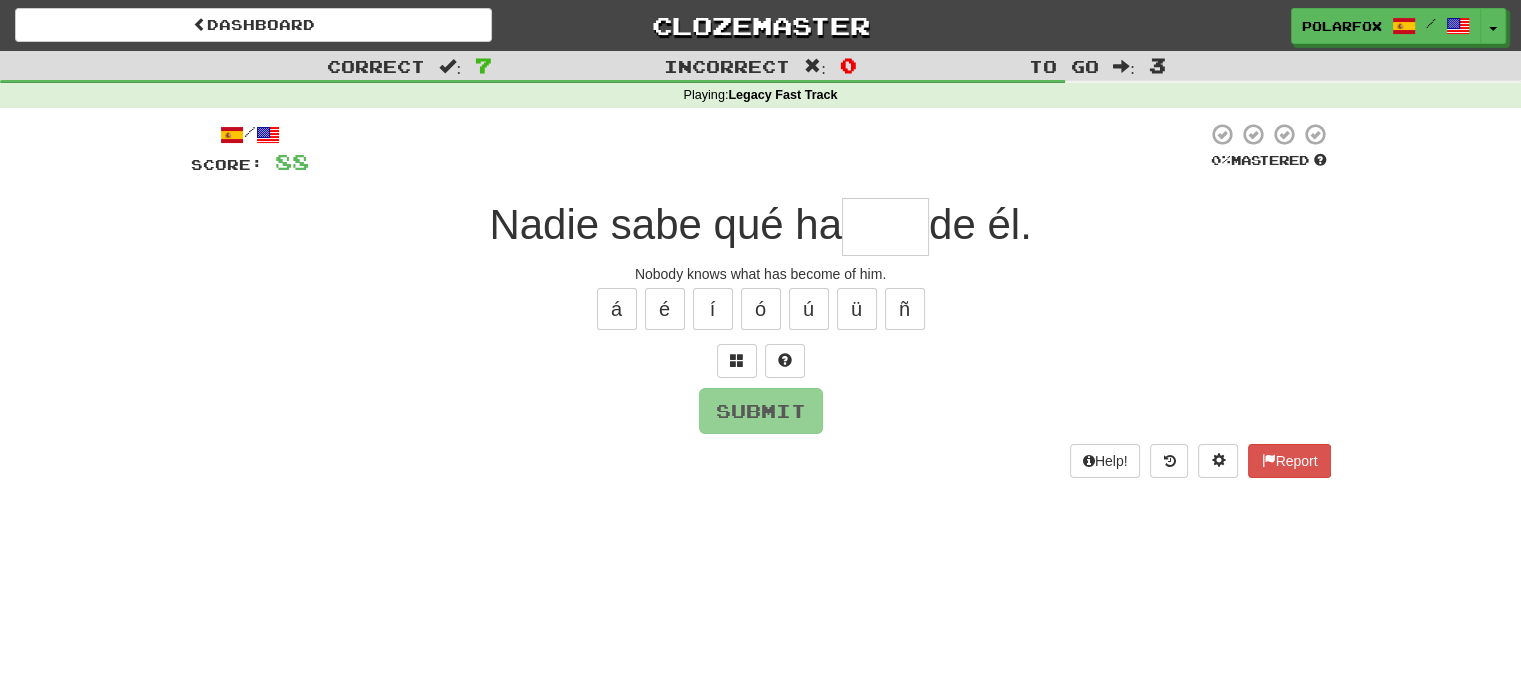type on "*" 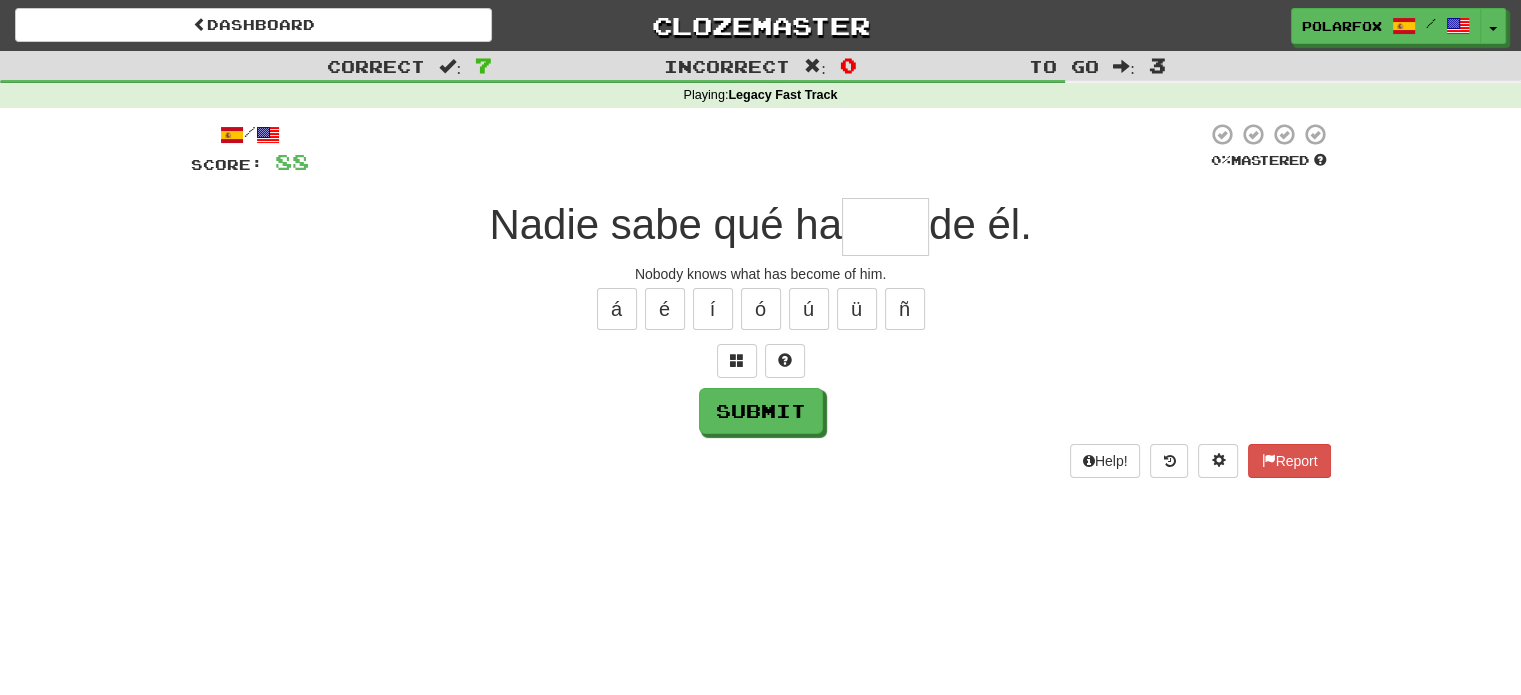 type on "*" 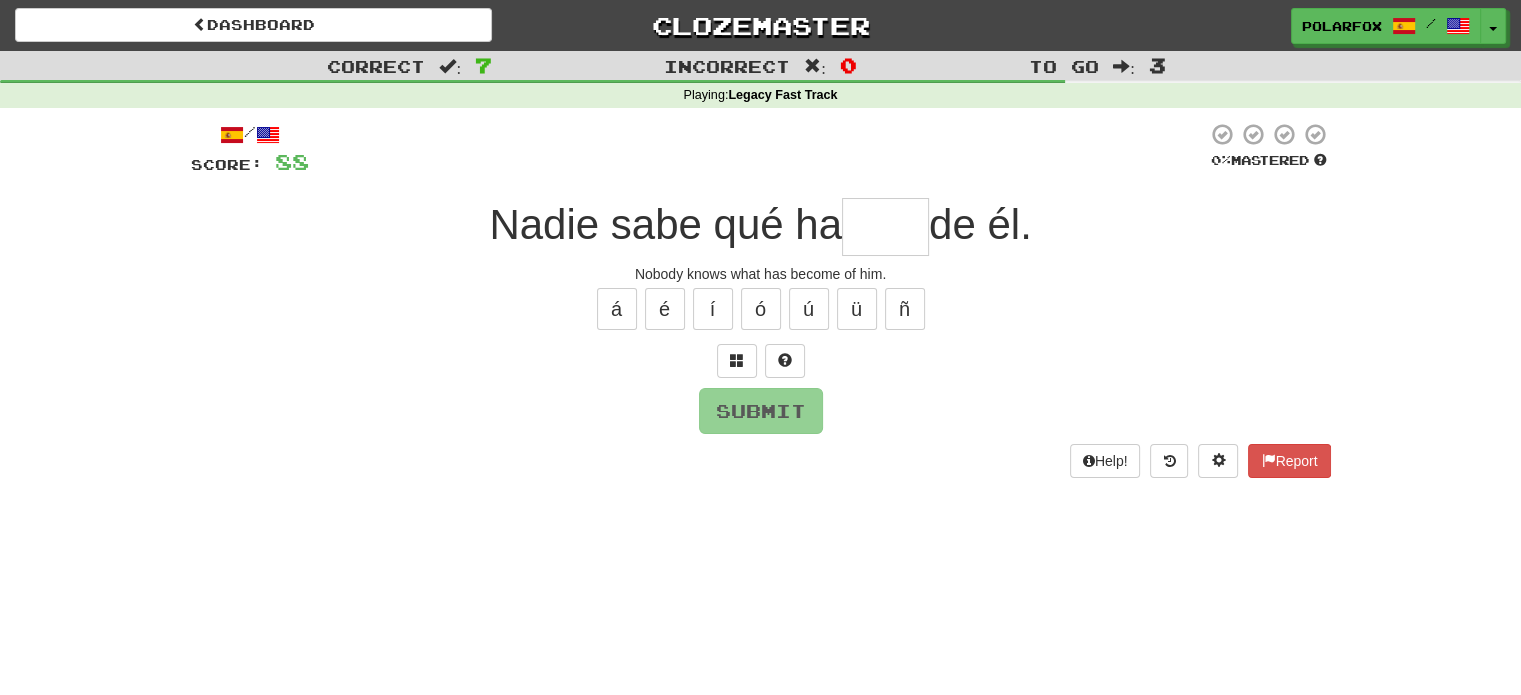 type on "*" 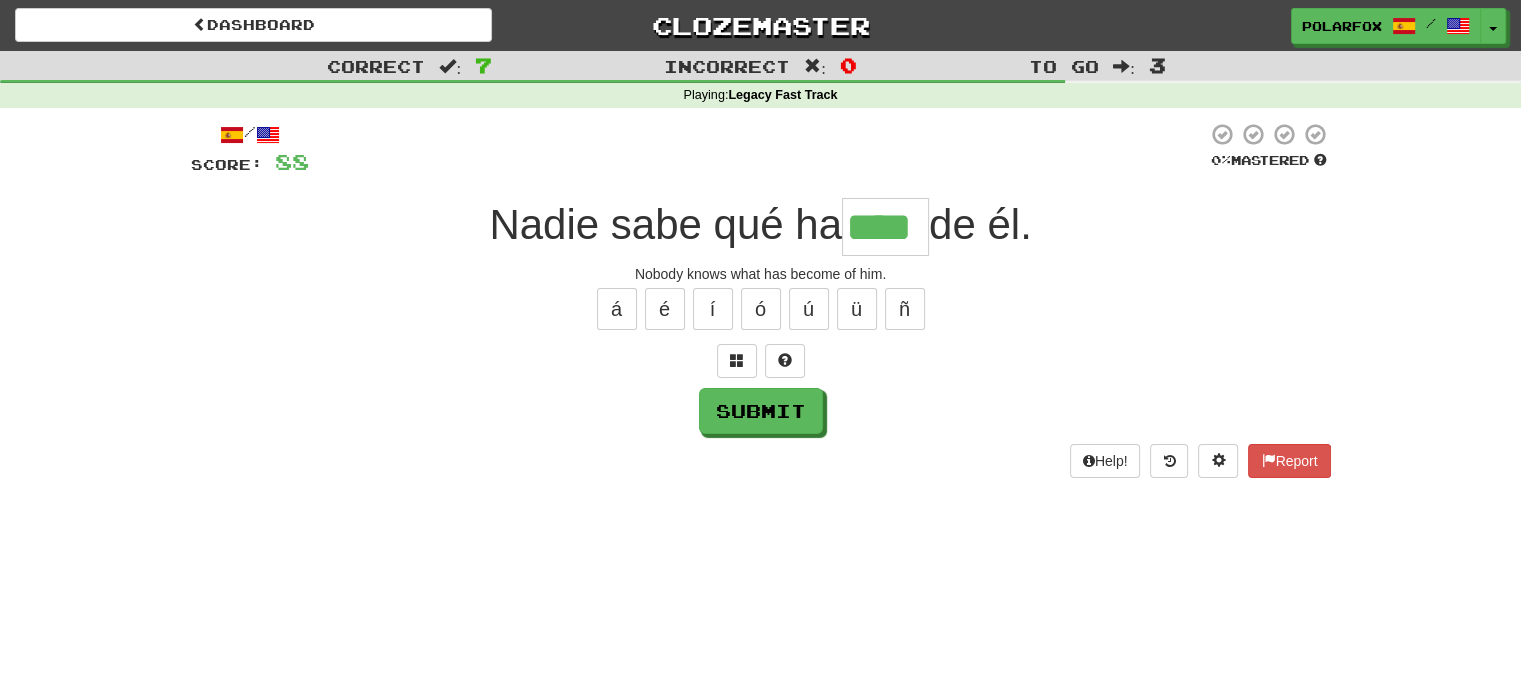 type on "****" 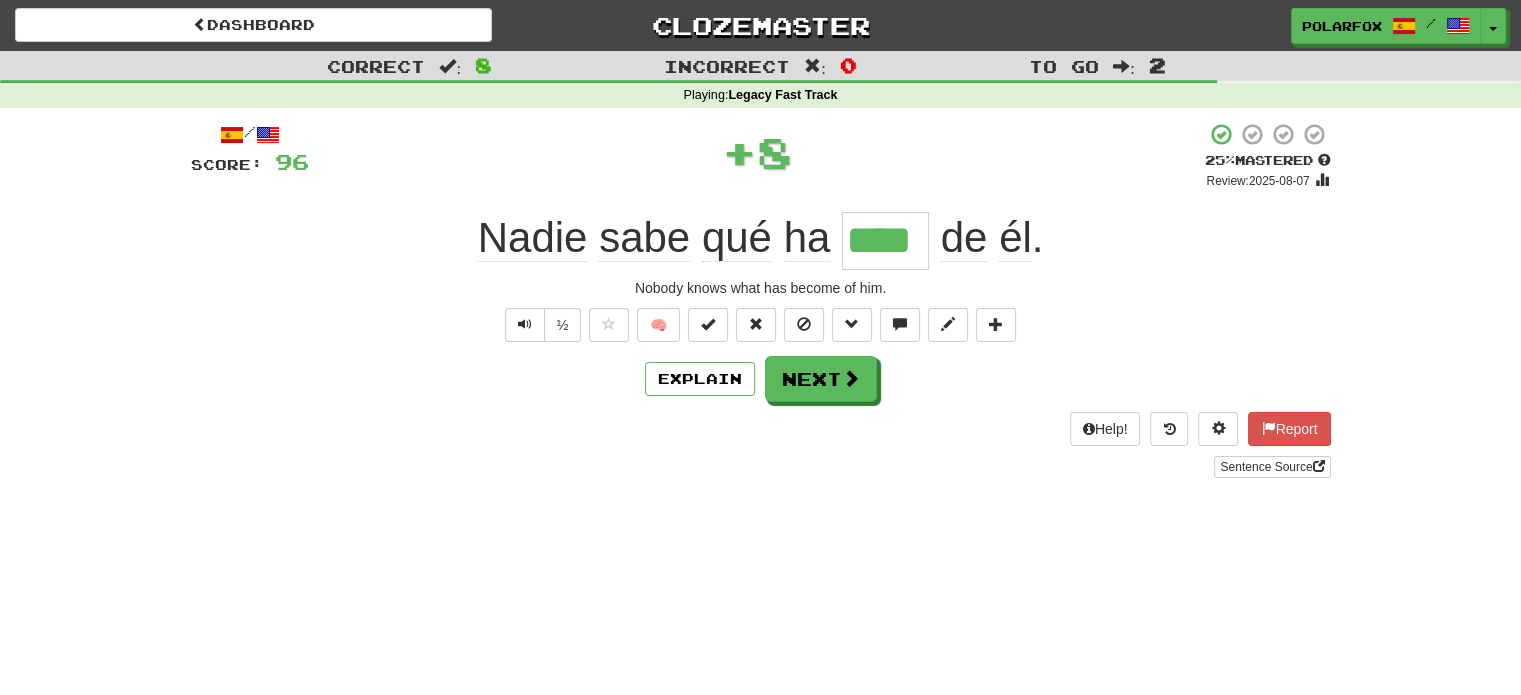 type 